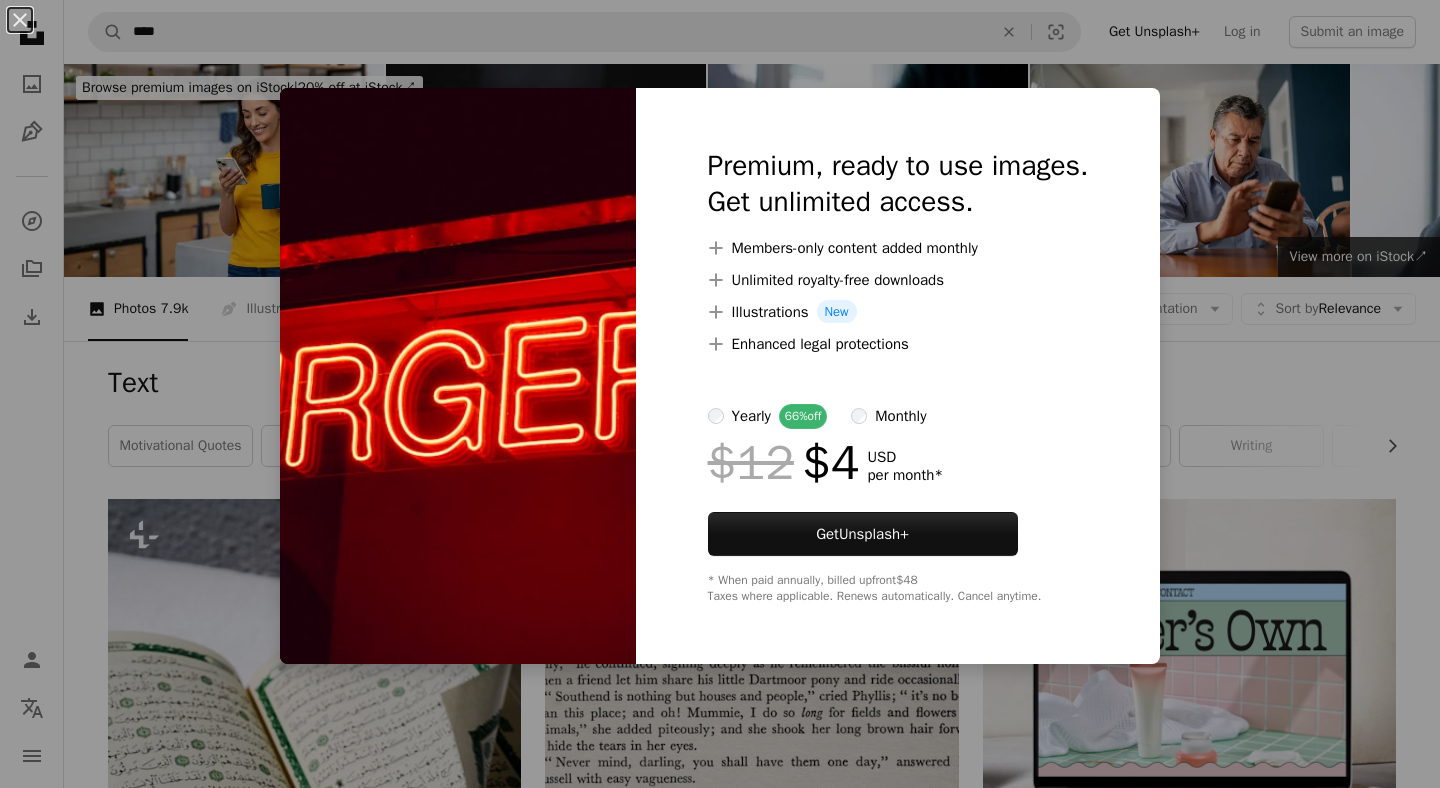 scroll, scrollTop: 18749, scrollLeft: 0, axis: vertical 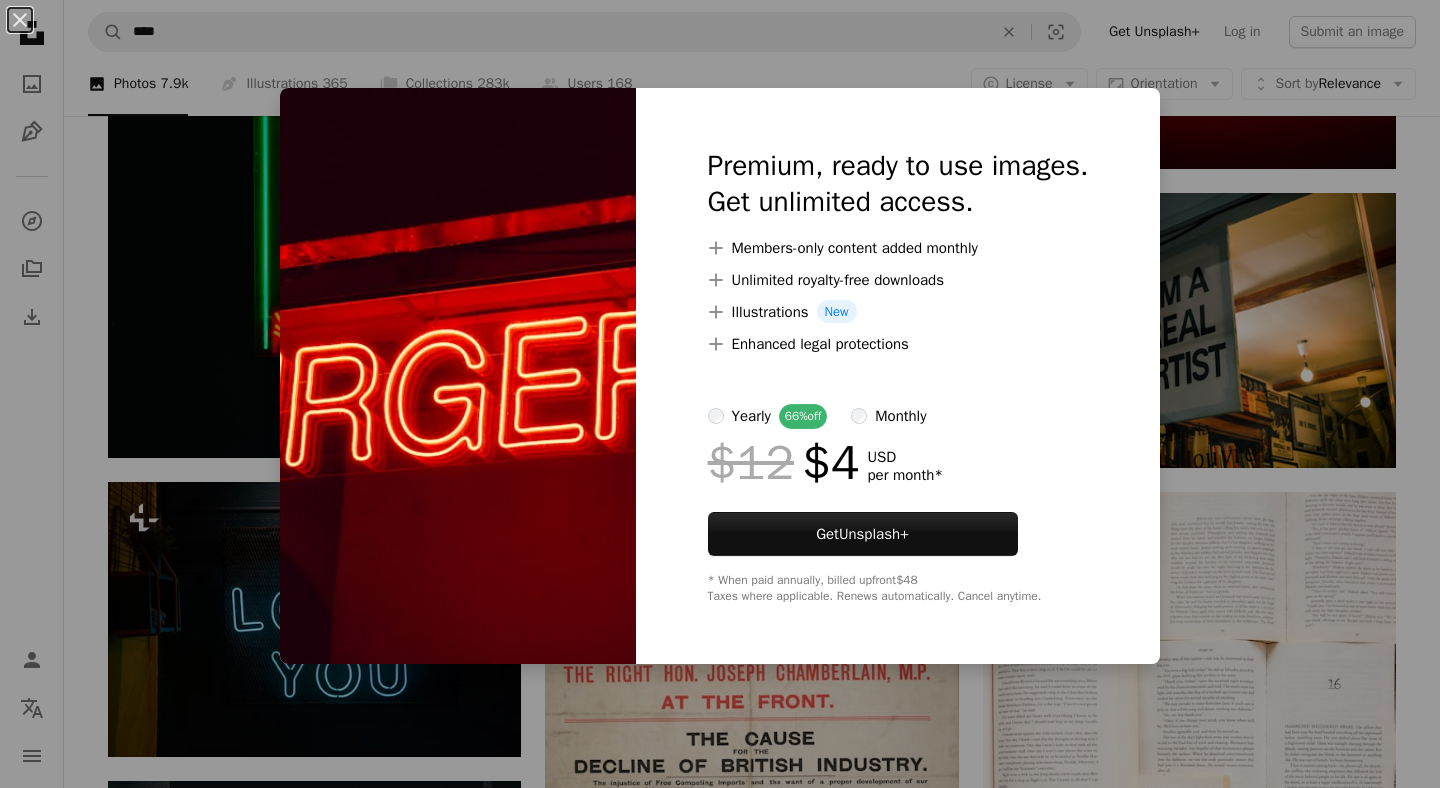 click on "An X shape Premium, ready to use images. Get unlimited access. A plus sign Members-only content added monthly A plus sign Unlimited royalty-free downloads A plus sign Illustrations  New A plus sign Enhanced legal protections yearly 66%  off monthly $12   $4 USD per month * Get  Unsplash+ * When paid annually, billed upfront  $48 Taxes where applicable. Renews automatically. Cancel anytime." at bounding box center (720, 394) 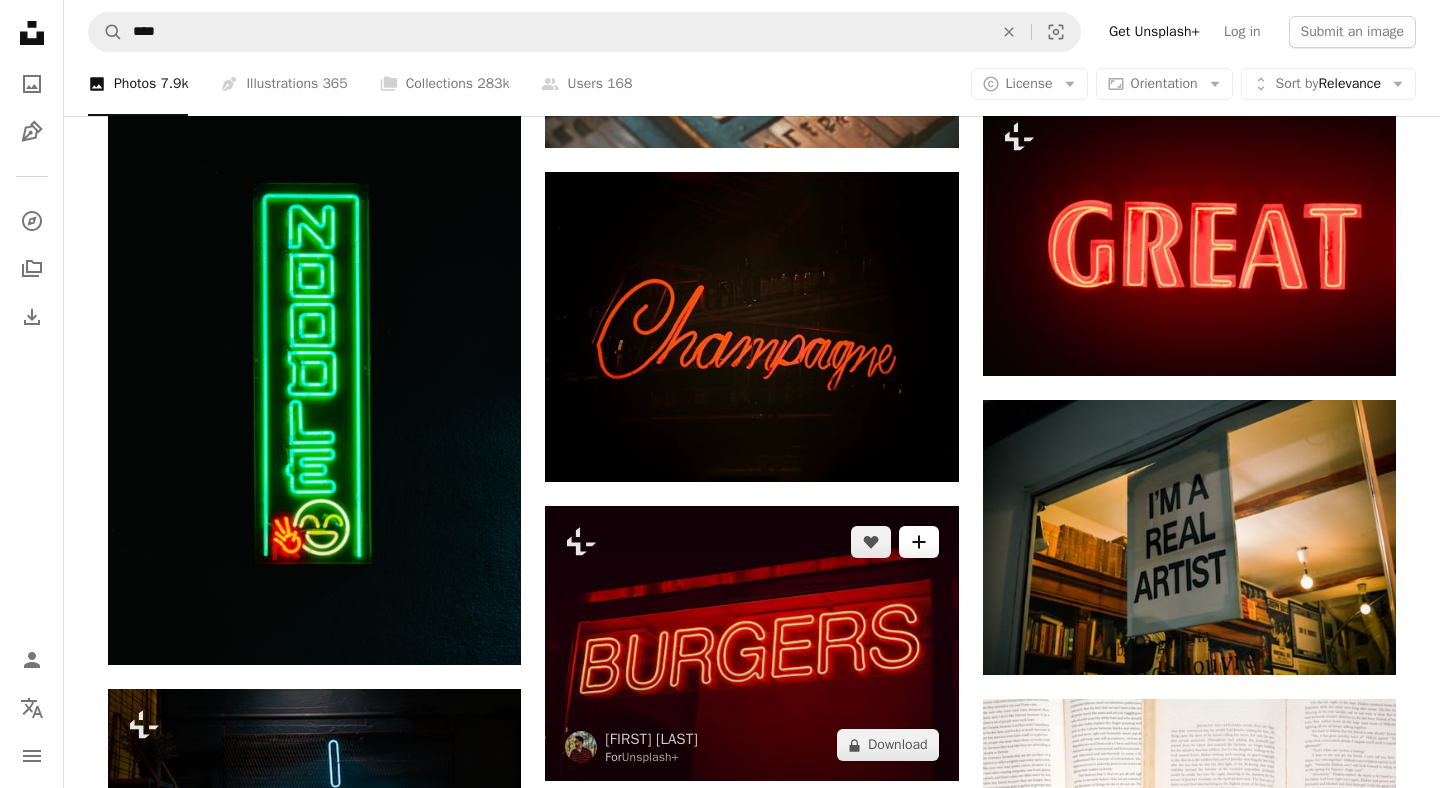 scroll, scrollTop: 17764, scrollLeft: 0, axis: vertical 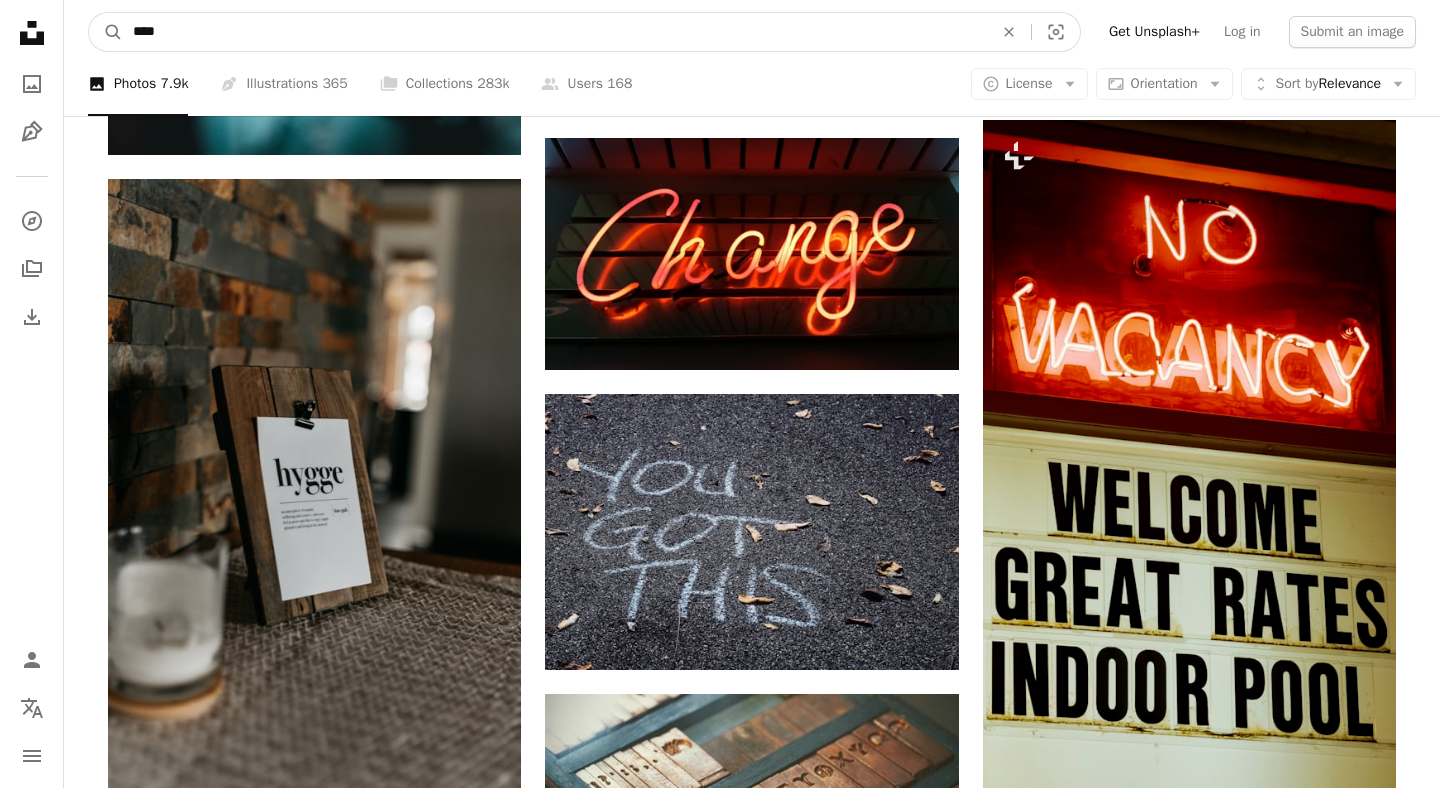 click on "****" at bounding box center (555, 32) 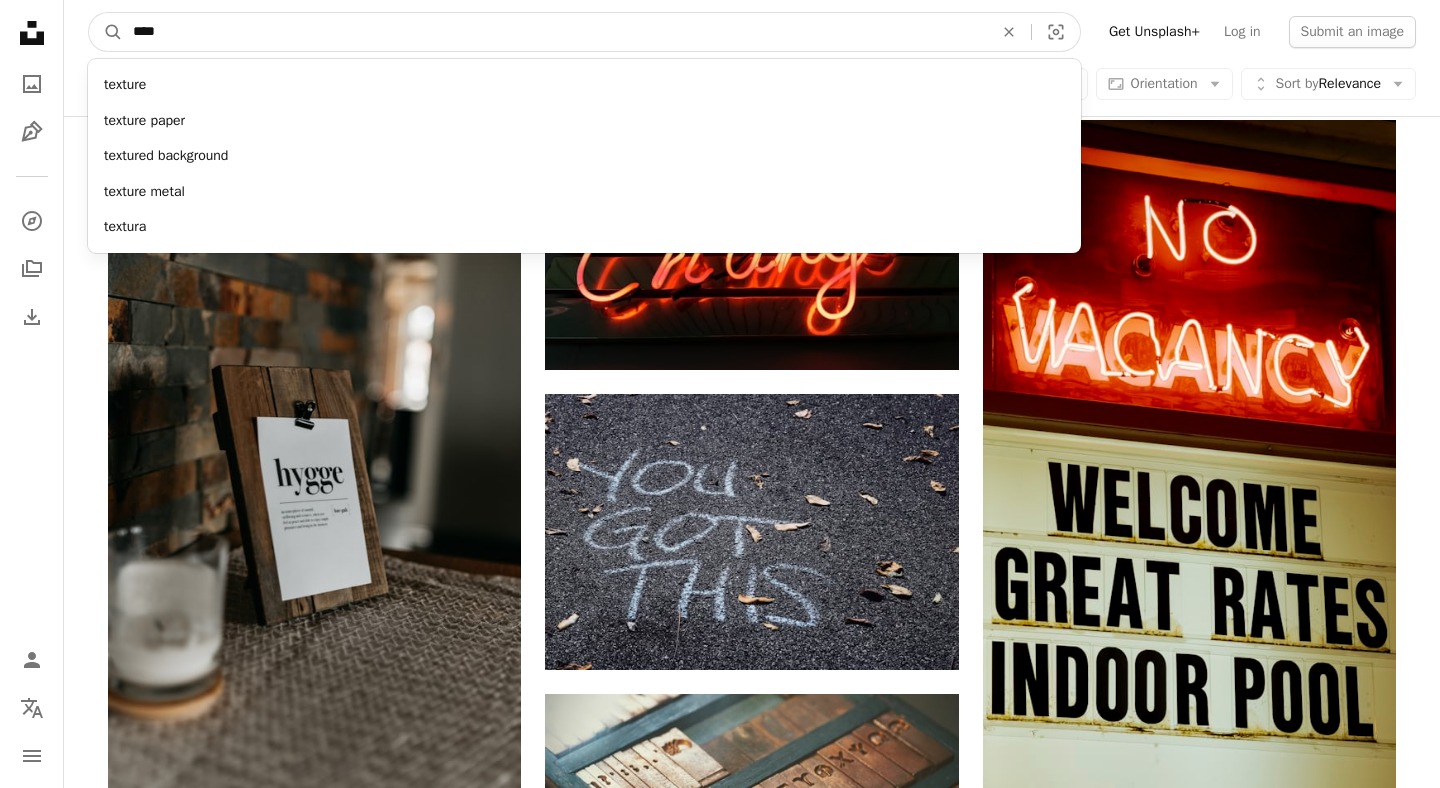 click on "****" at bounding box center (555, 32) 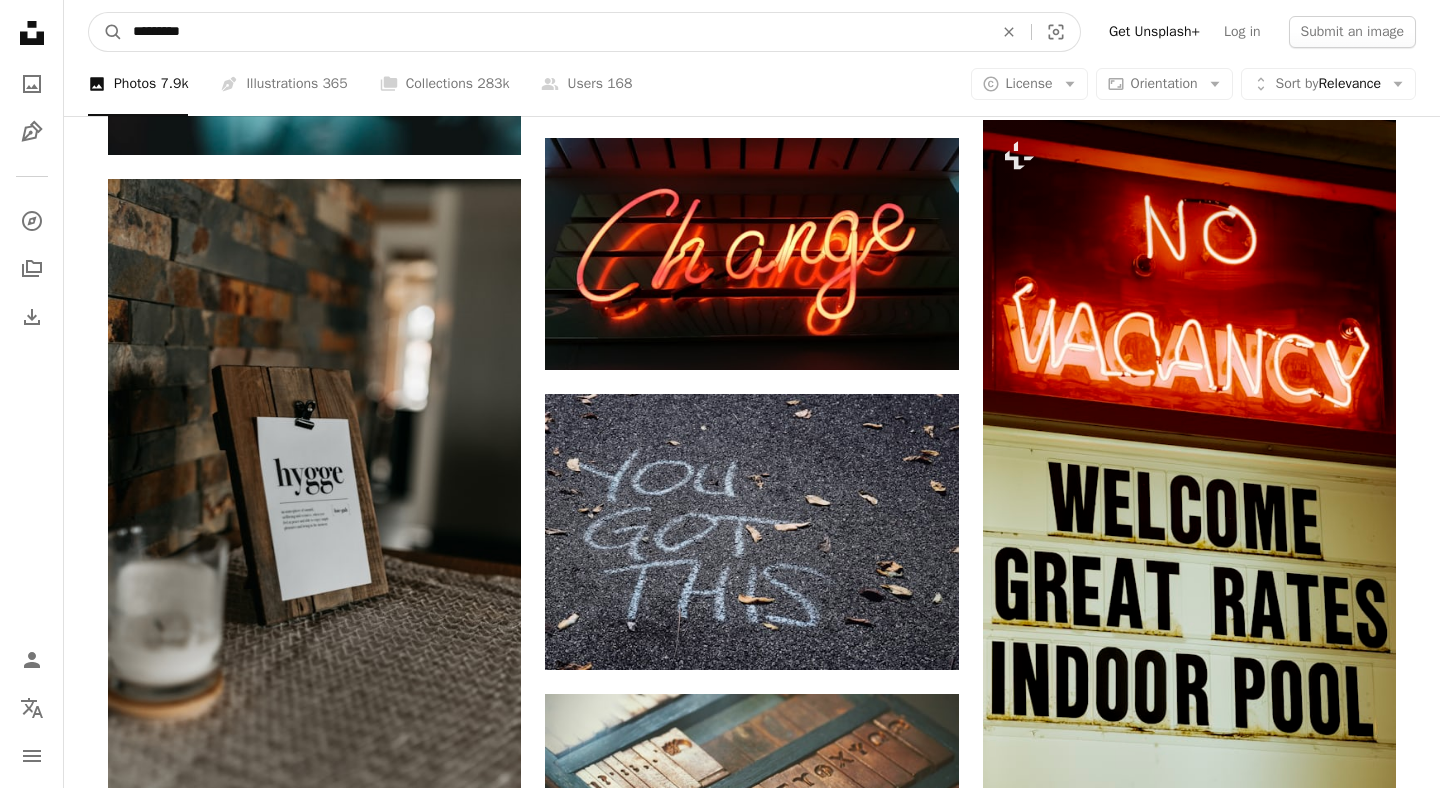 type on "*********" 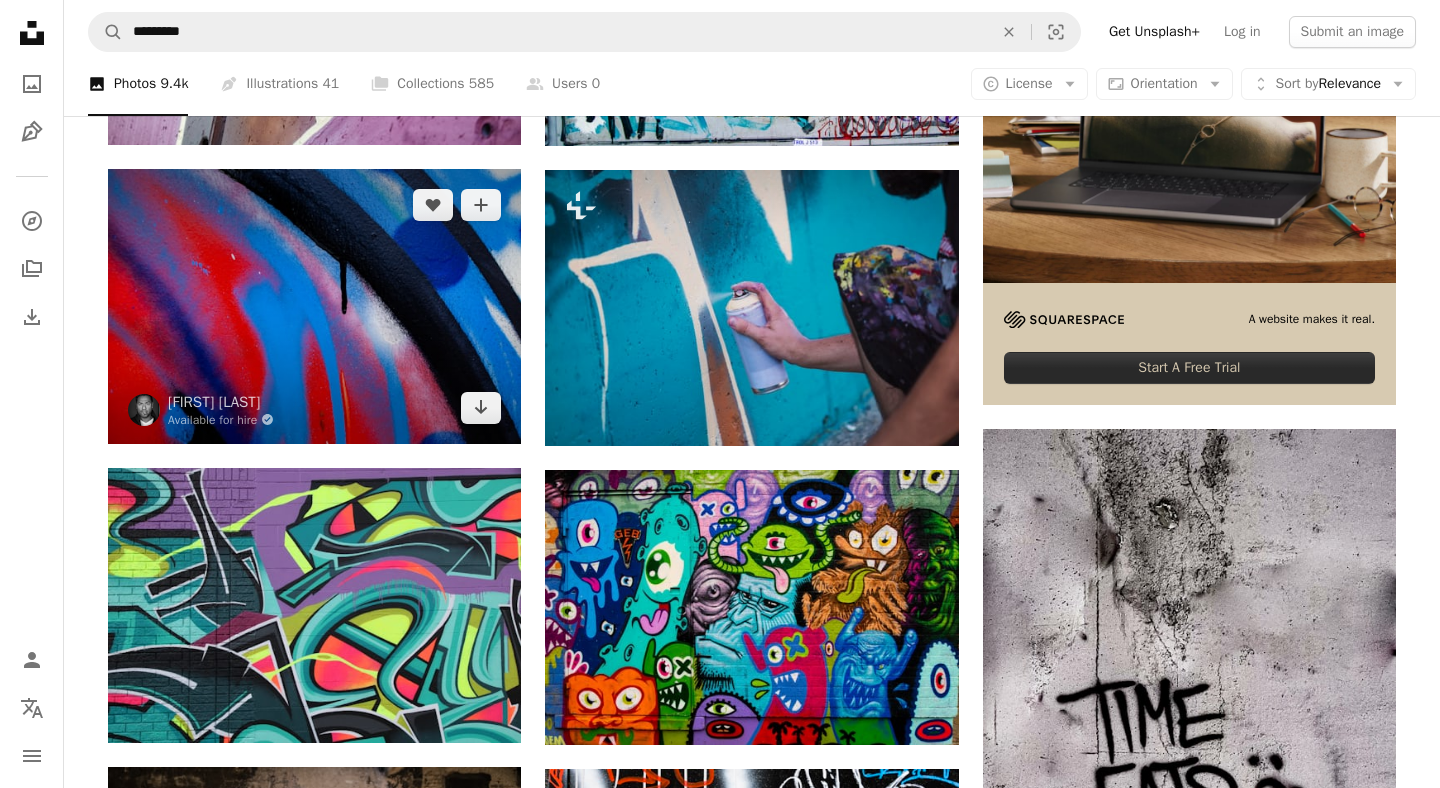 scroll, scrollTop: 635, scrollLeft: 0, axis: vertical 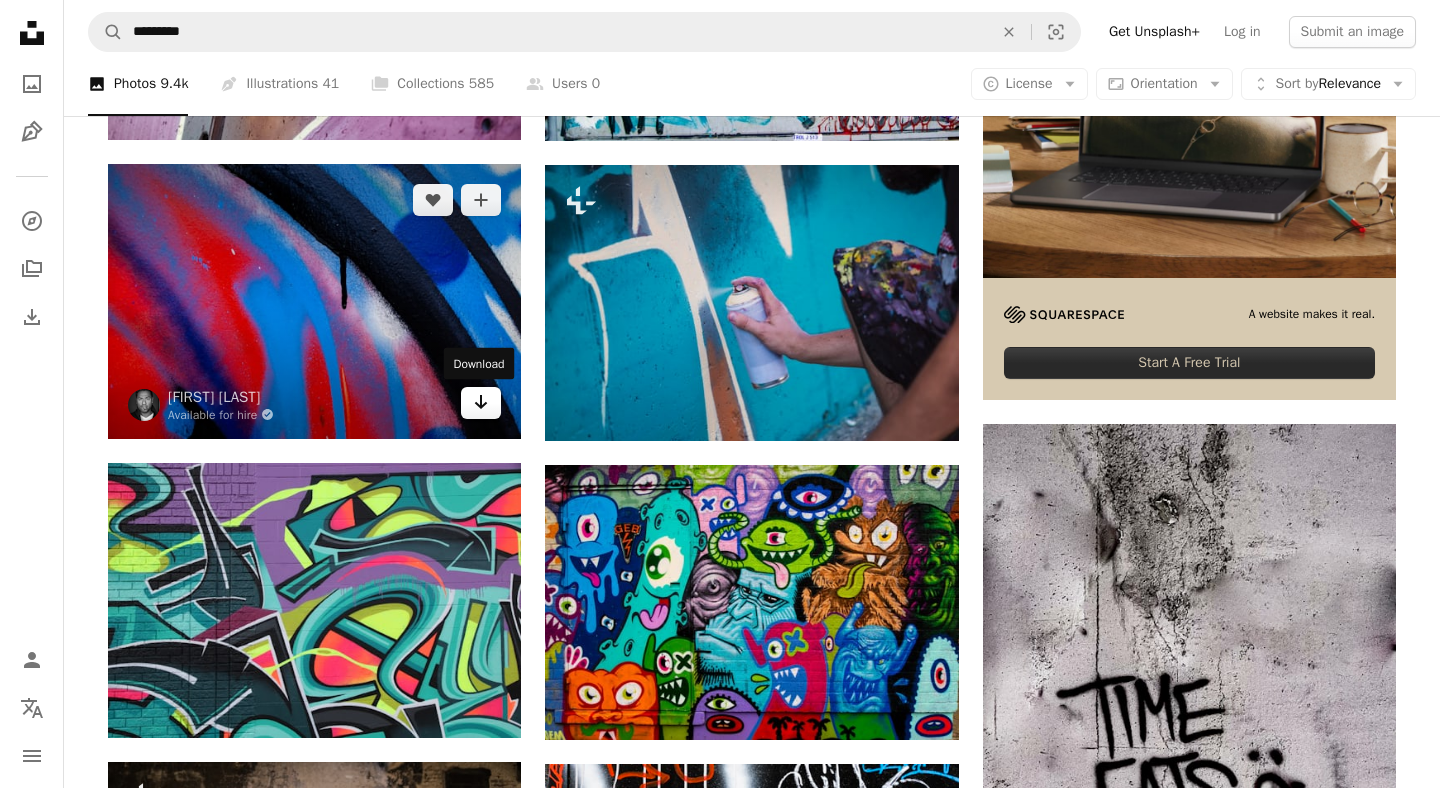 click on "Arrow pointing down" 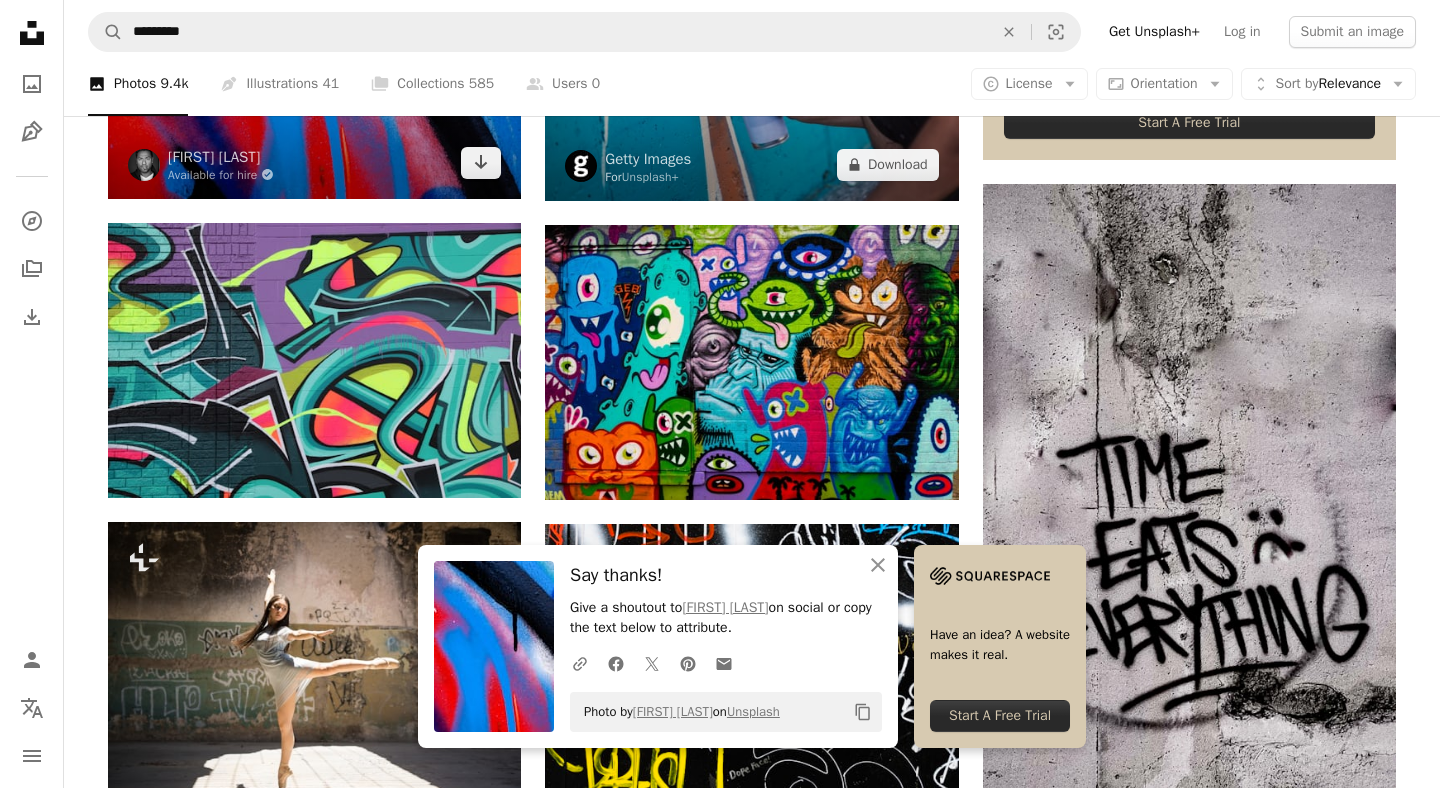 scroll, scrollTop: 876, scrollLeft: 0, axis: vertical 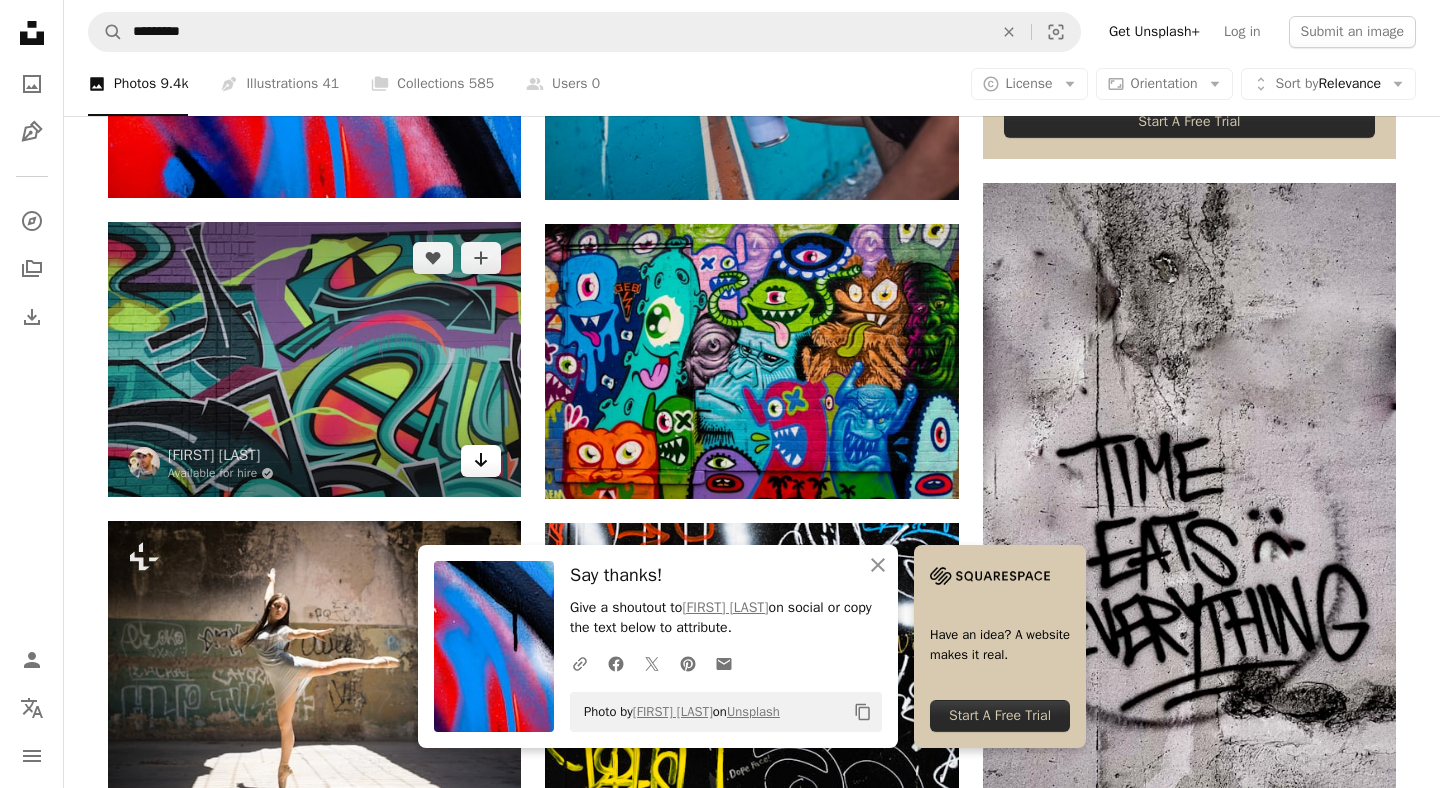 click on "Arrow pointing down" 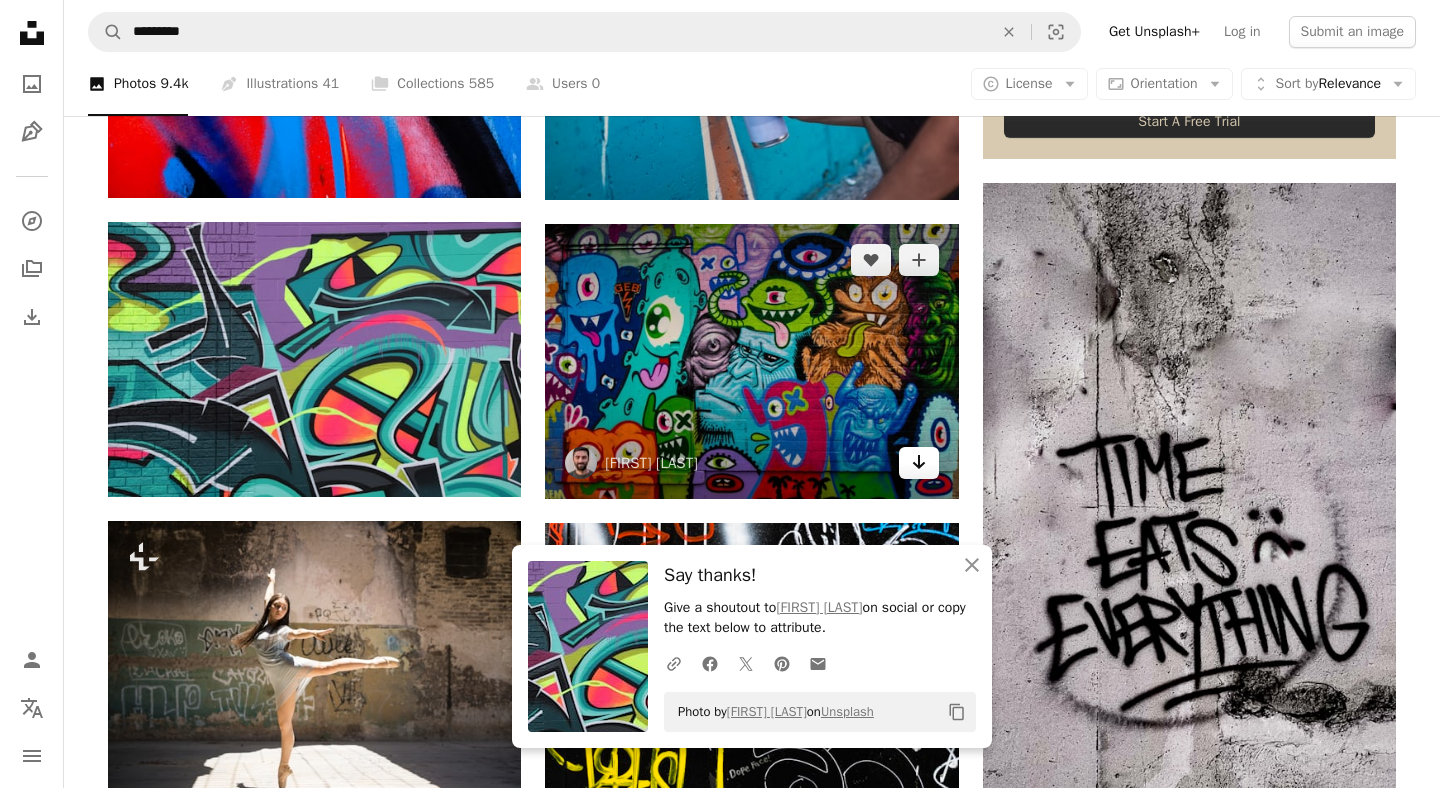 click 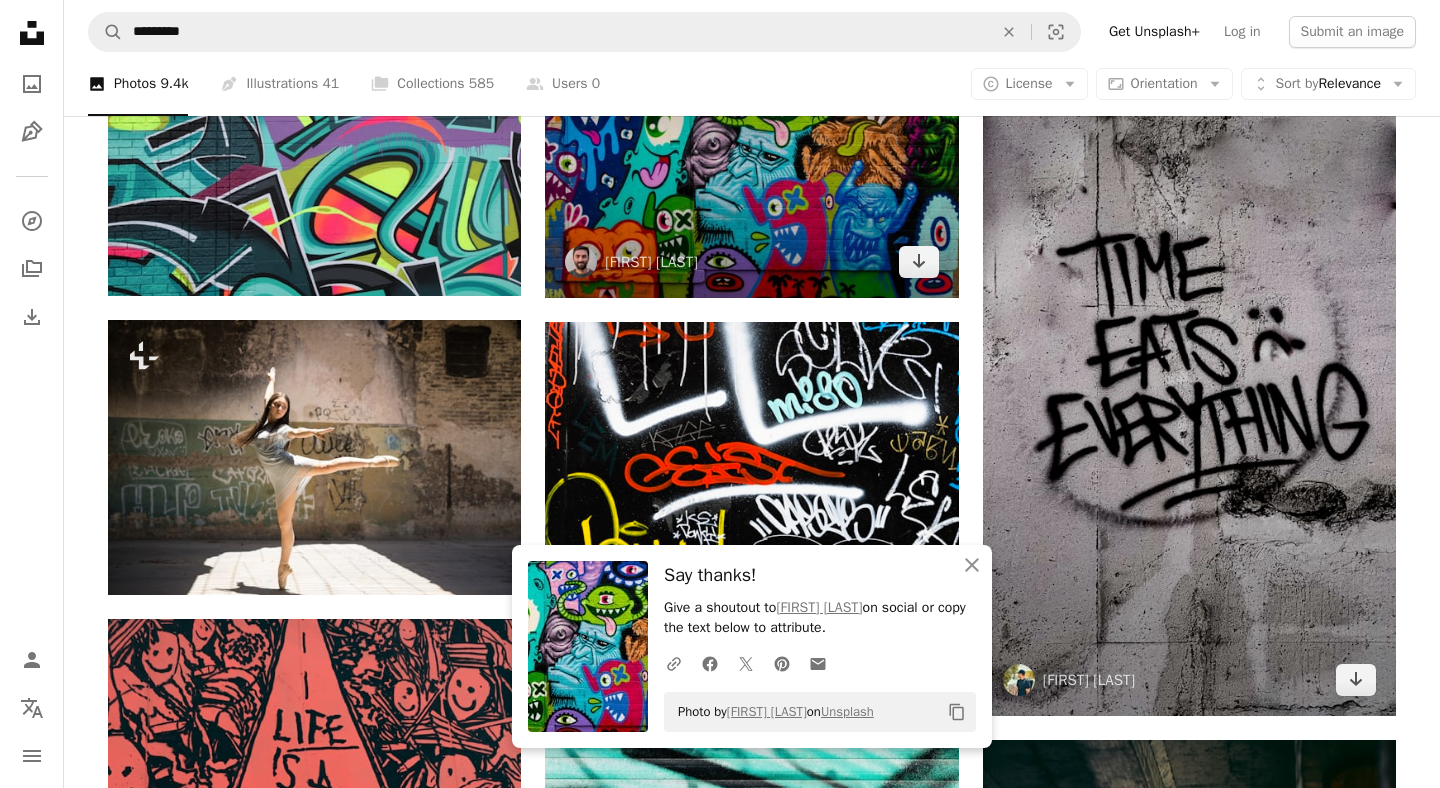 scroll, scrollTop: 1083, scrollLeft: 0, axis: vertical 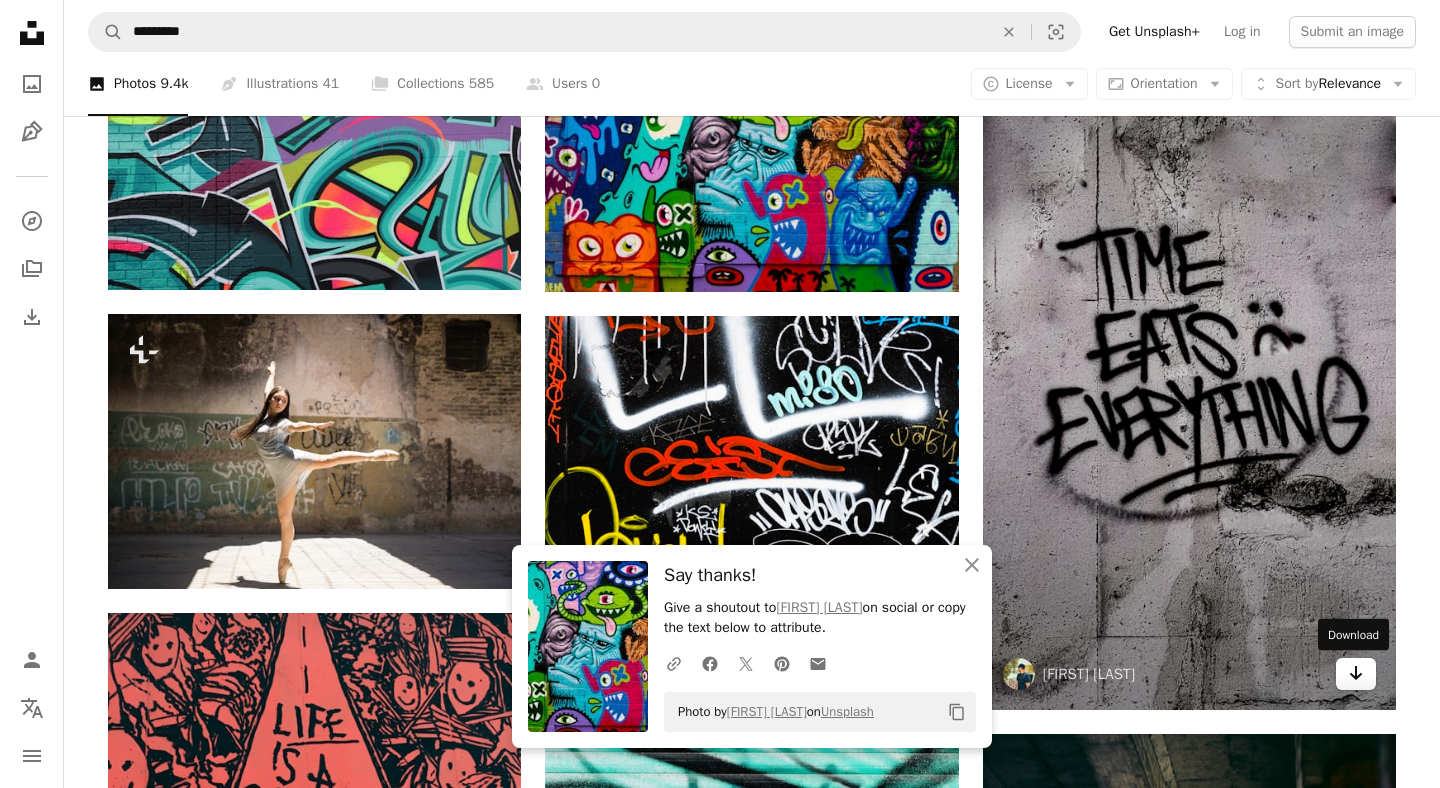 click on "Arrow pointing down" 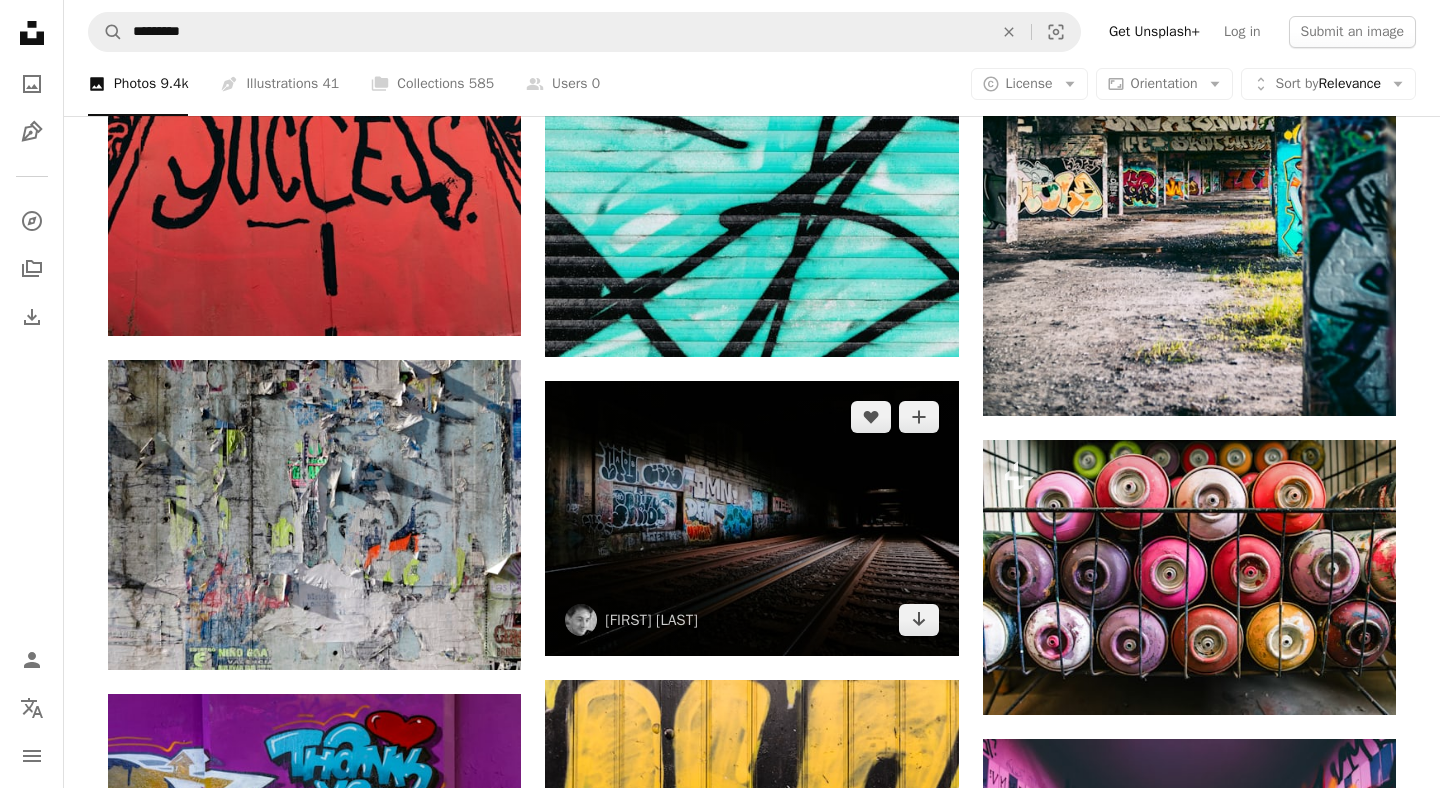 scroll, scrollTop: 1984, scrollLeft: 0, axis: vertical 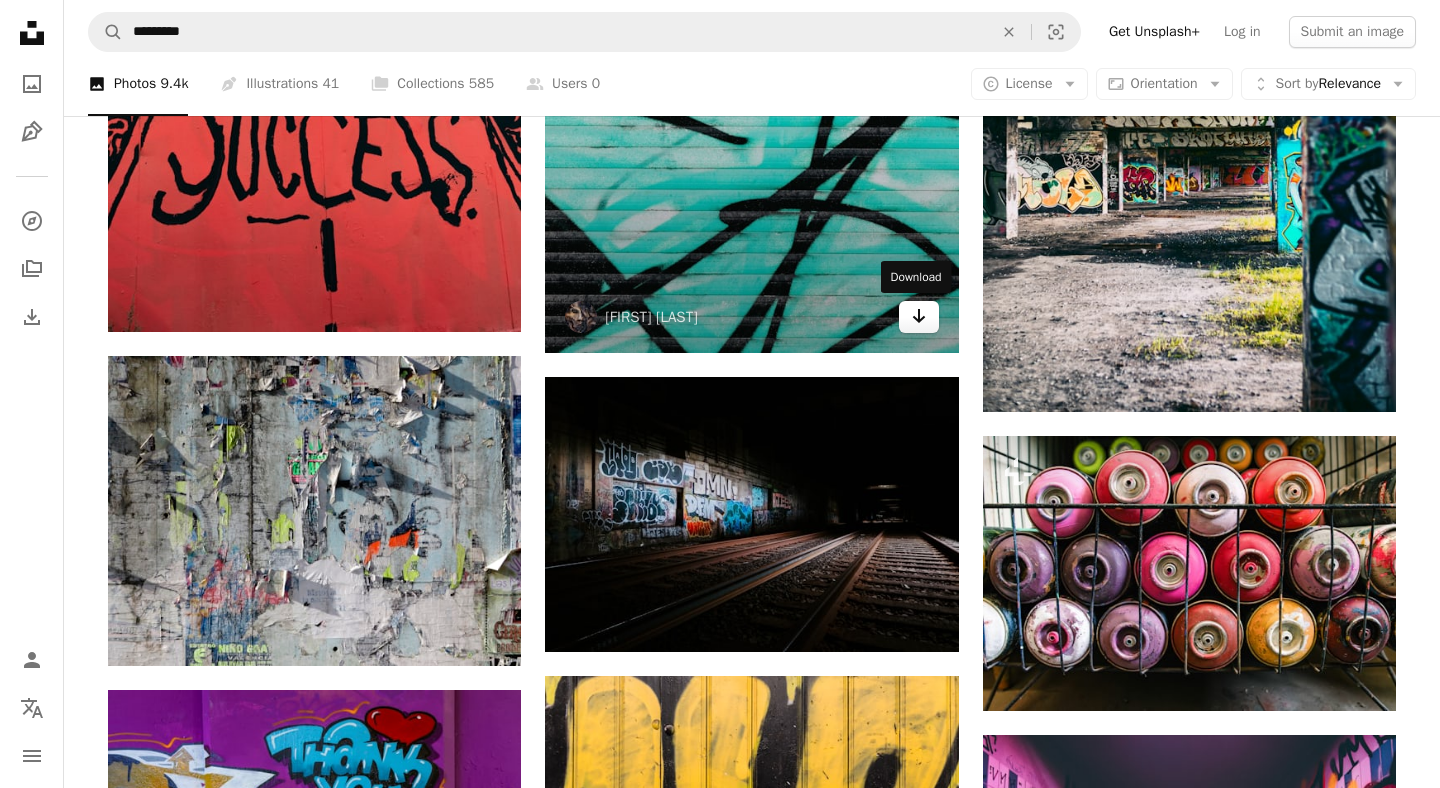 click on "Arrow pointing down" 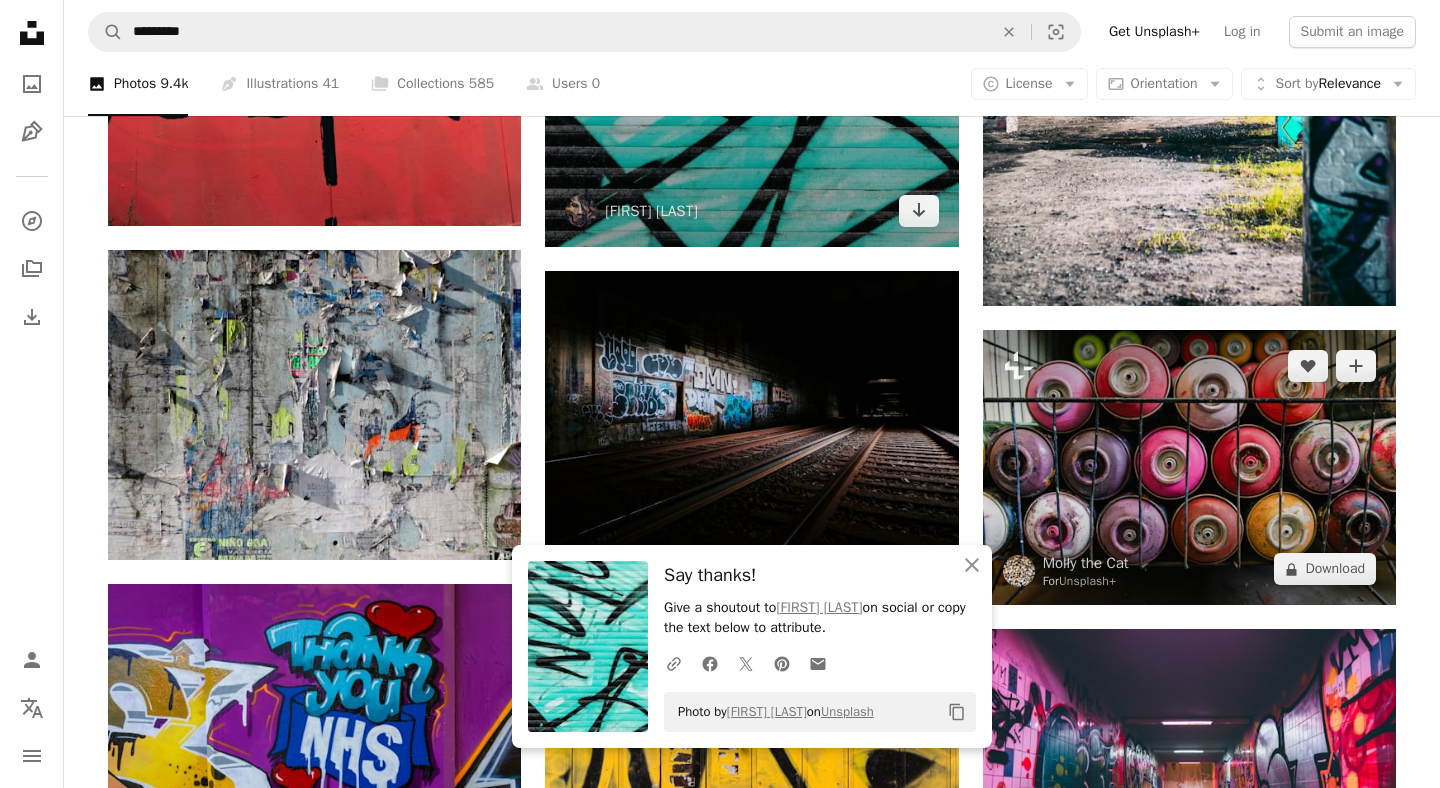 scroll, scrollTop: 2122, scrollLeft: 0, axis: vertical 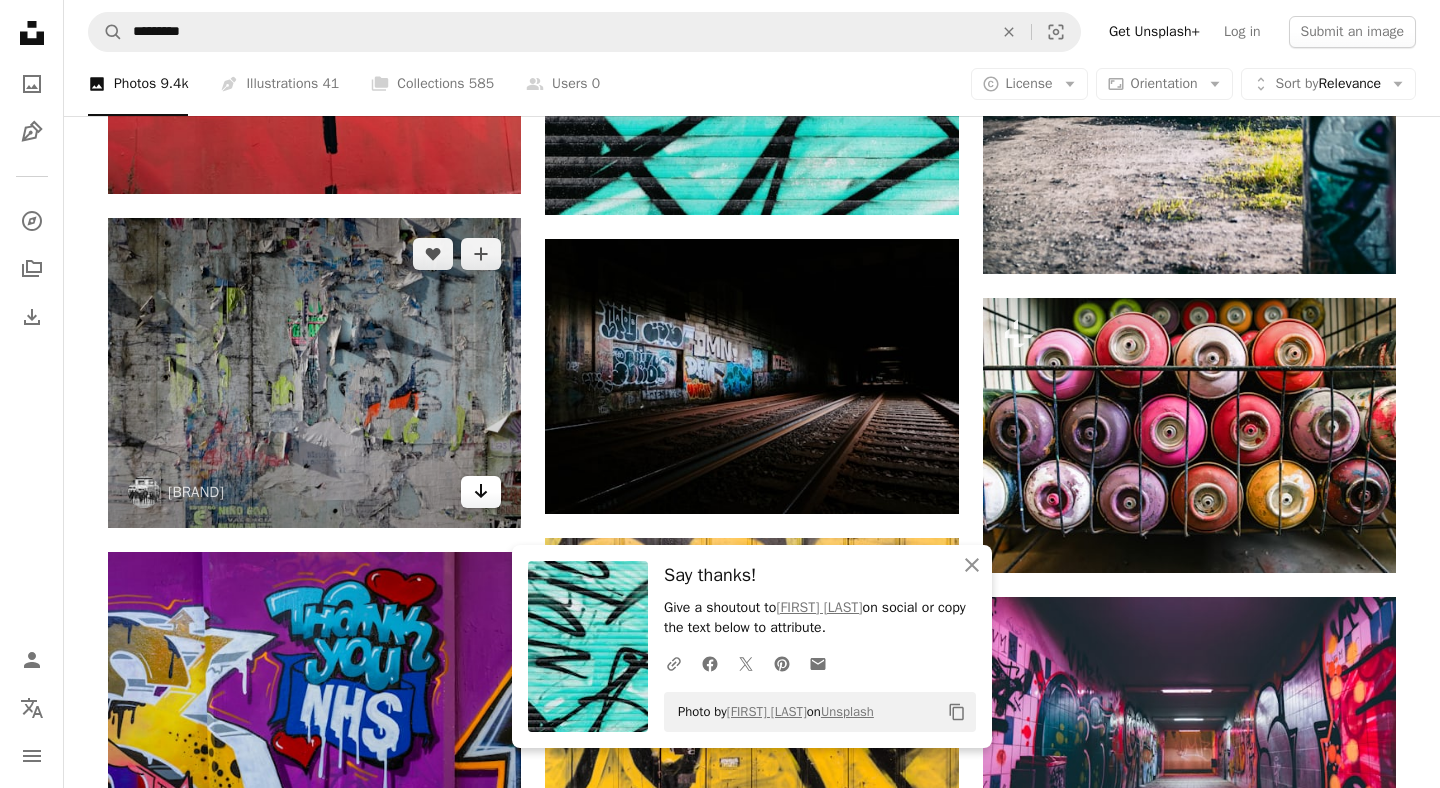 click 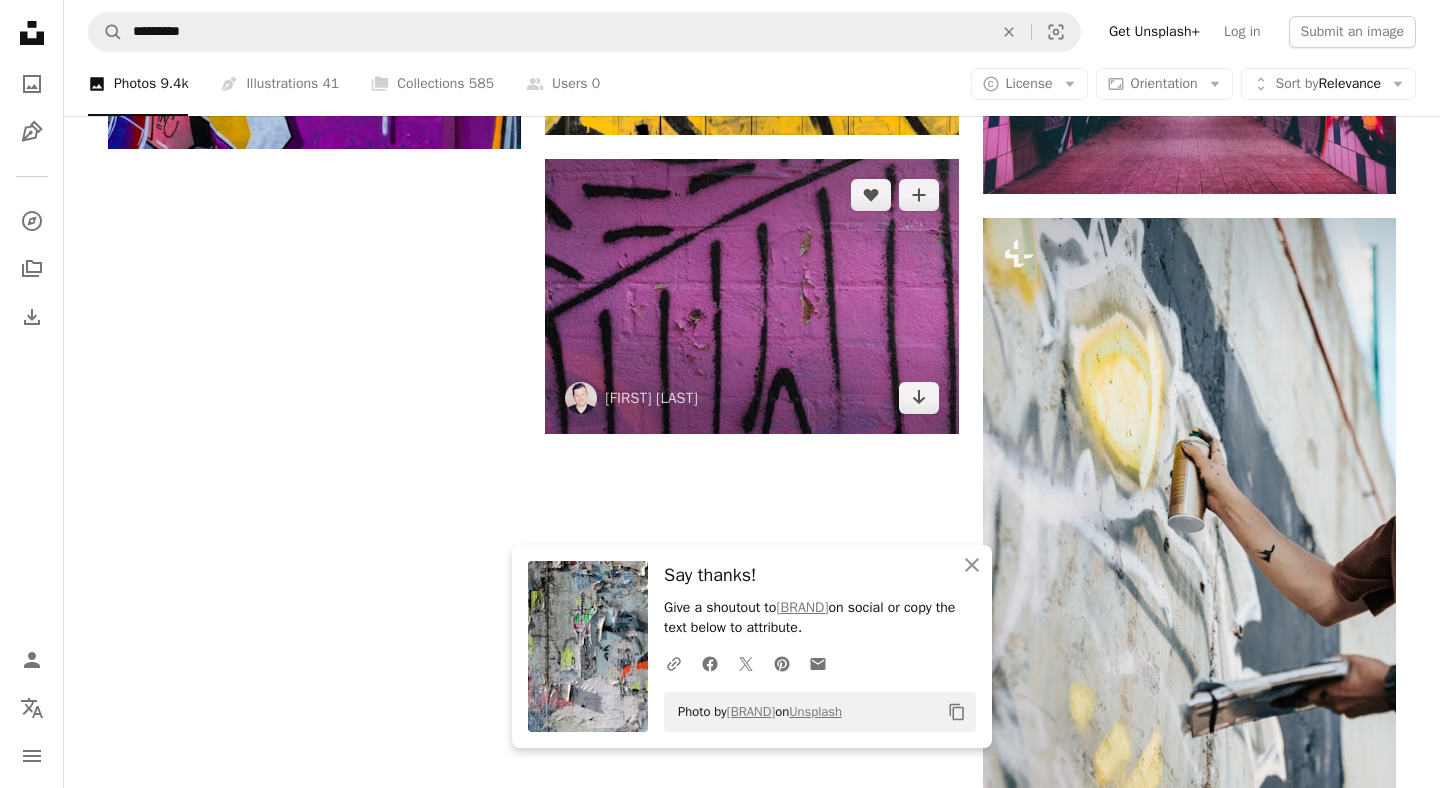 scroll, scrollTop: 2805, scrollLeft: 0, axis: vertical 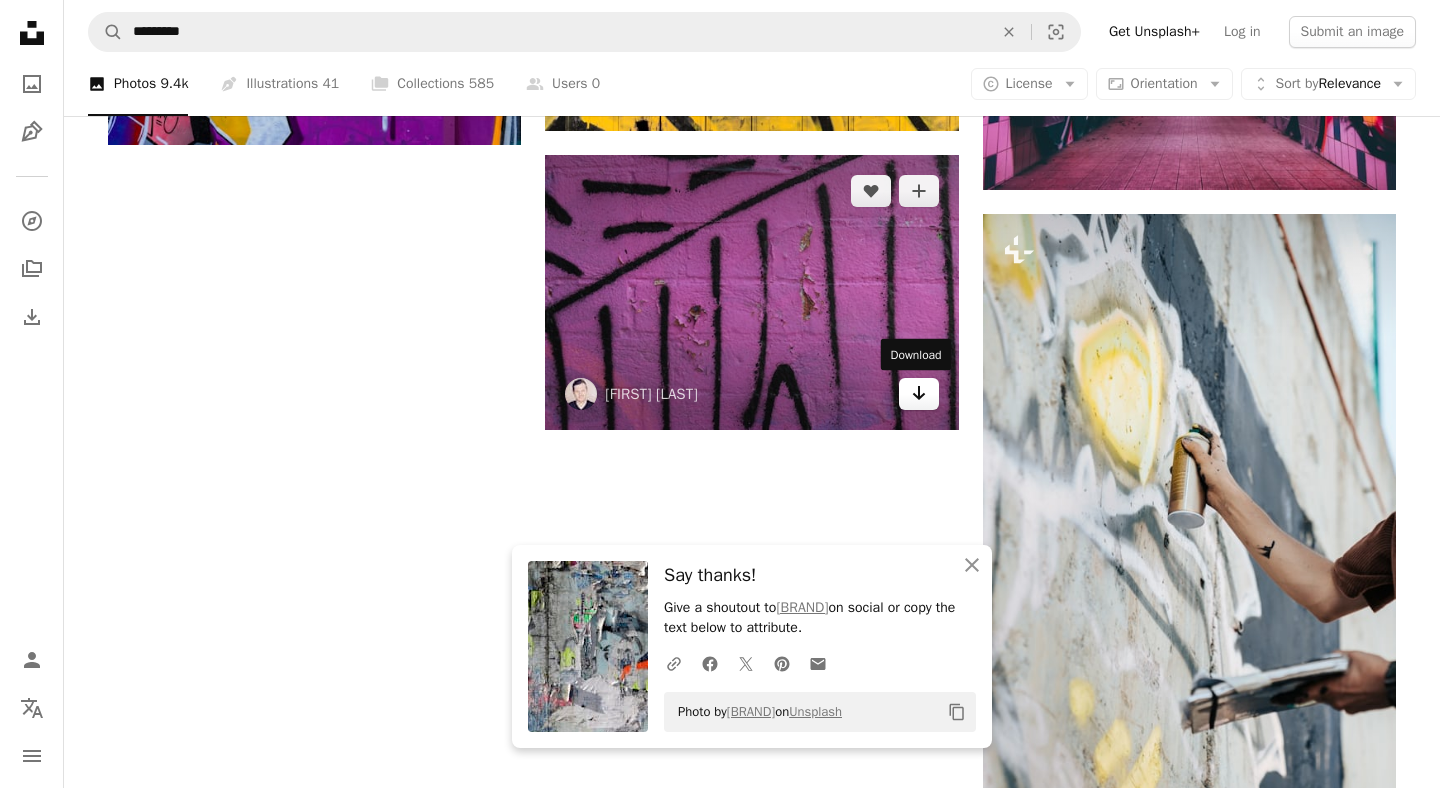 click 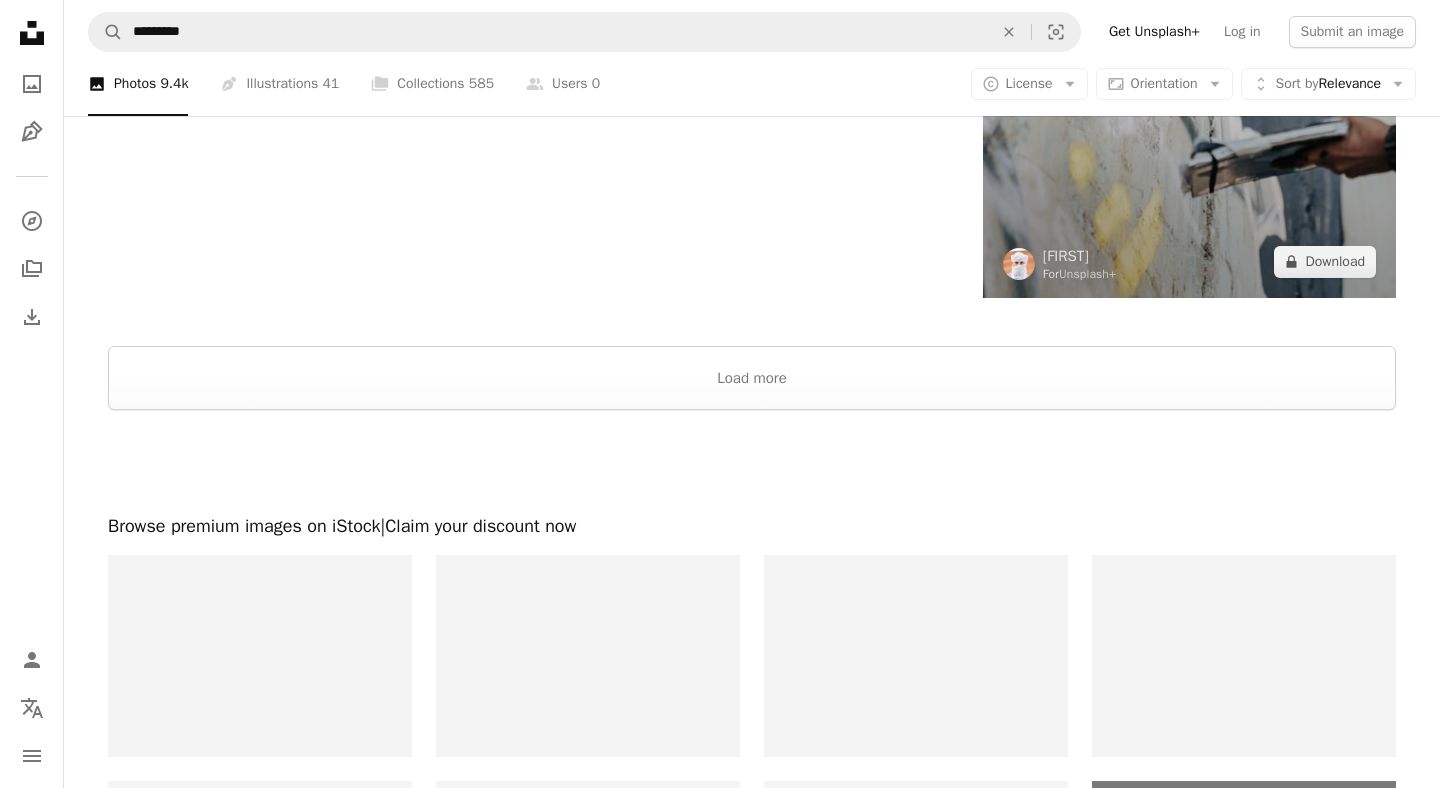 scroll, scrollTop: 3428, scrollLeft: 0, axis: vertical 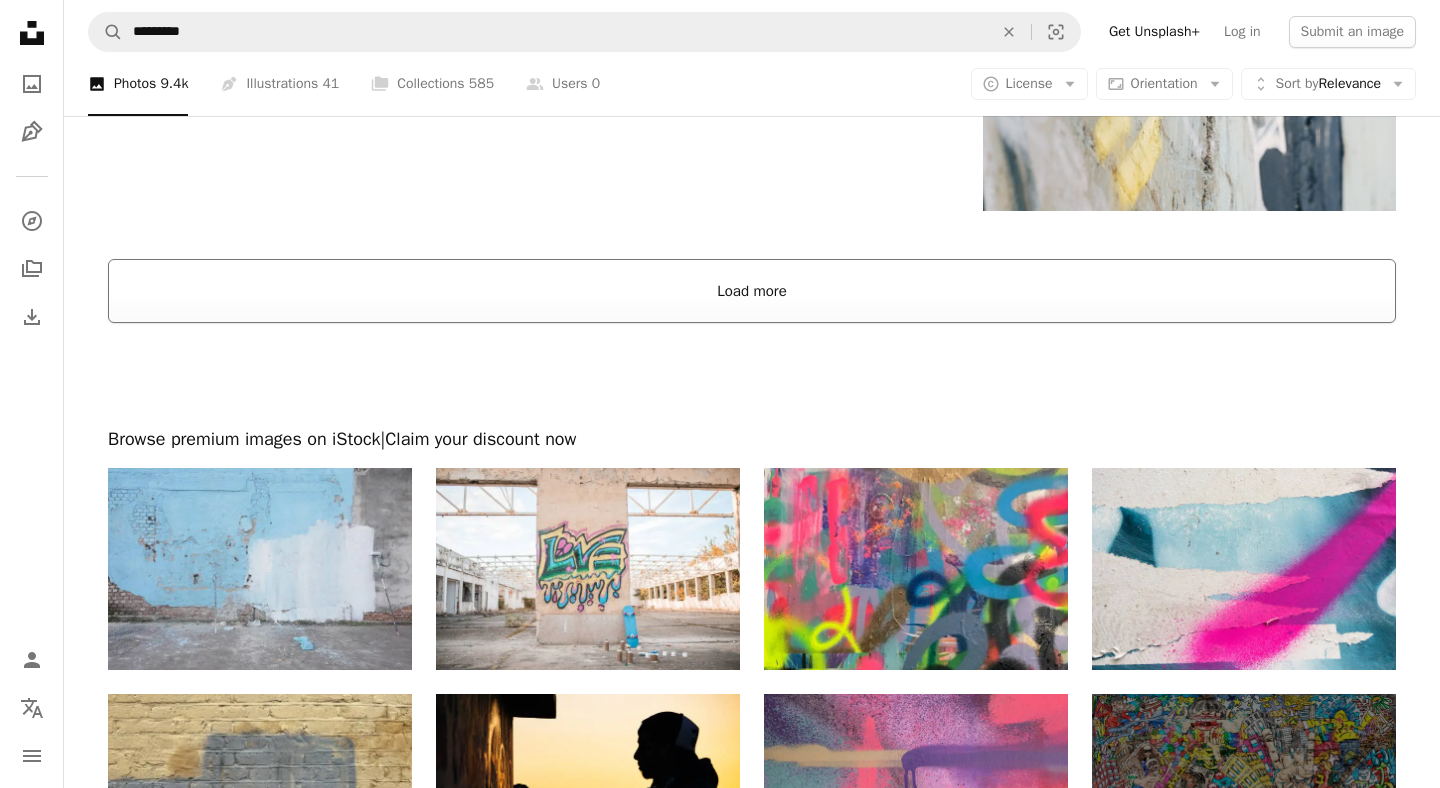 click on "Load more" at bounding box center [752, 291] 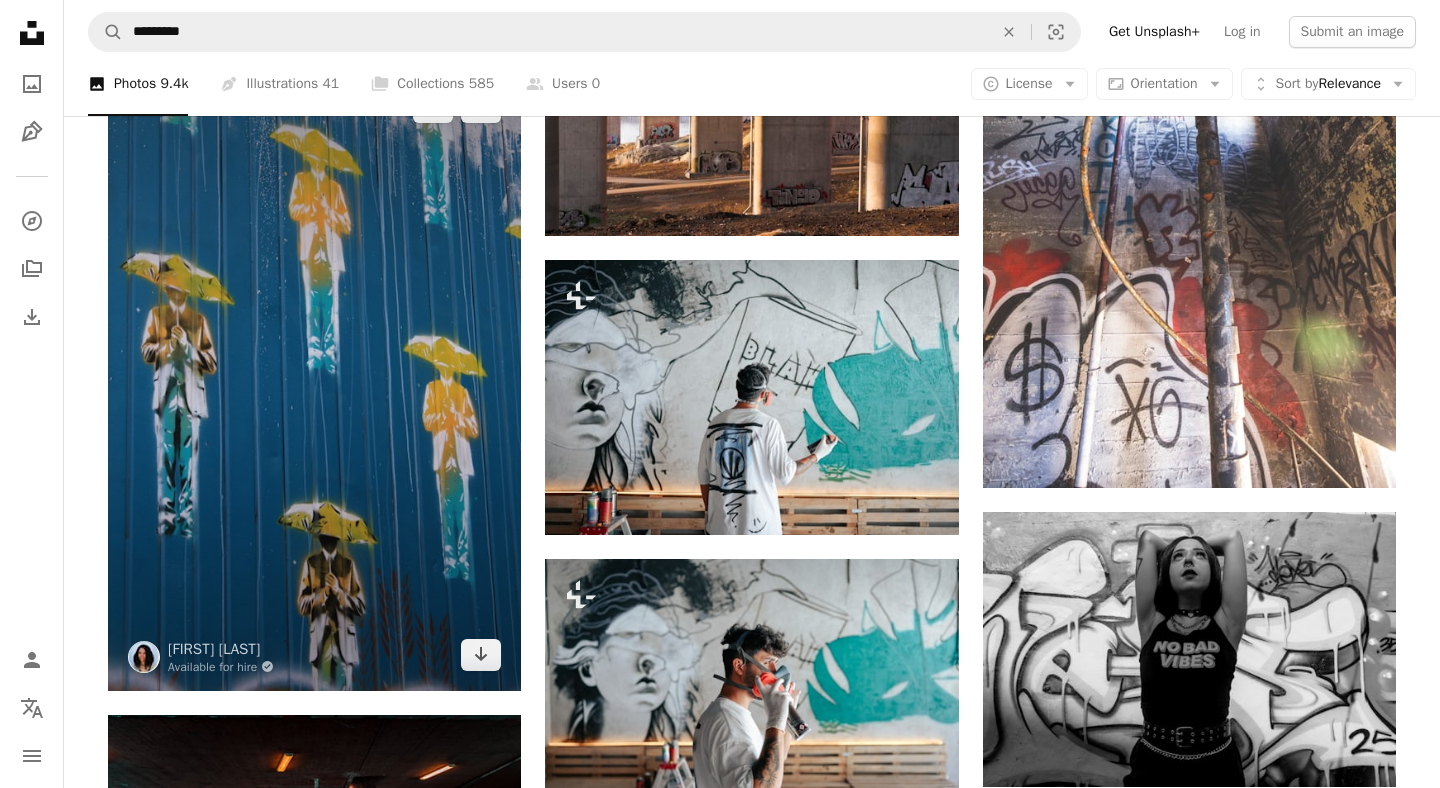 scroll, scrollTop: 29943, scrollLeft: 0, axis: vertical 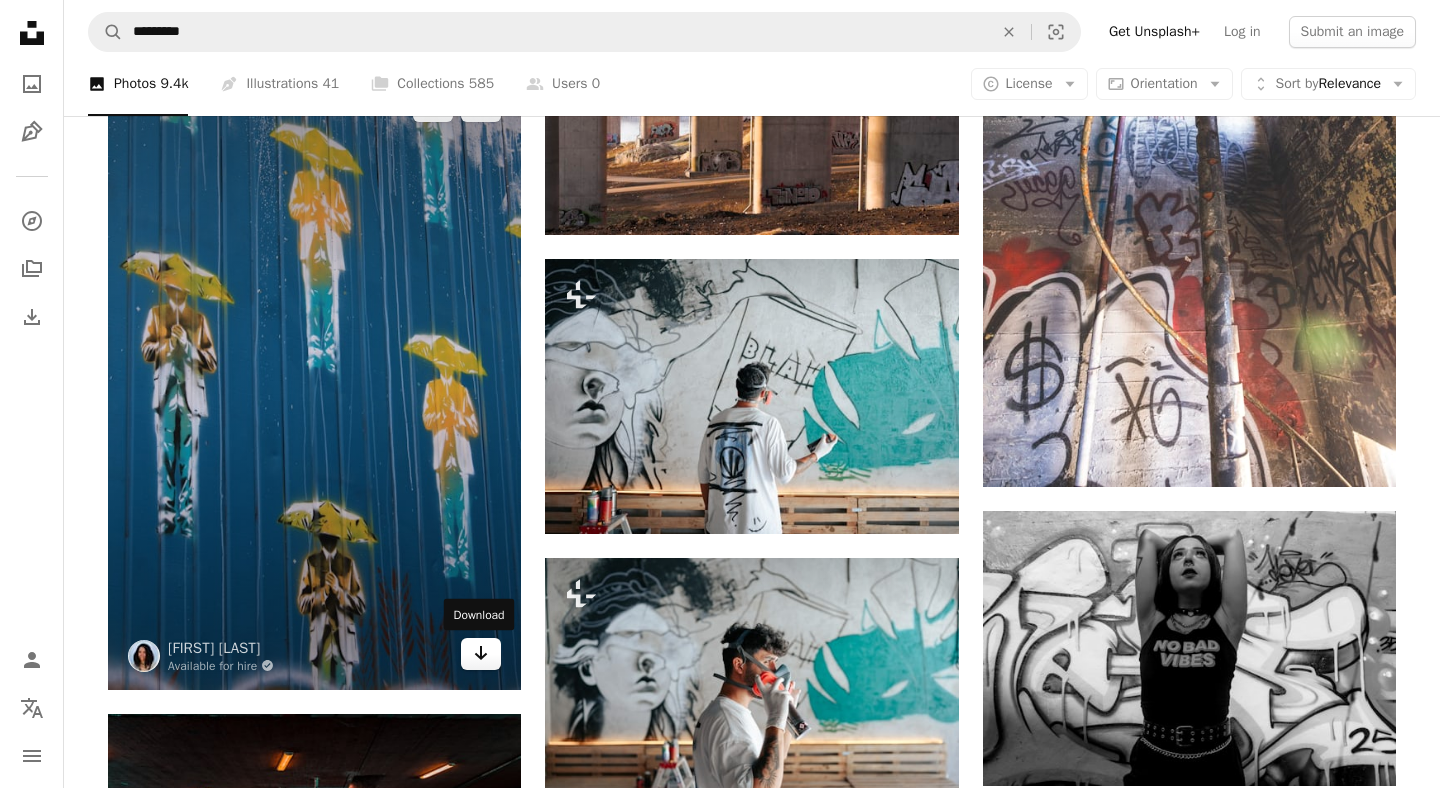click on "Arrow pointing down" 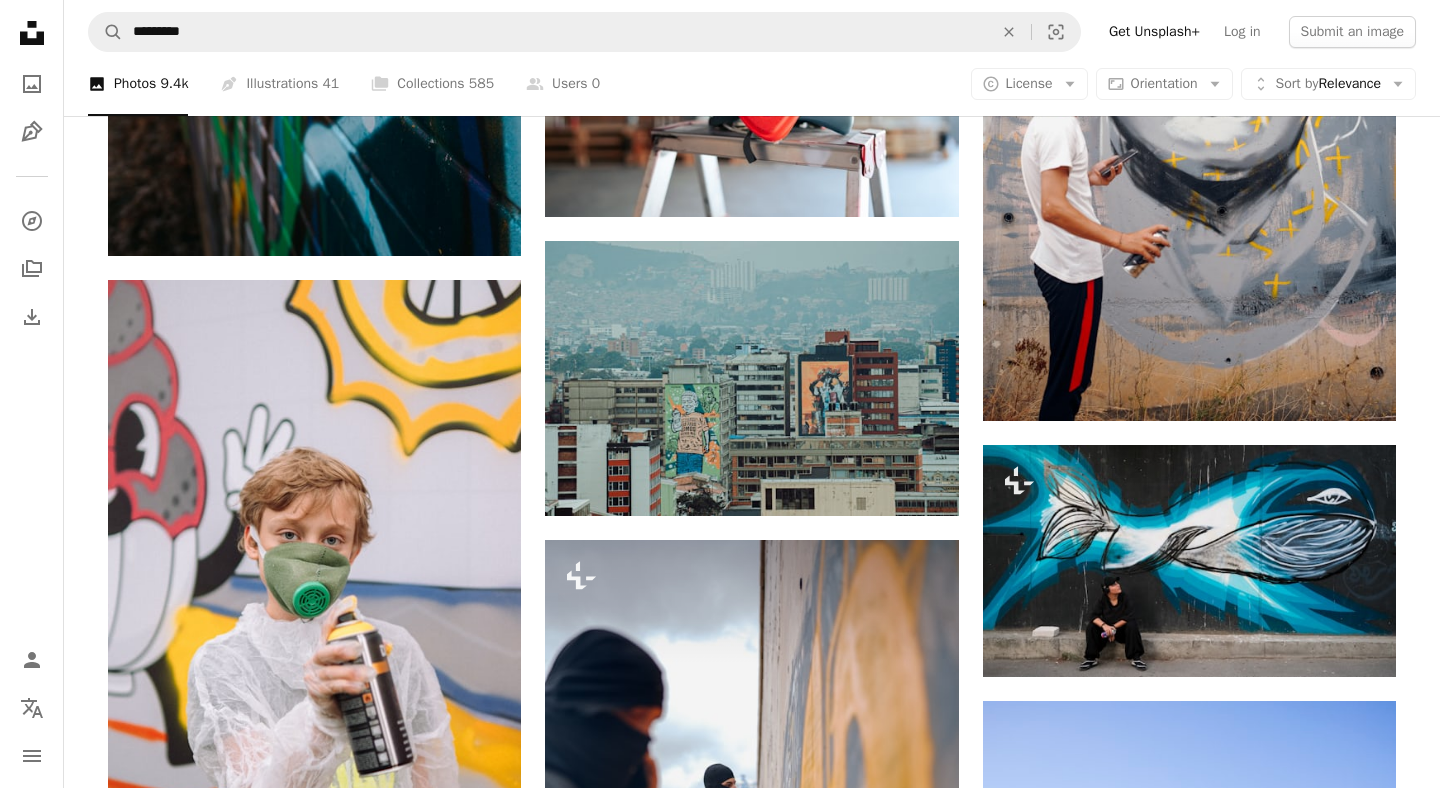 scroll, scrollTop: 42611, scrollLeft: 0, axis: vertical 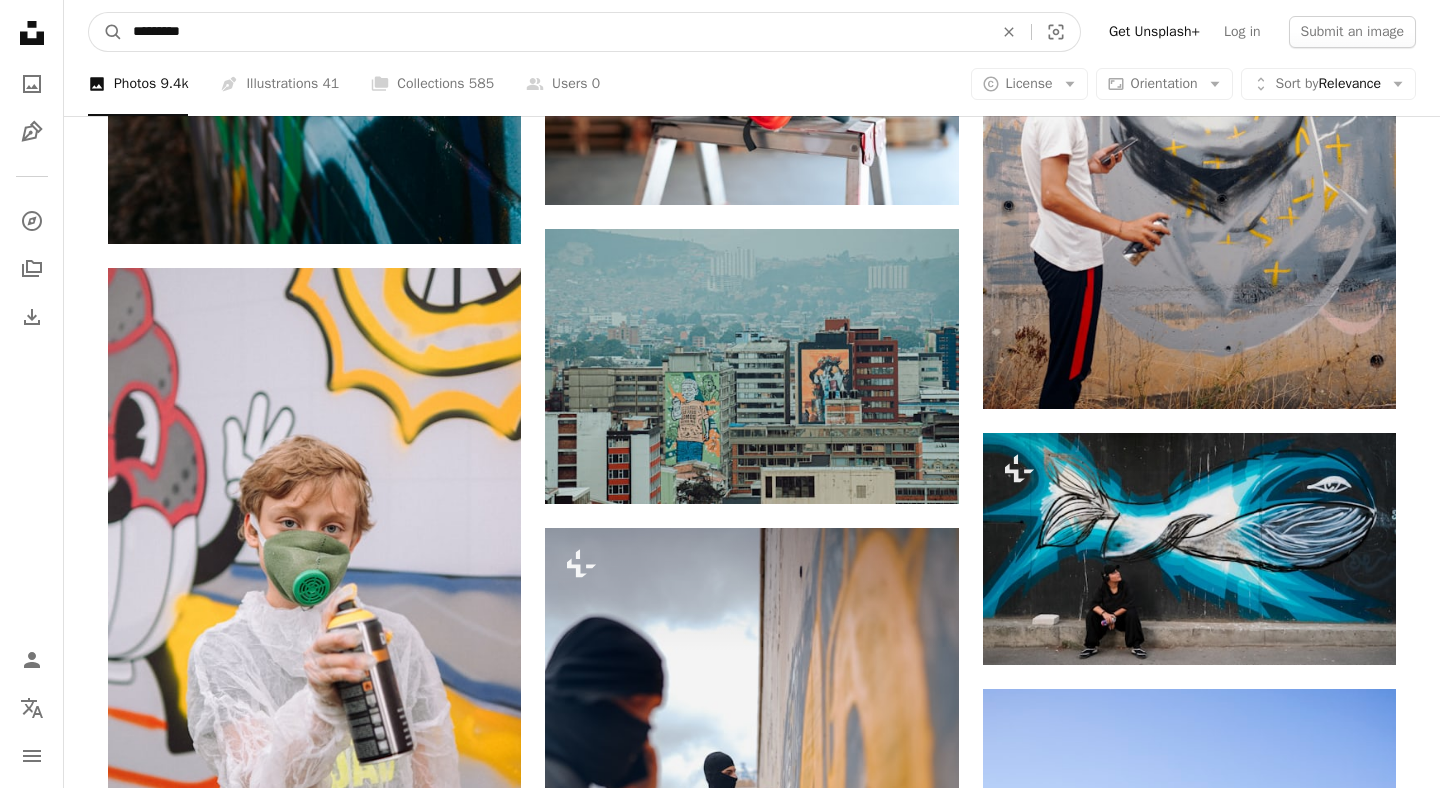 click on "*********" at bounding box center (555, 32) 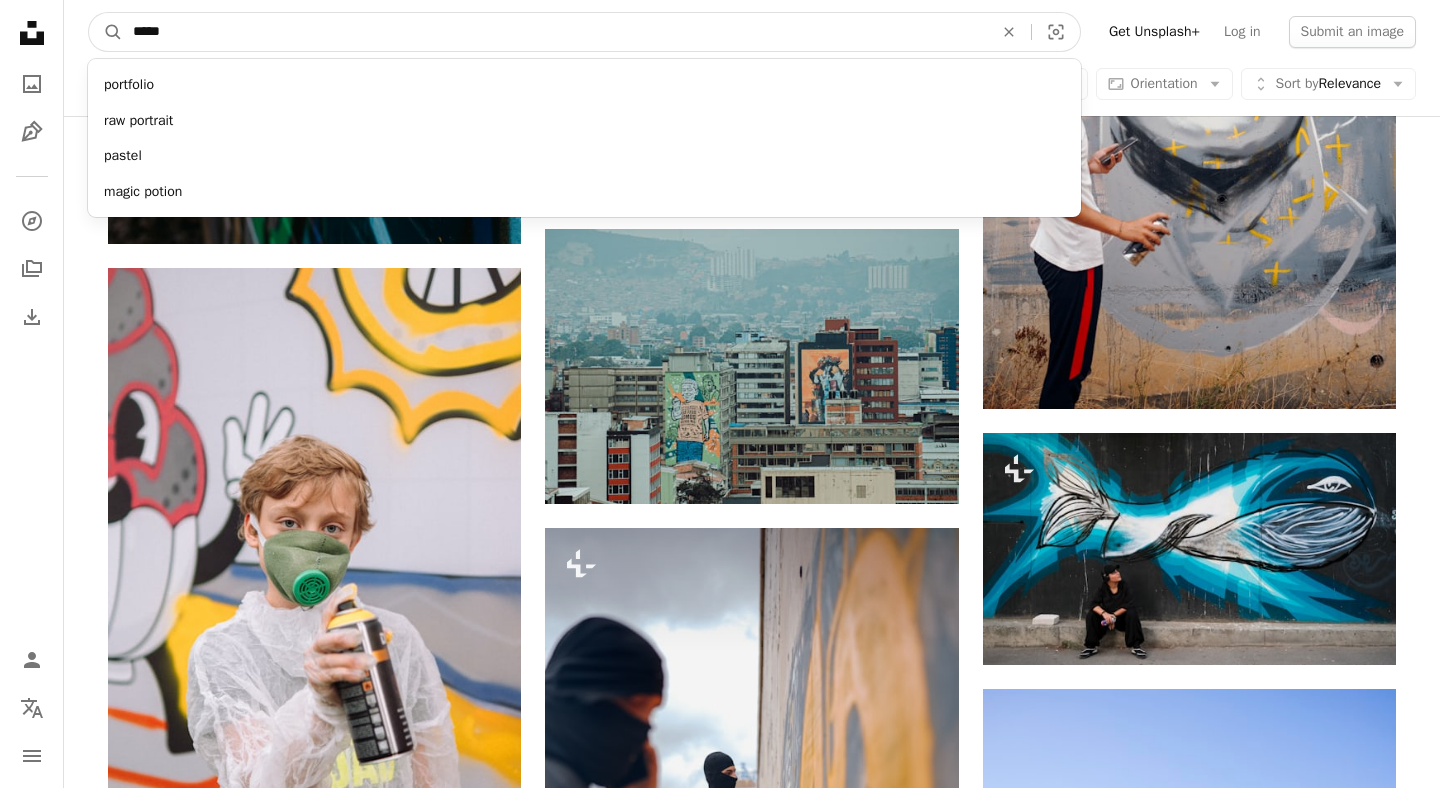 type on "******" 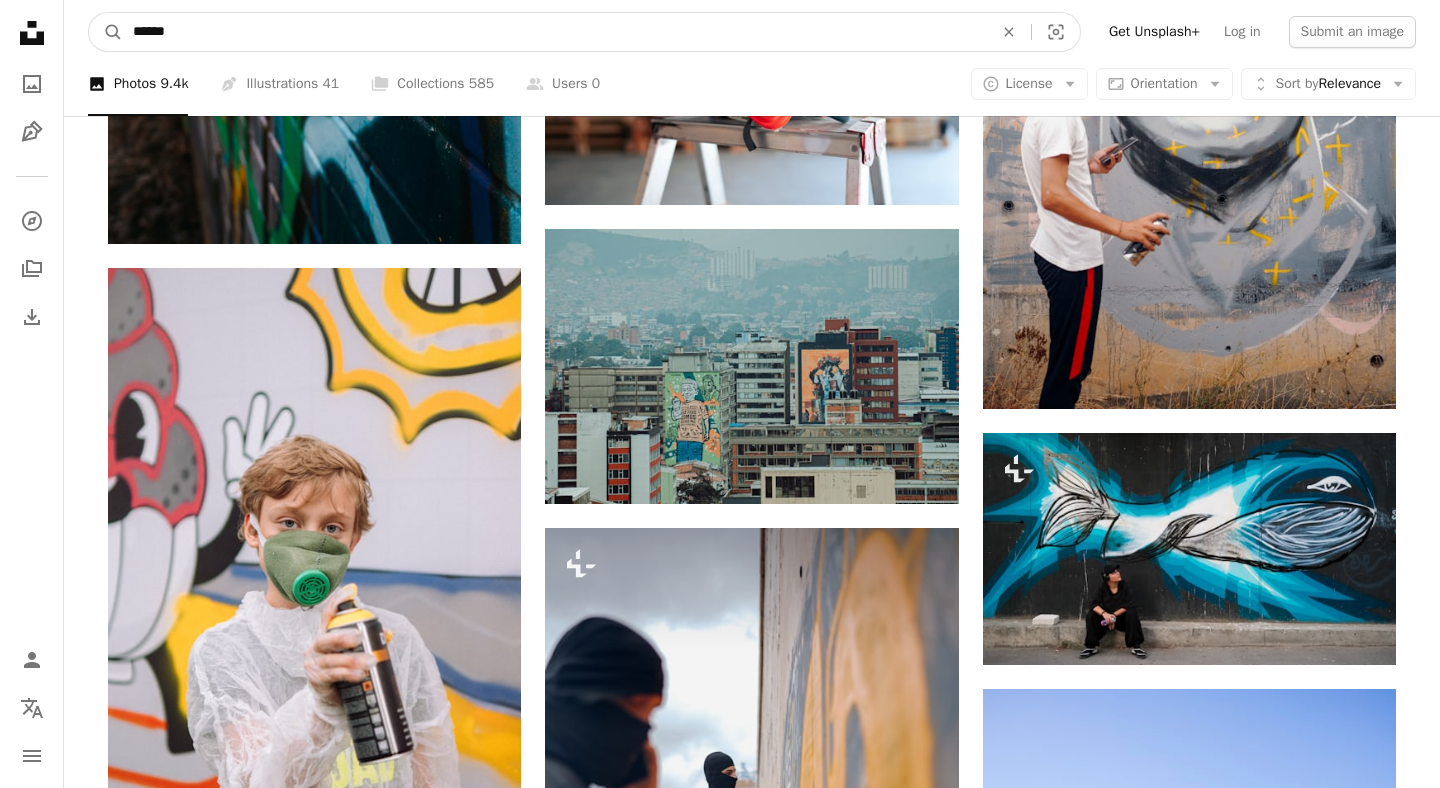 click on "A magnifying glass" at bounding box center [106, 32] 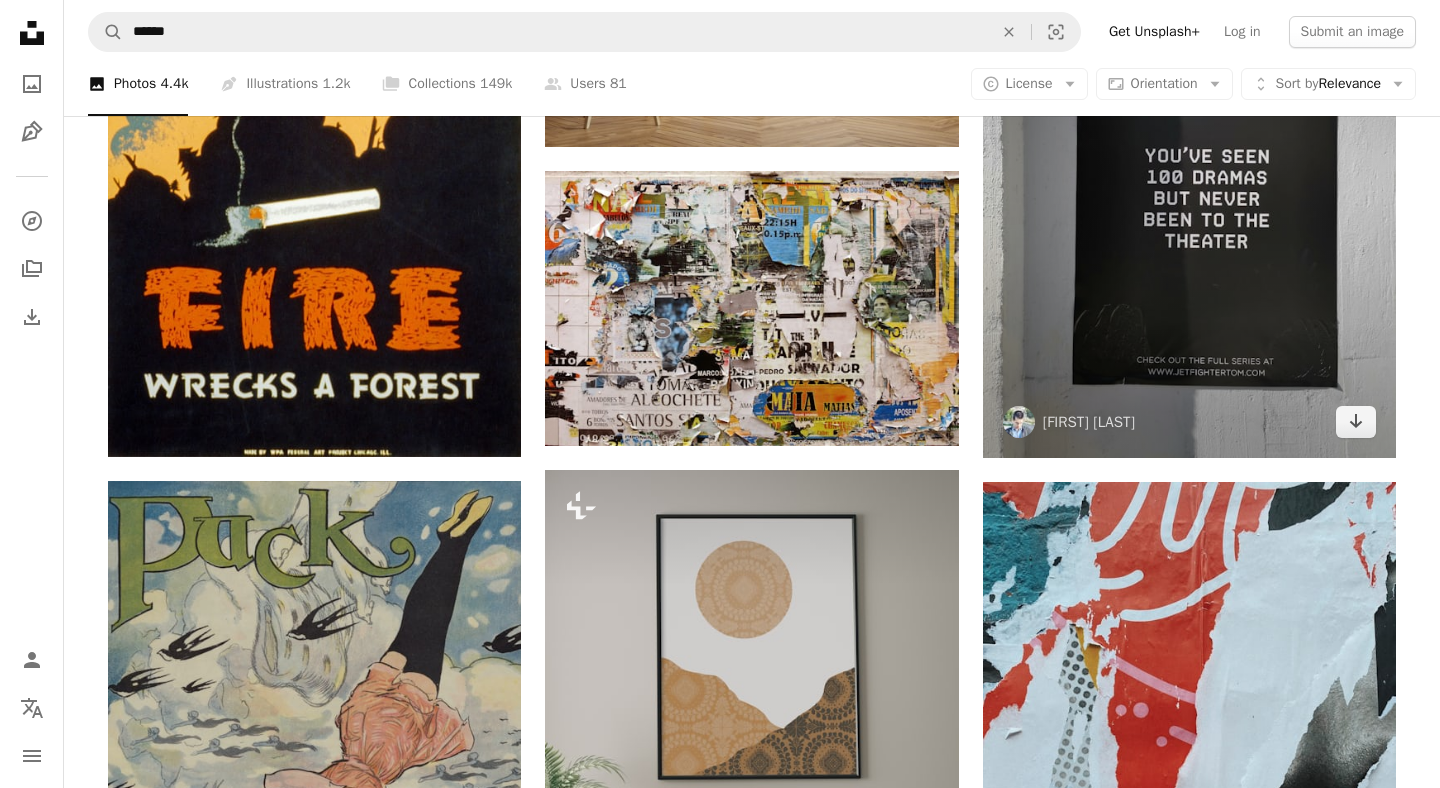 scroll, scrollTop: 2805, scrollLeft: 0, axis: vertical 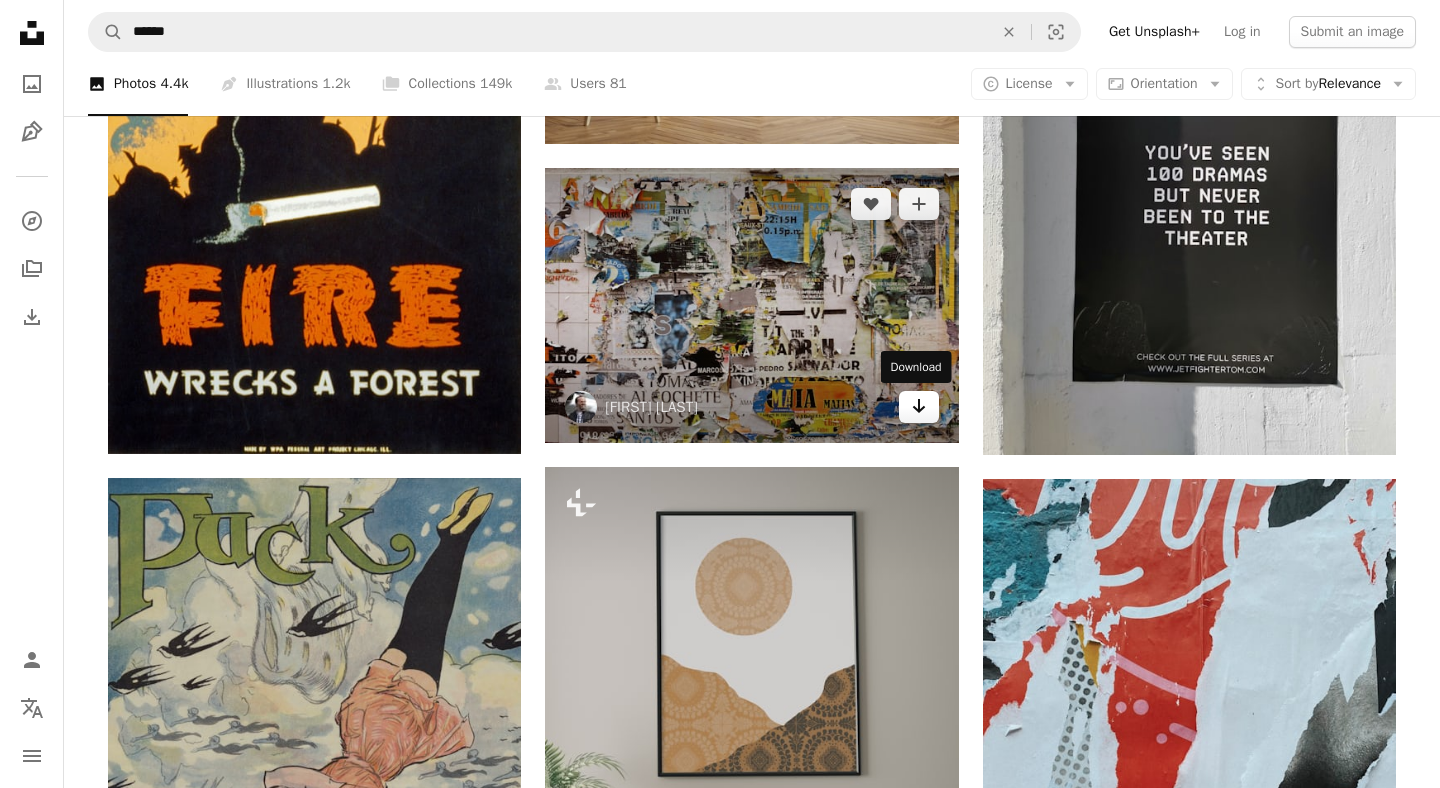 click on "Arrow pointing down" 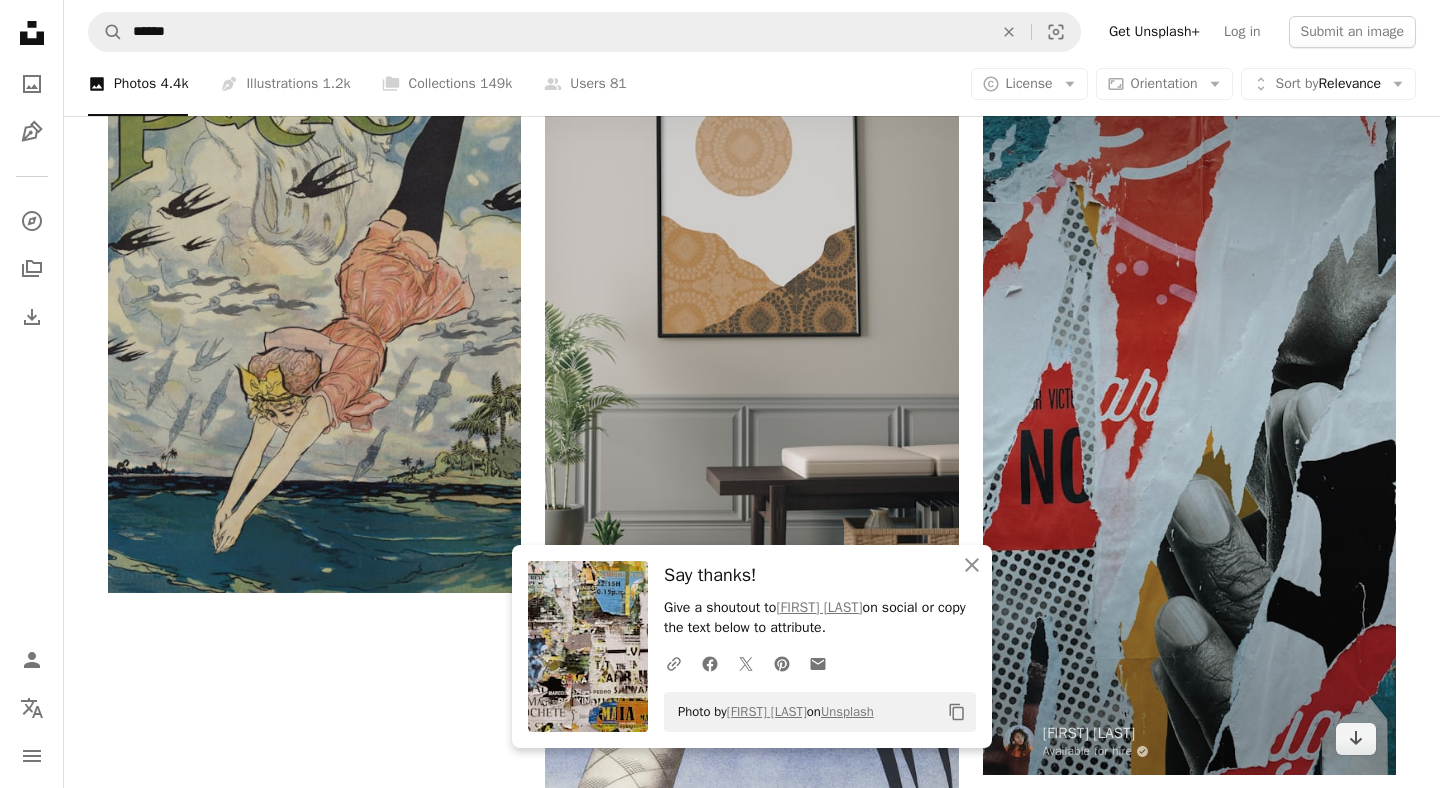 scroll, scrollTop: 3308, scrollLeft: 0, axis: vertical 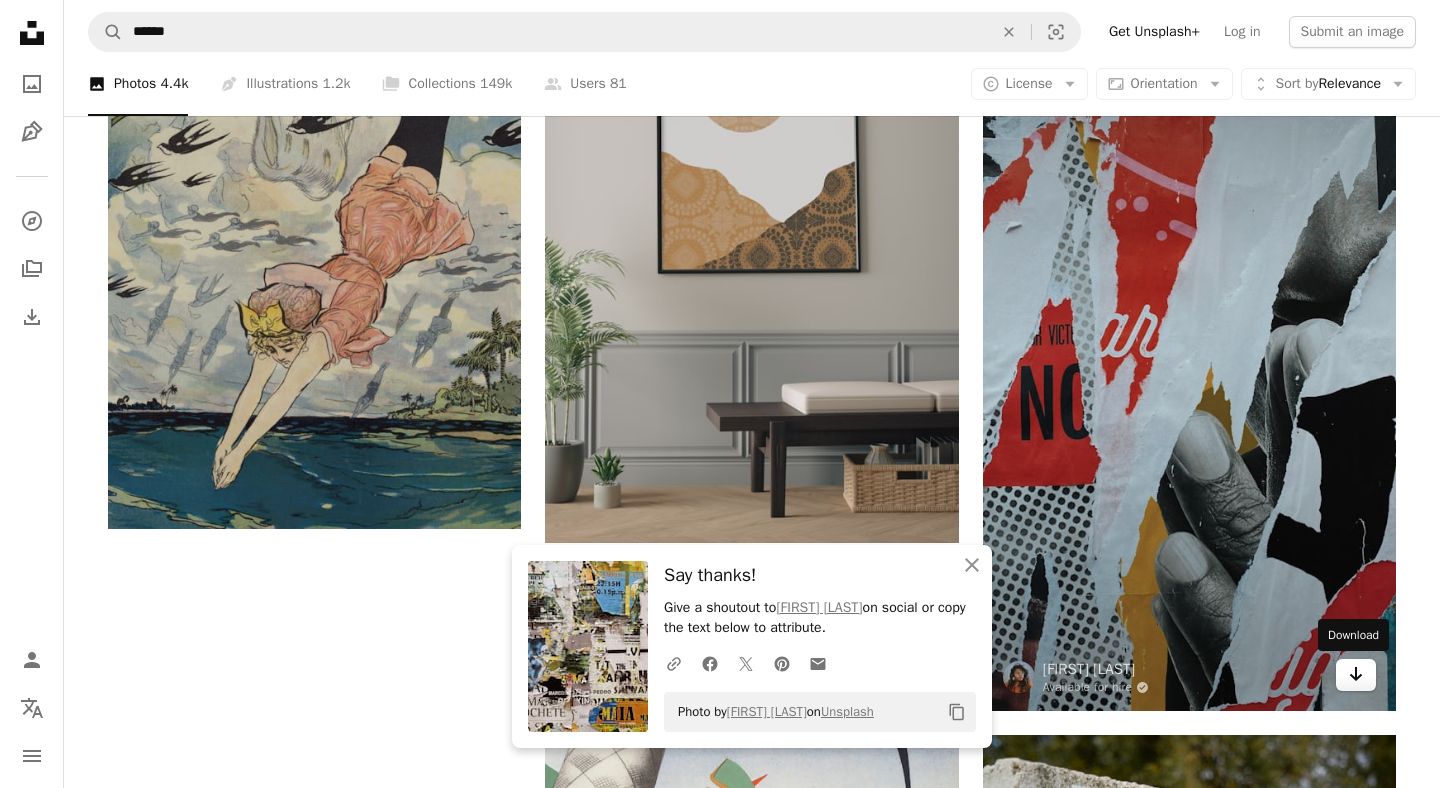 click on "Arrow pointing down" 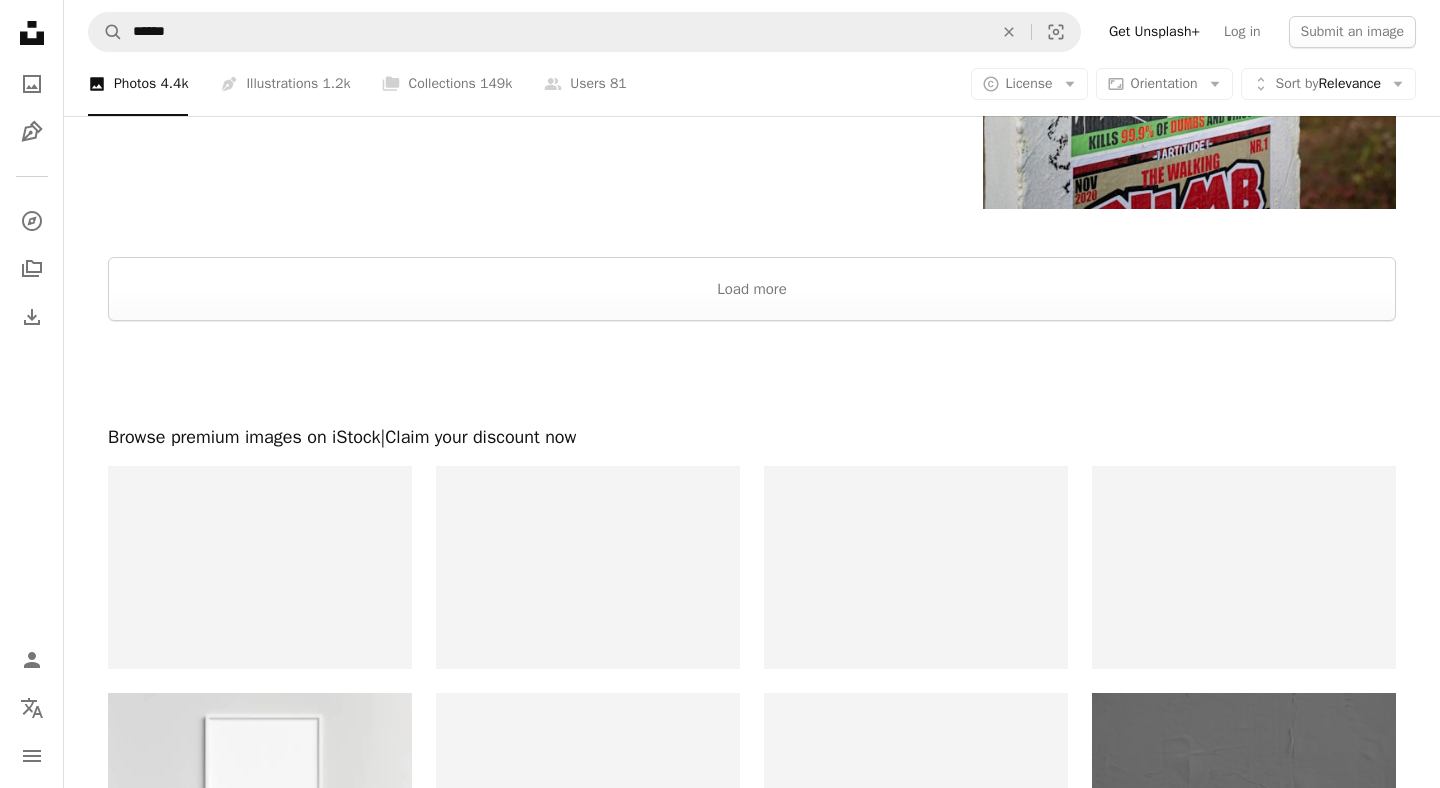 scroll, scrollTop: 4363, scrollLeft: 0, axis: vertical 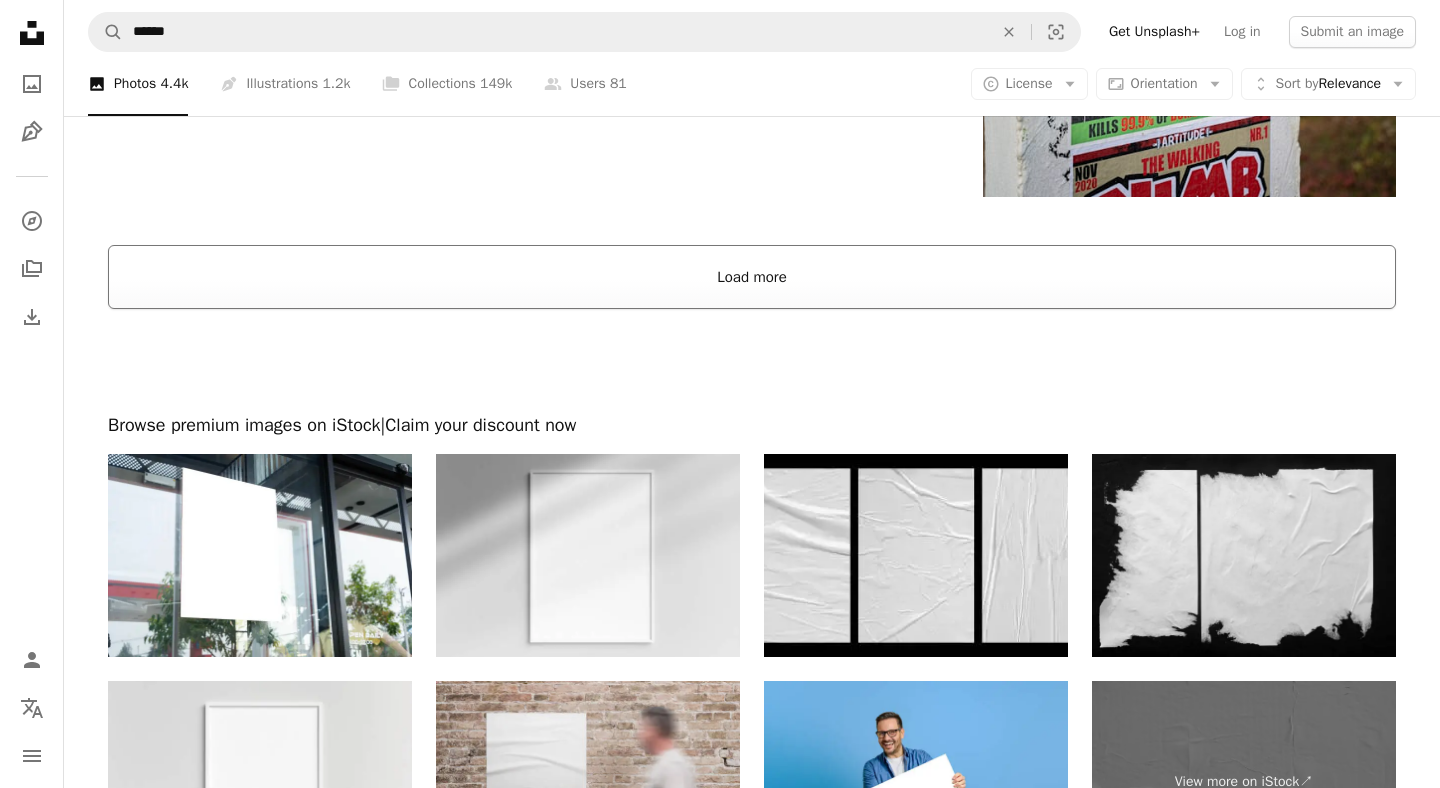 click on "Load more" at bounding box center (752, 277) 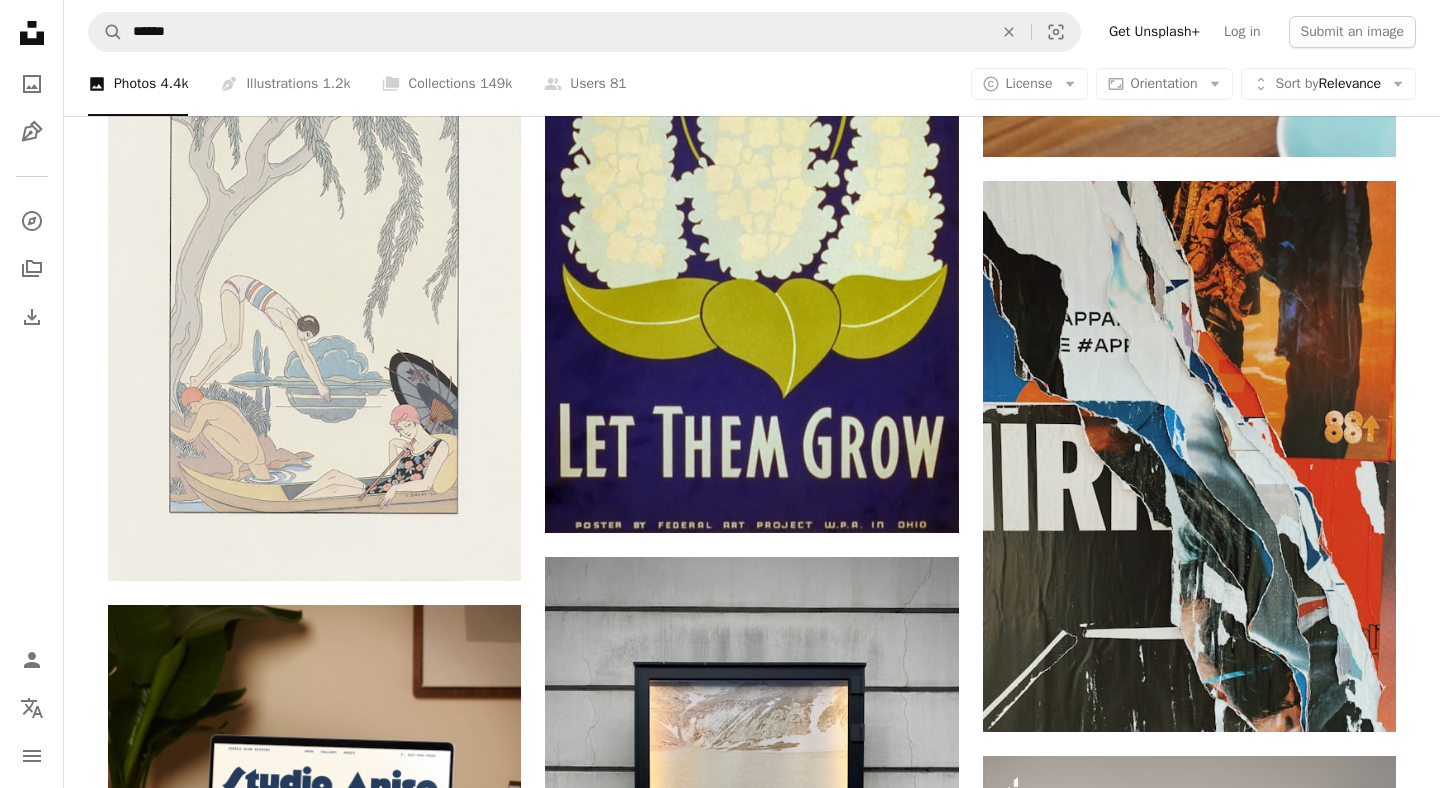 scroll, scrollTop: 5164, scrollLeft: 0, axis: vertical 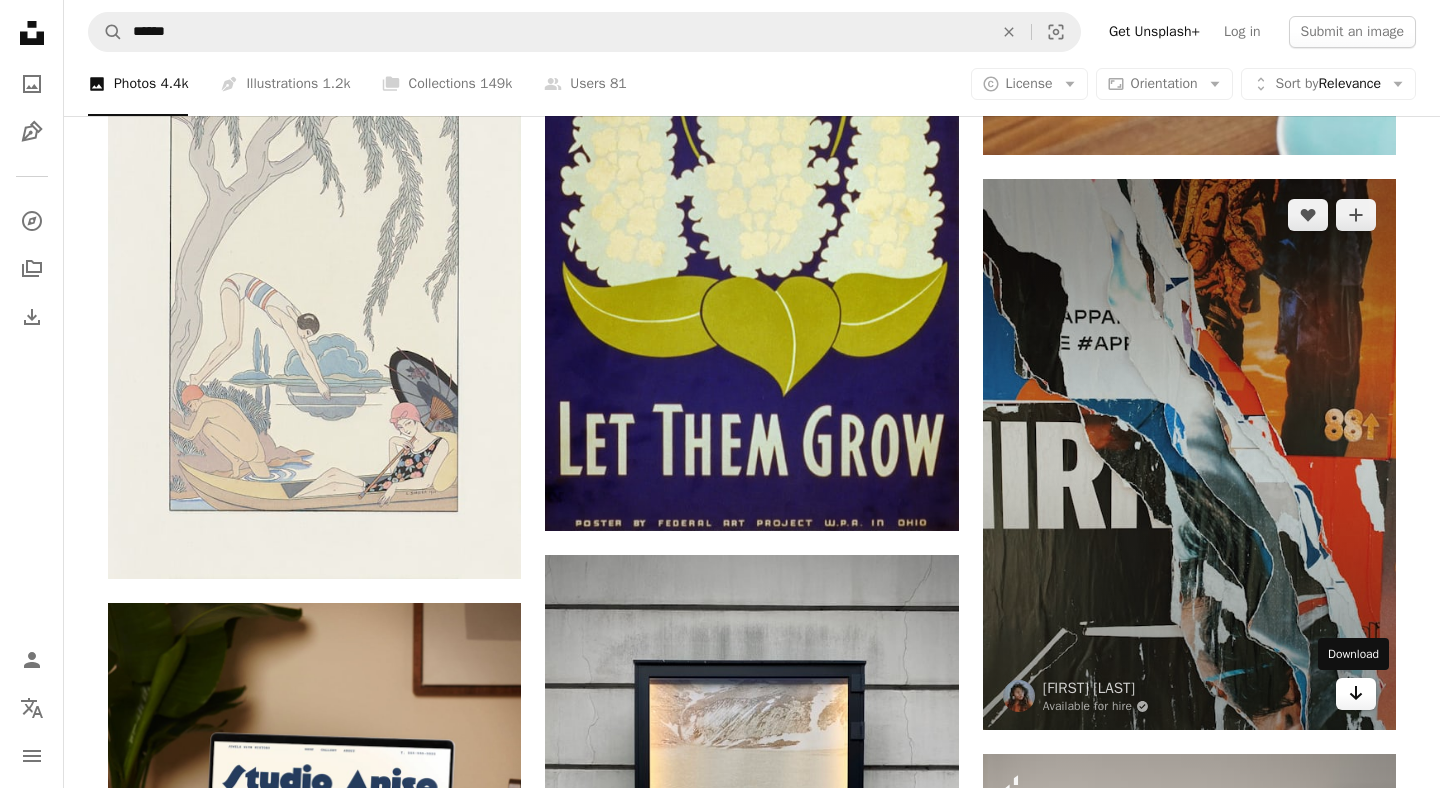 click 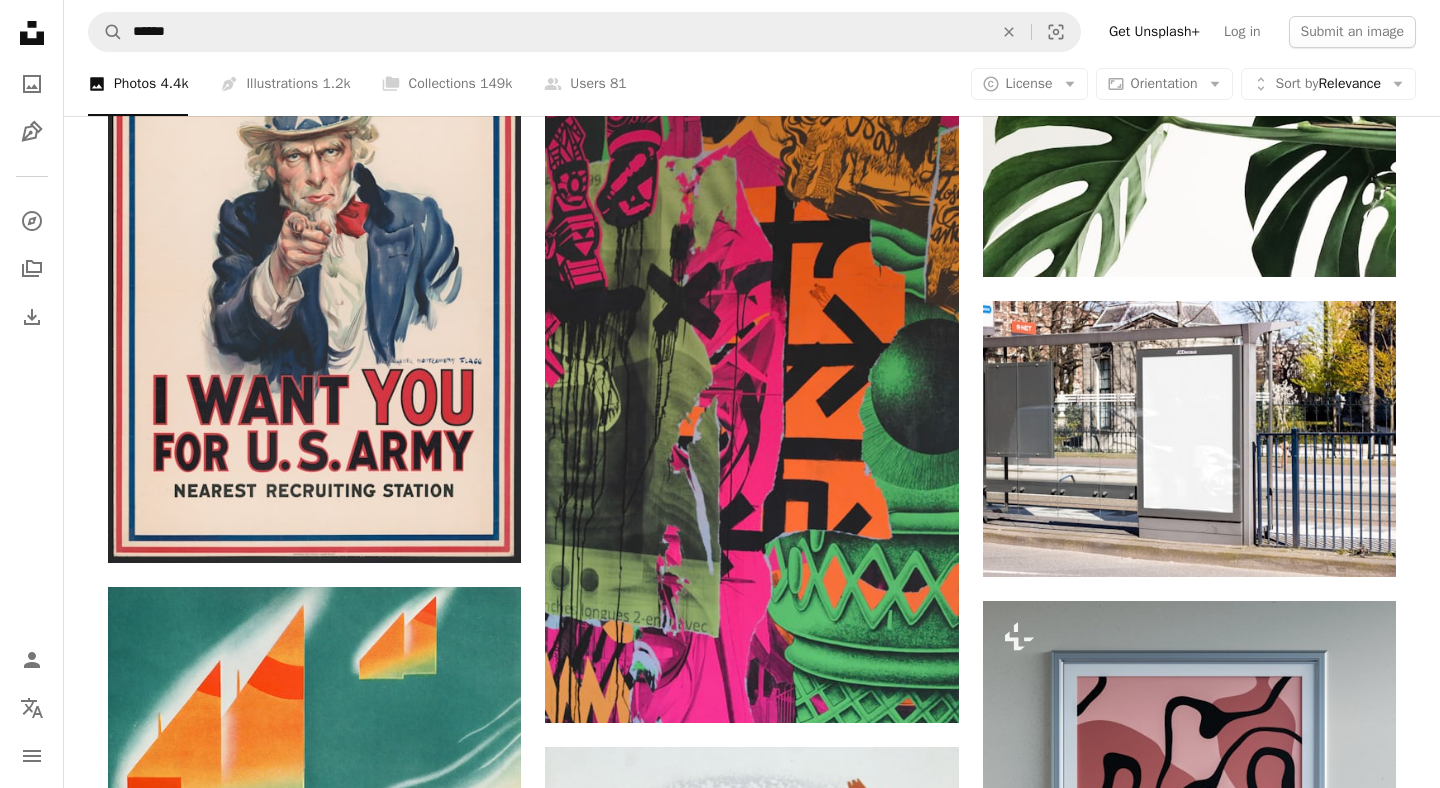 scroll, scrollTop: 9450, scrollLeft: 0, axis: vertical 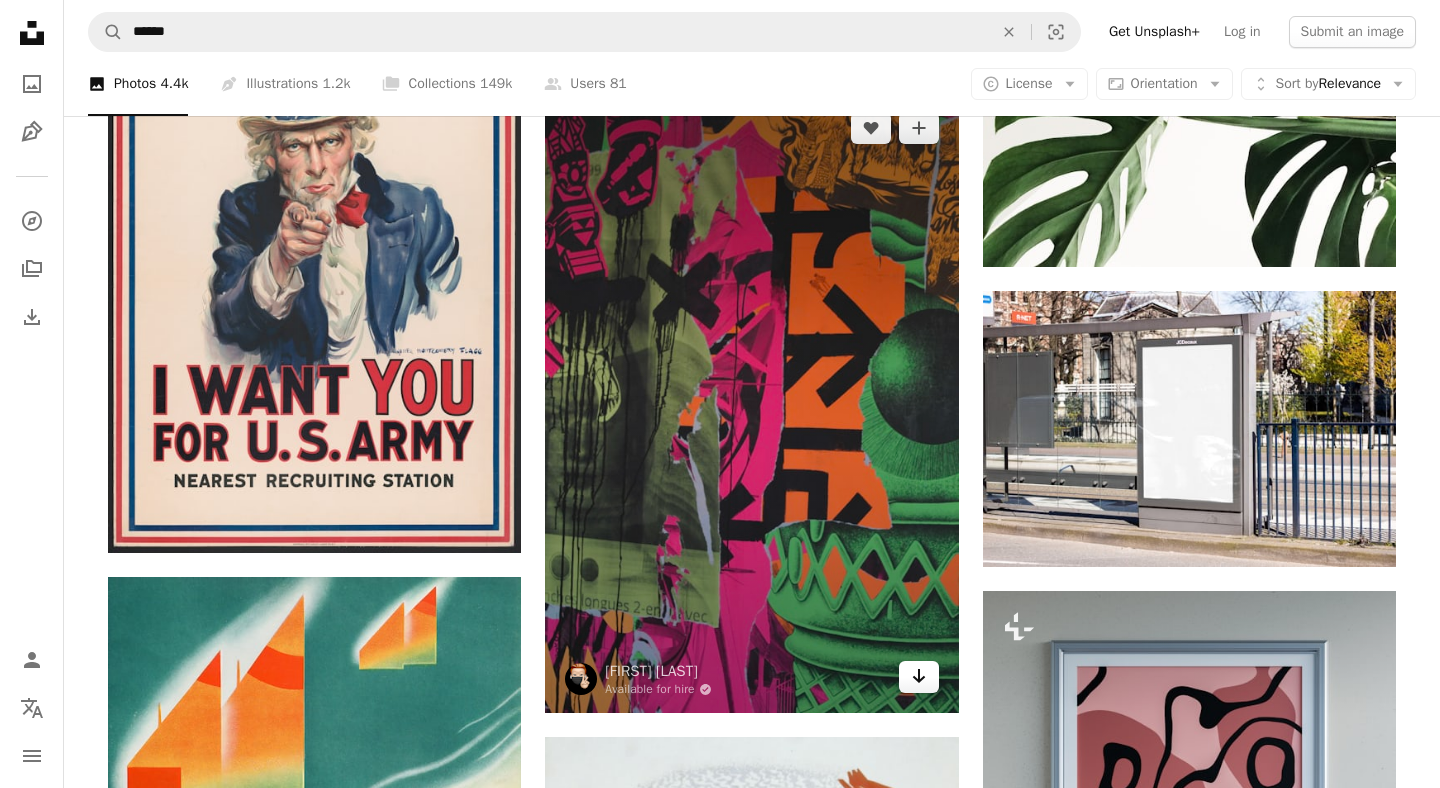click on "Arrow pointing down" 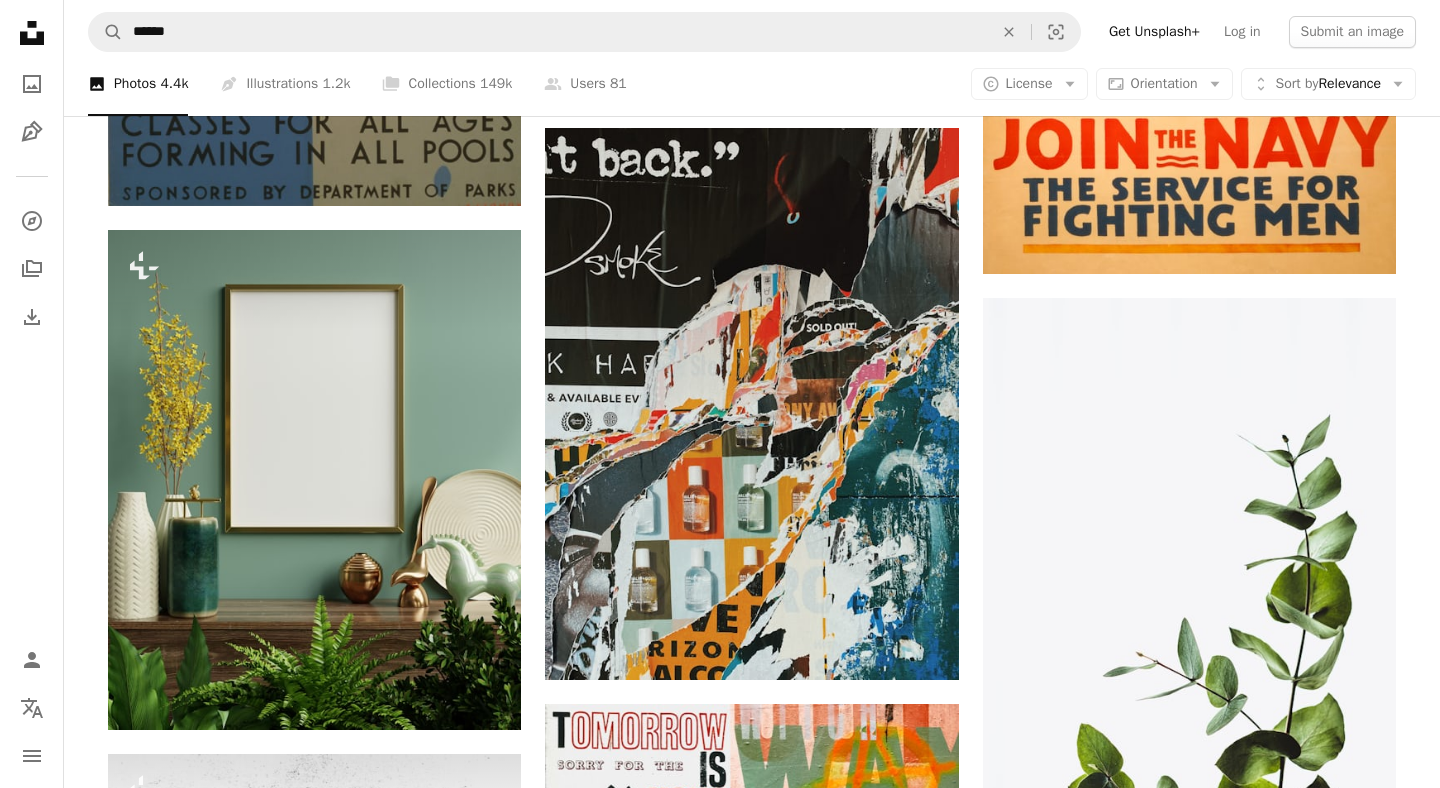 scroll, scrollTop: 10999, scrollLeft: 0, axis: vertical 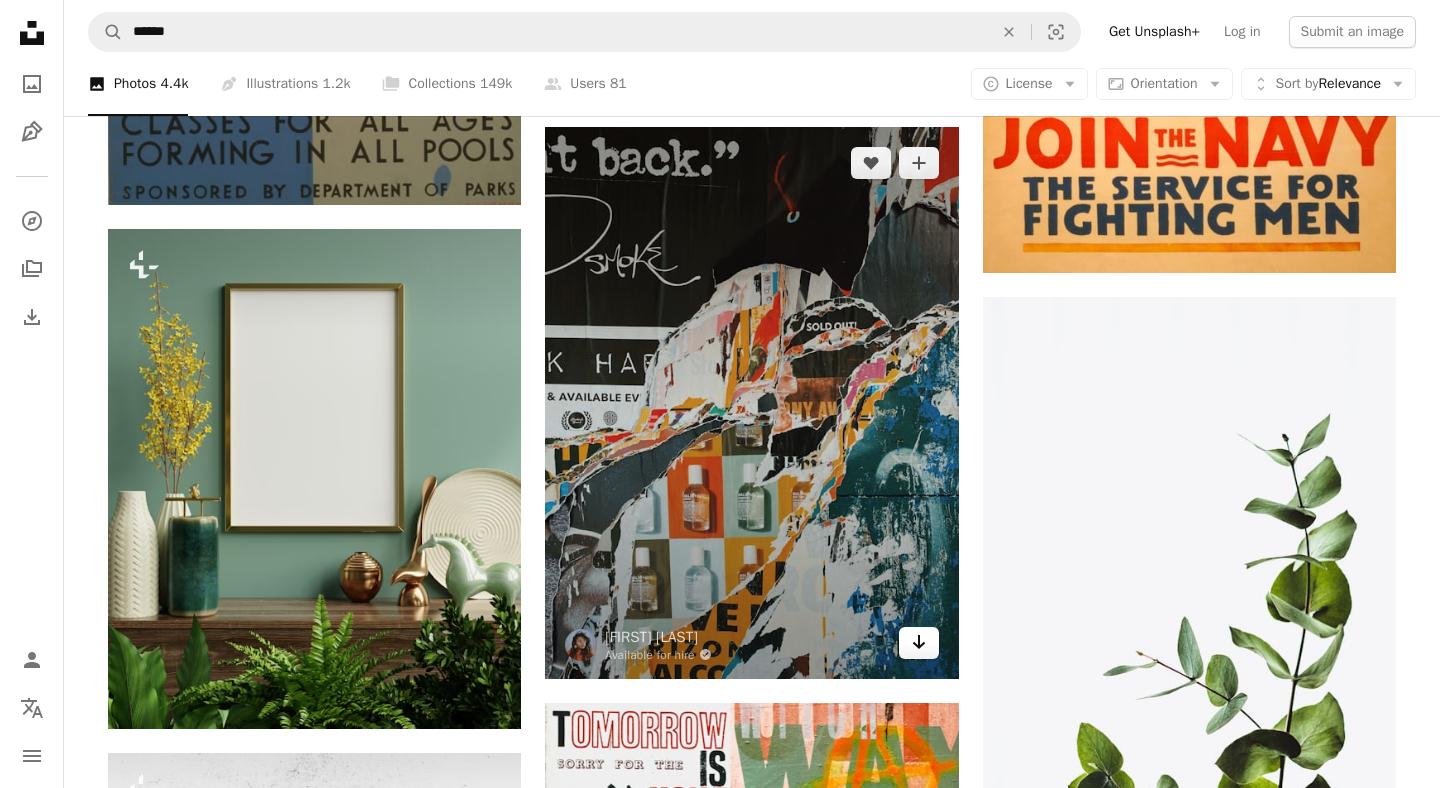 click on "Arrow pointing down" 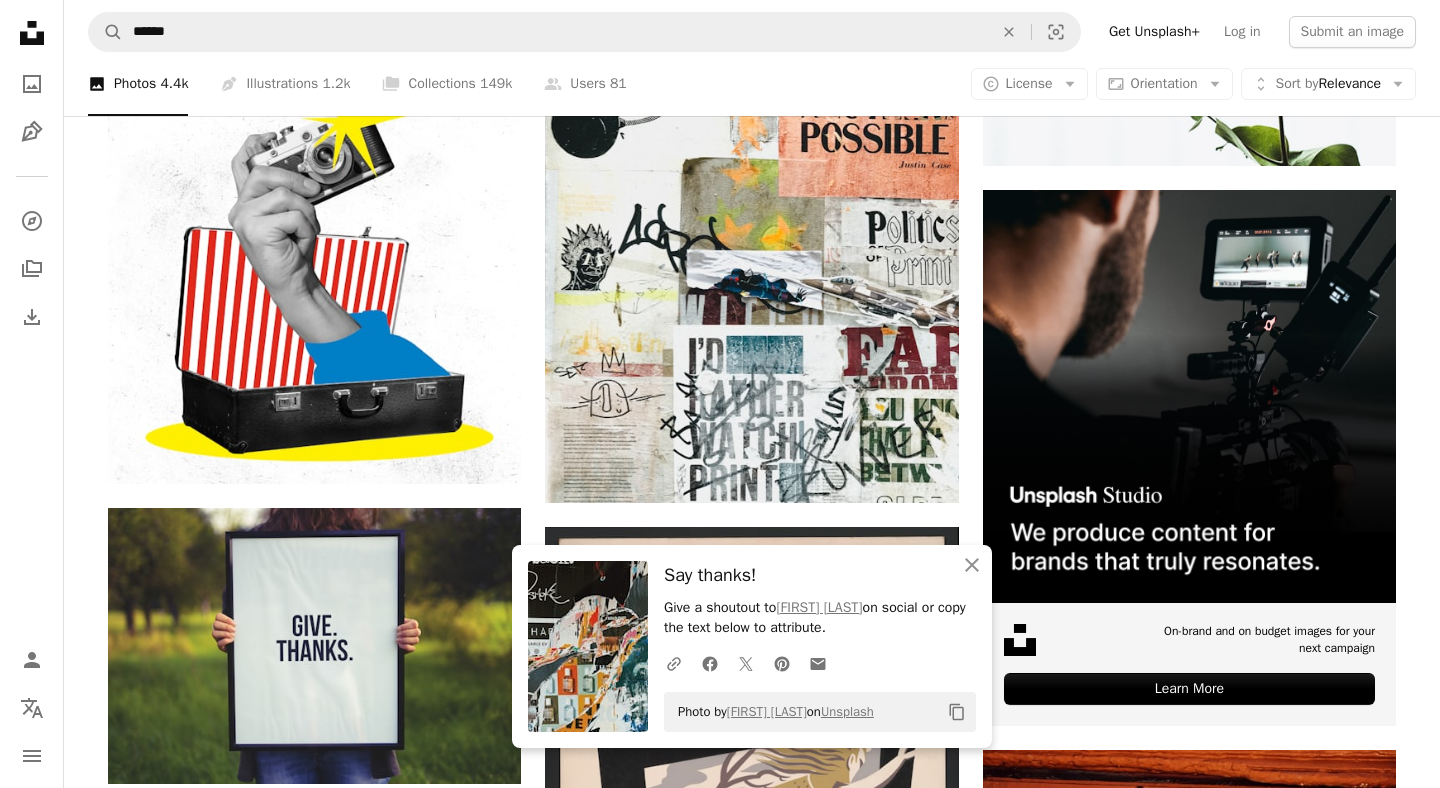 scroll, scrollTop: 11753, scrollLeft: 0, axis: vertical 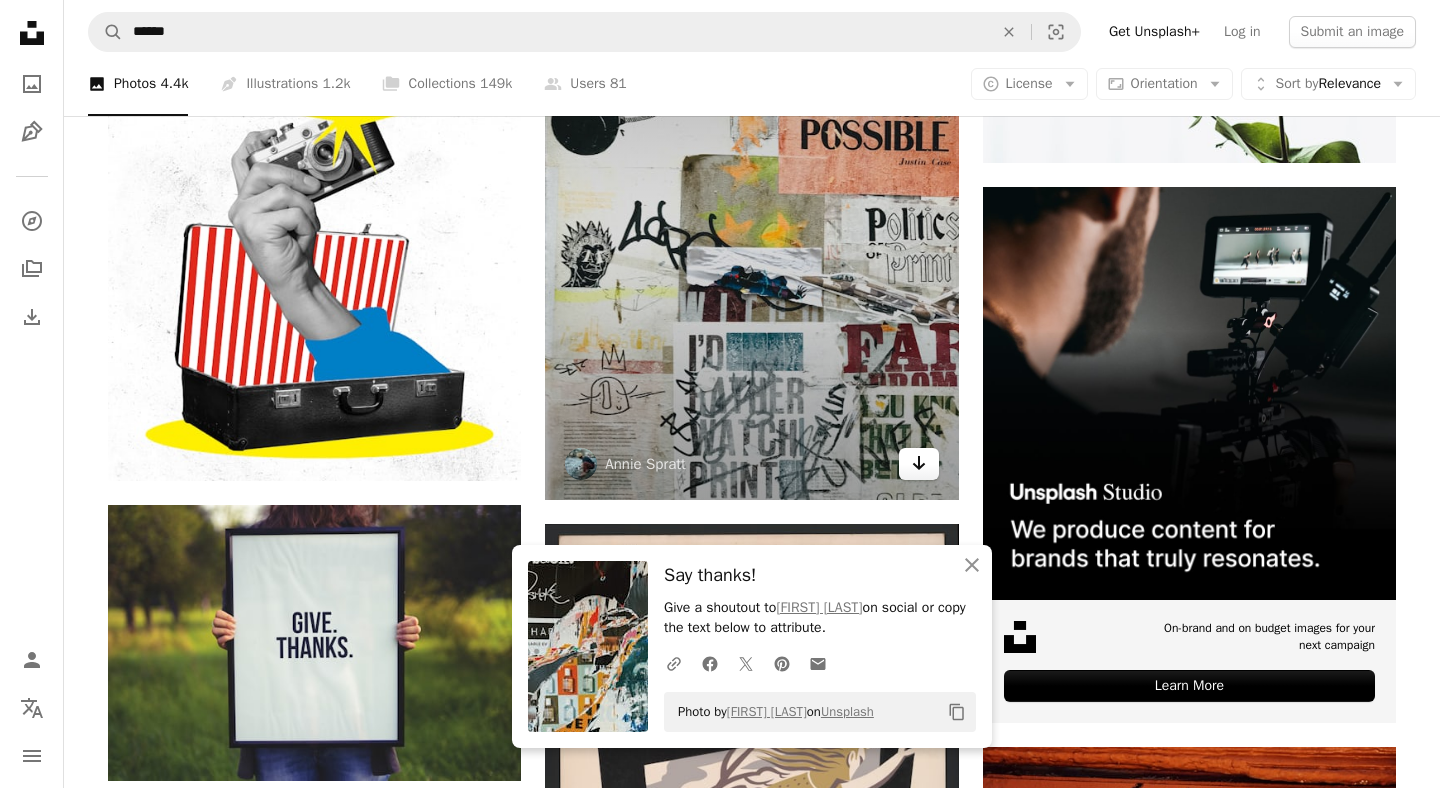 click on "Arrow pointing down" 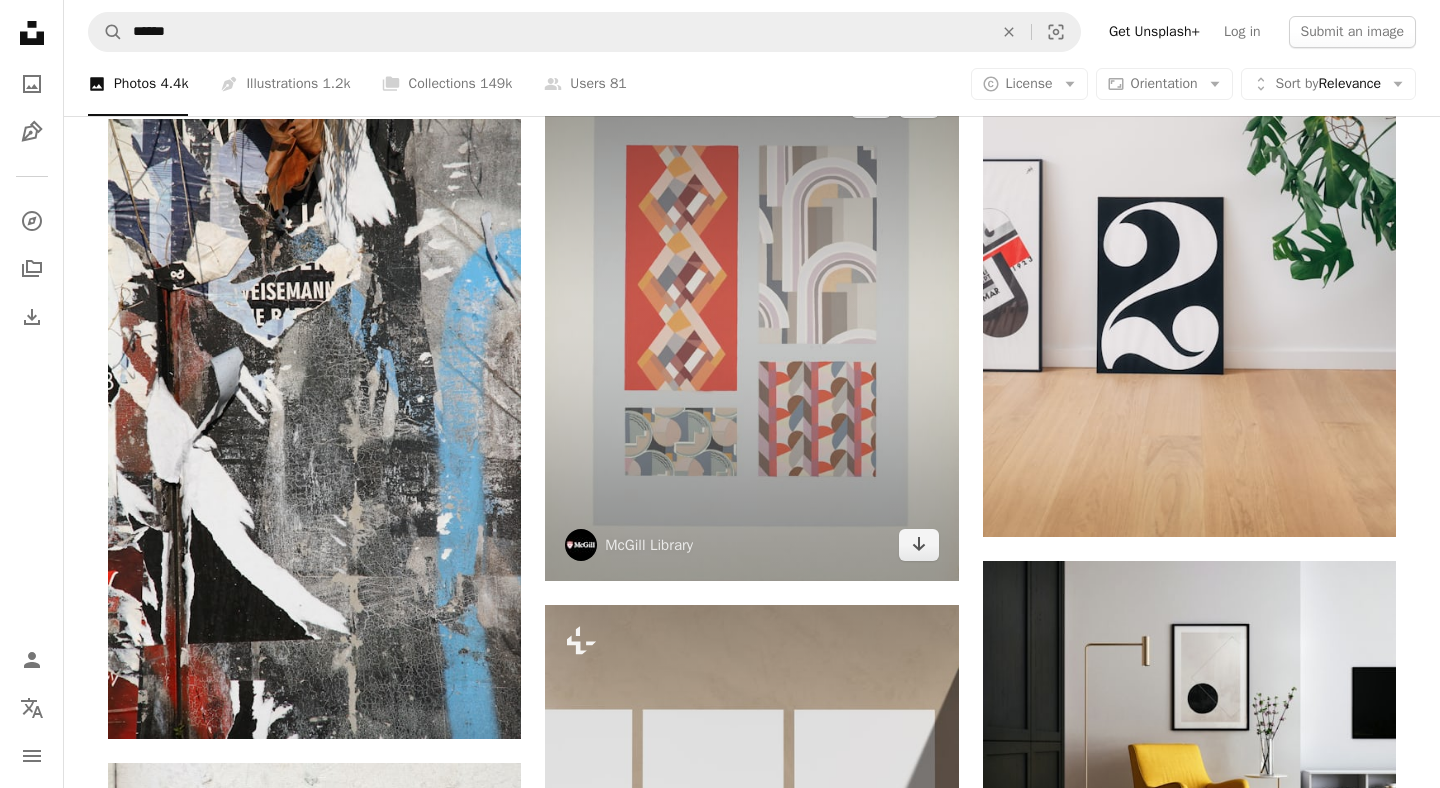 scroll, scrollTop: 15423, scrollLeft: 0, axis: vertical 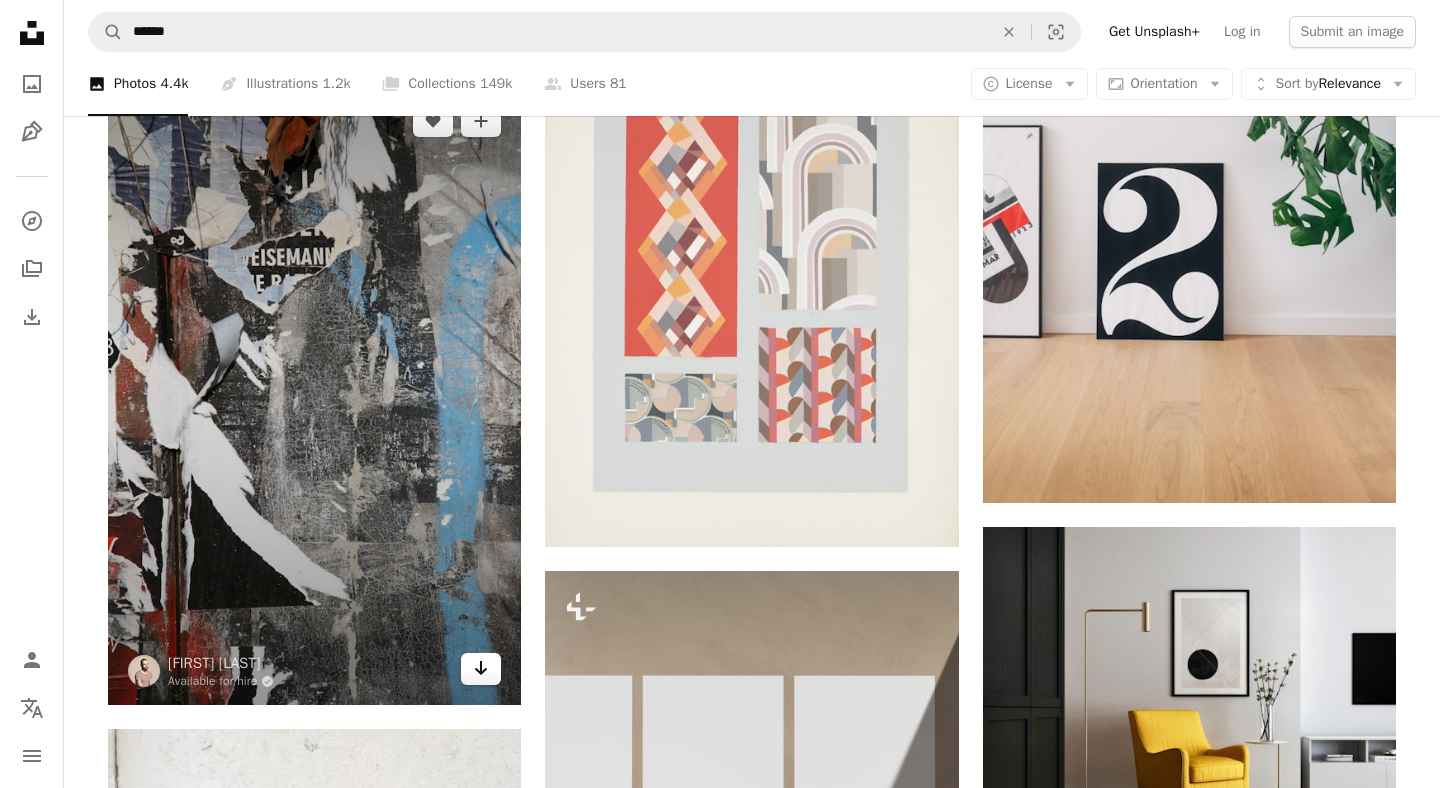 click 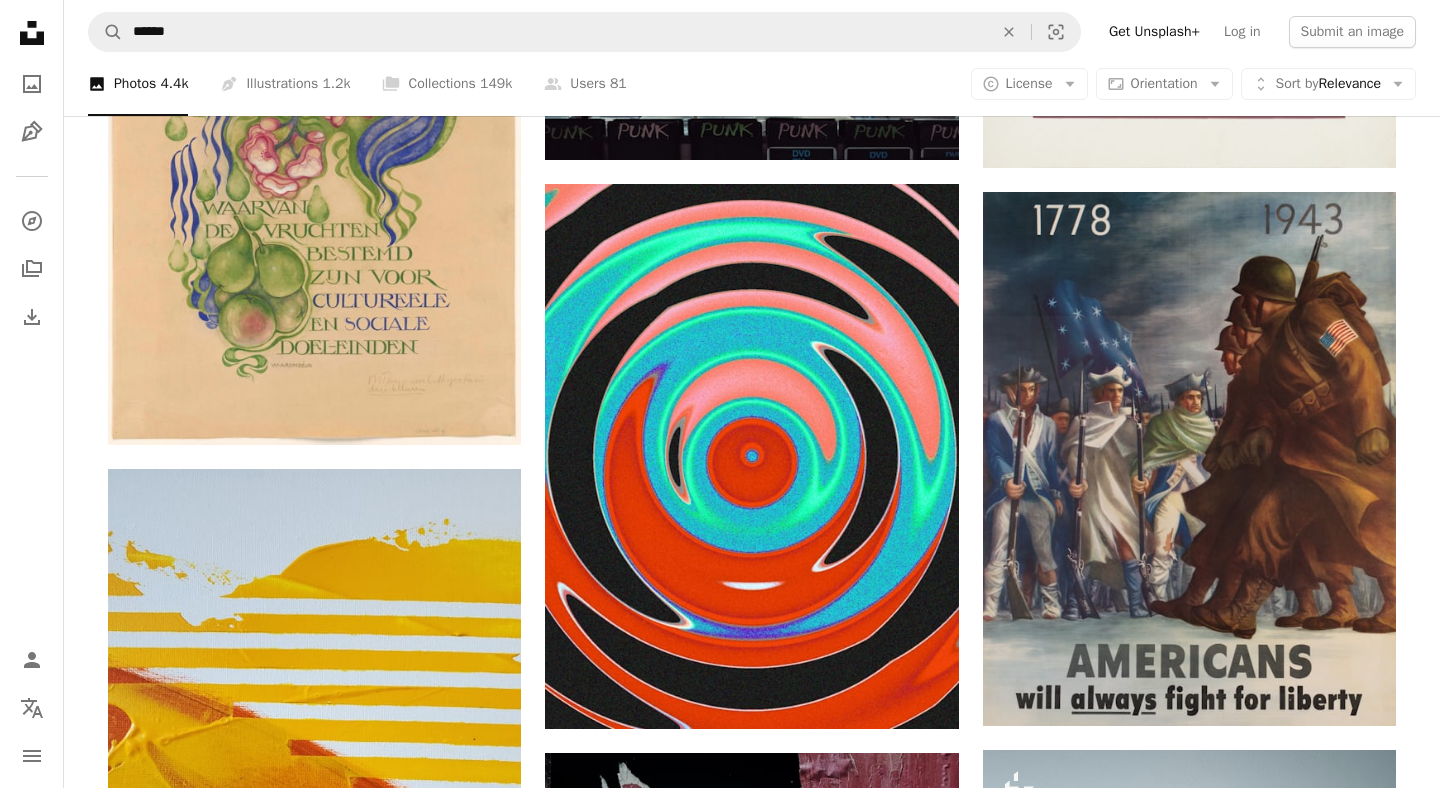 scroll, scrollTop: 16979, scrollLeft: 0, axis: vertical 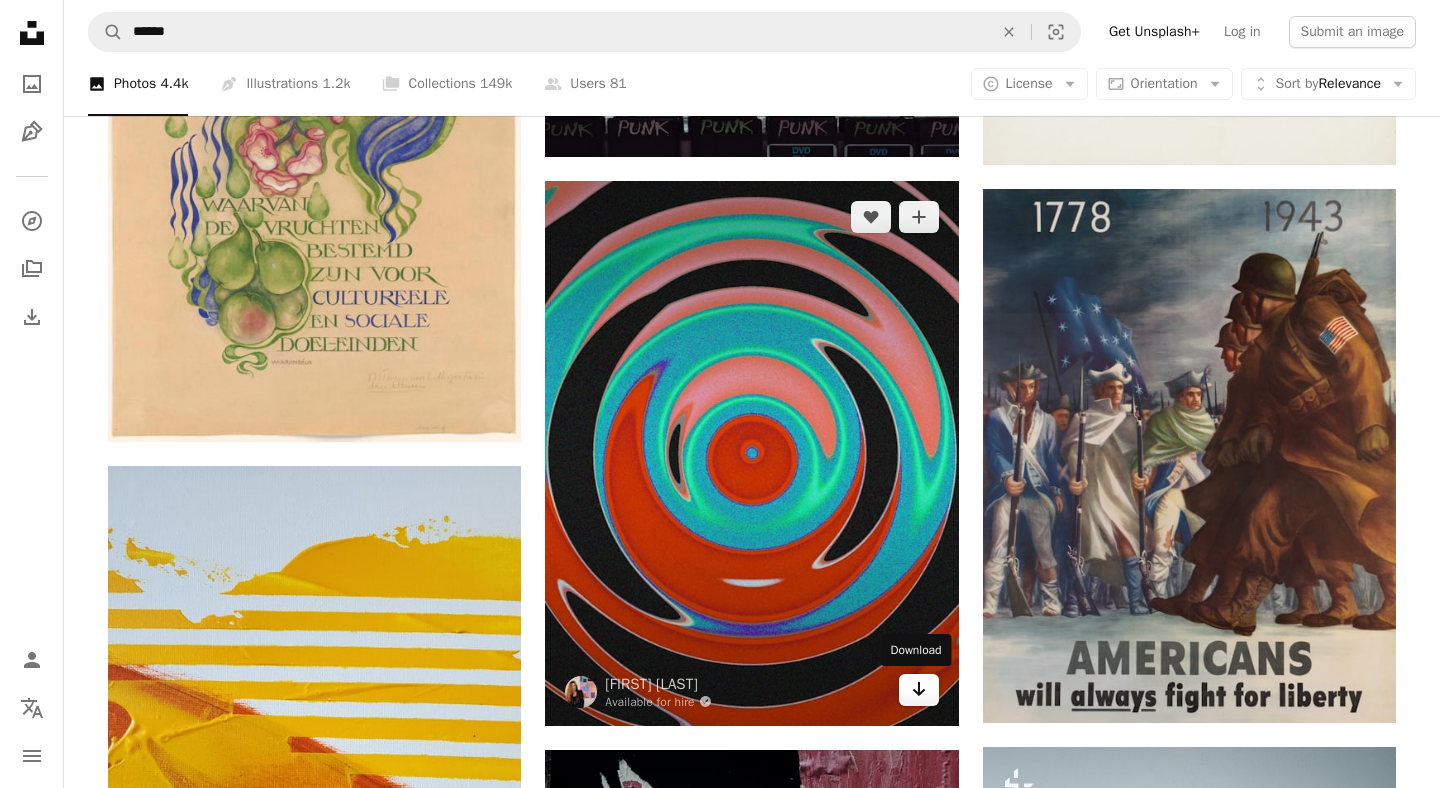 click on "Arrow pointing down" 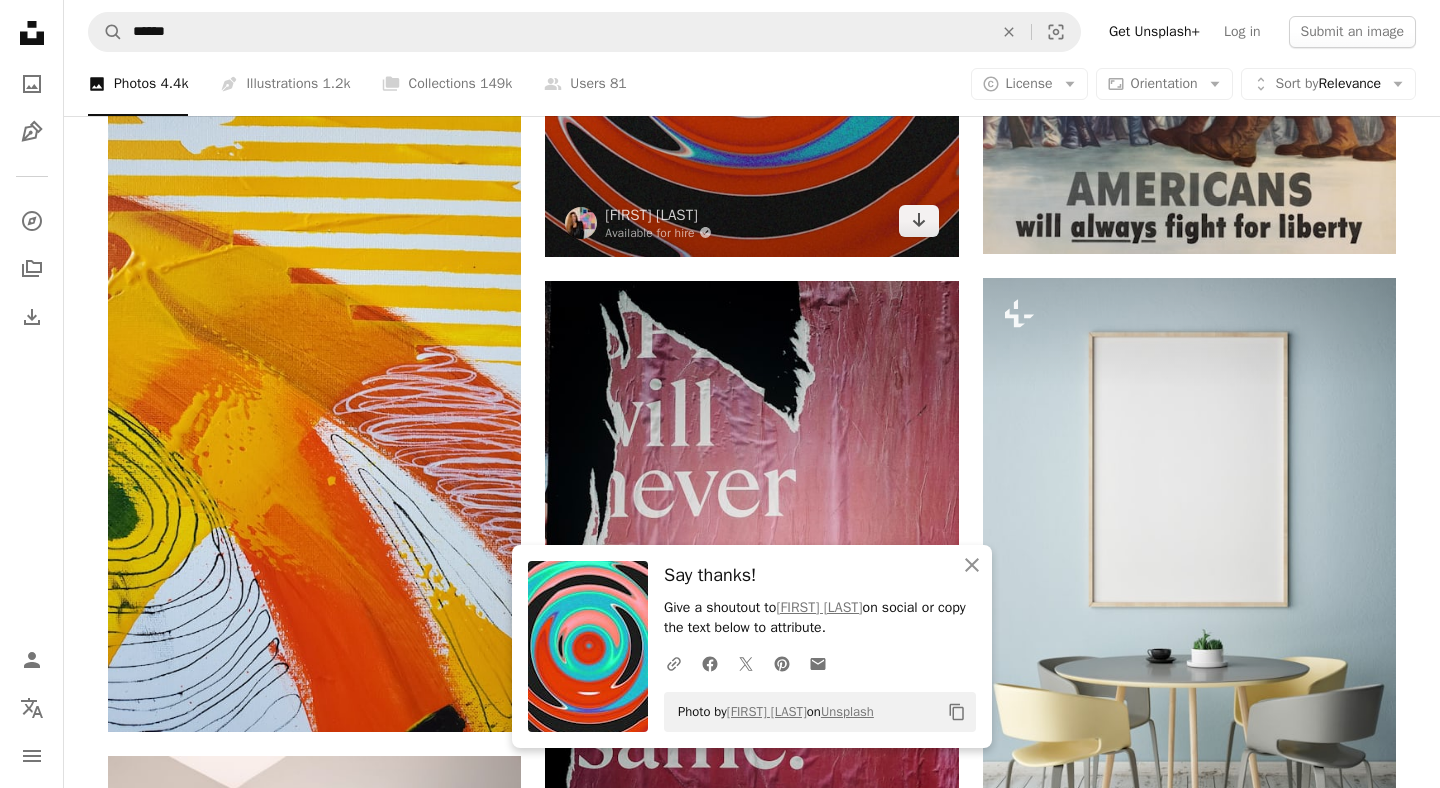 scroll, scrollTop: 17584, scrollLeft: 0, axis: vertical 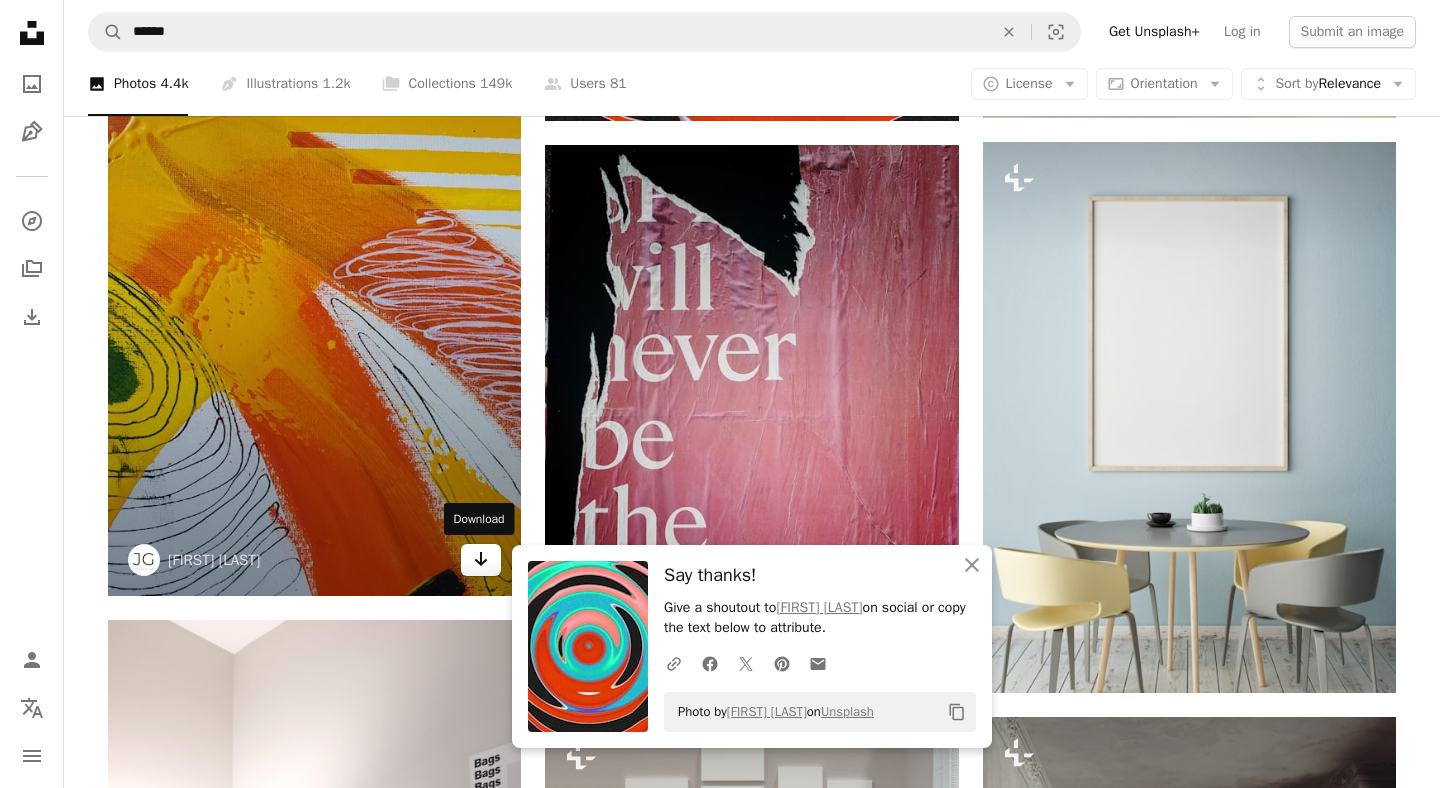 click 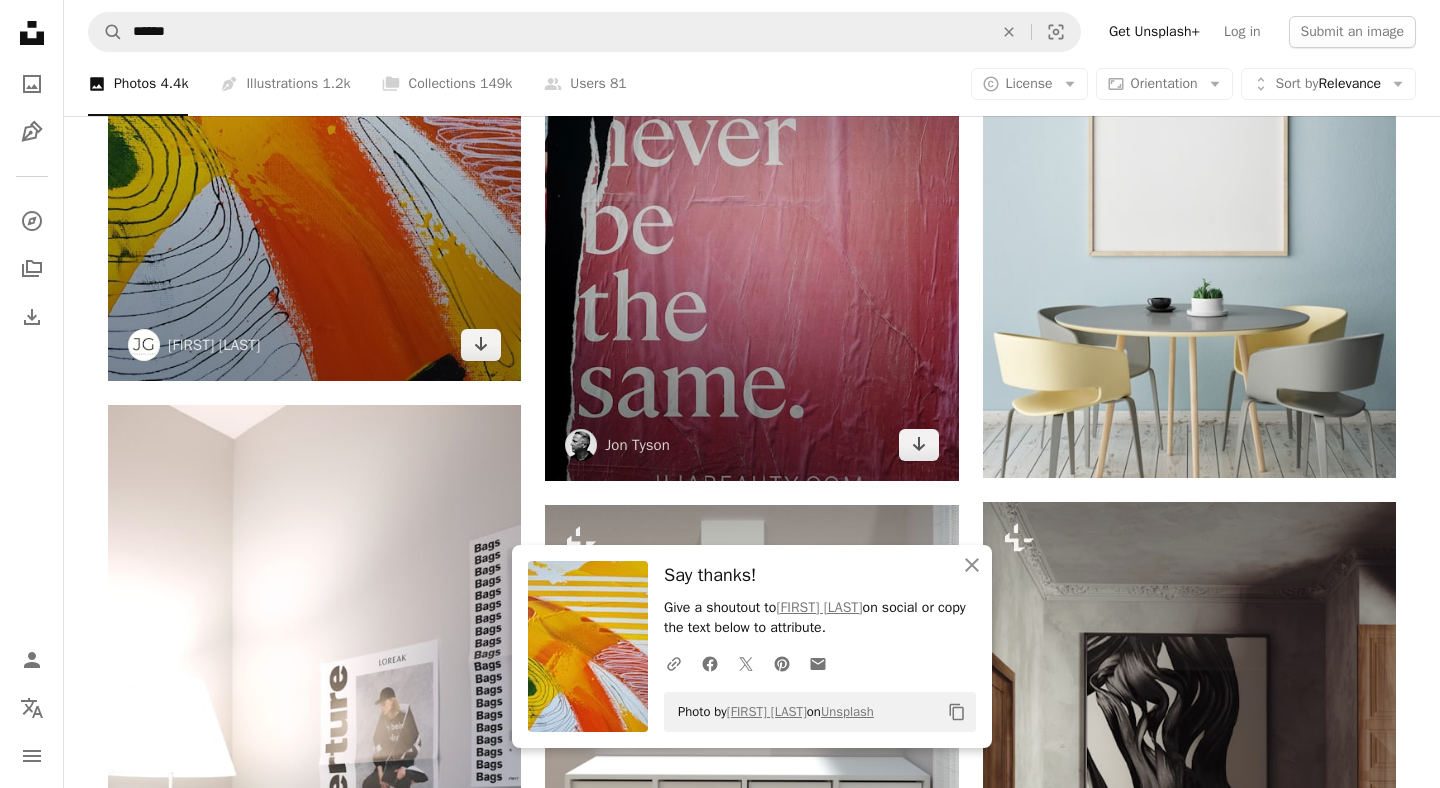 scroll, scrollTop: 17817, scrollLeft: 0, axis: vertical 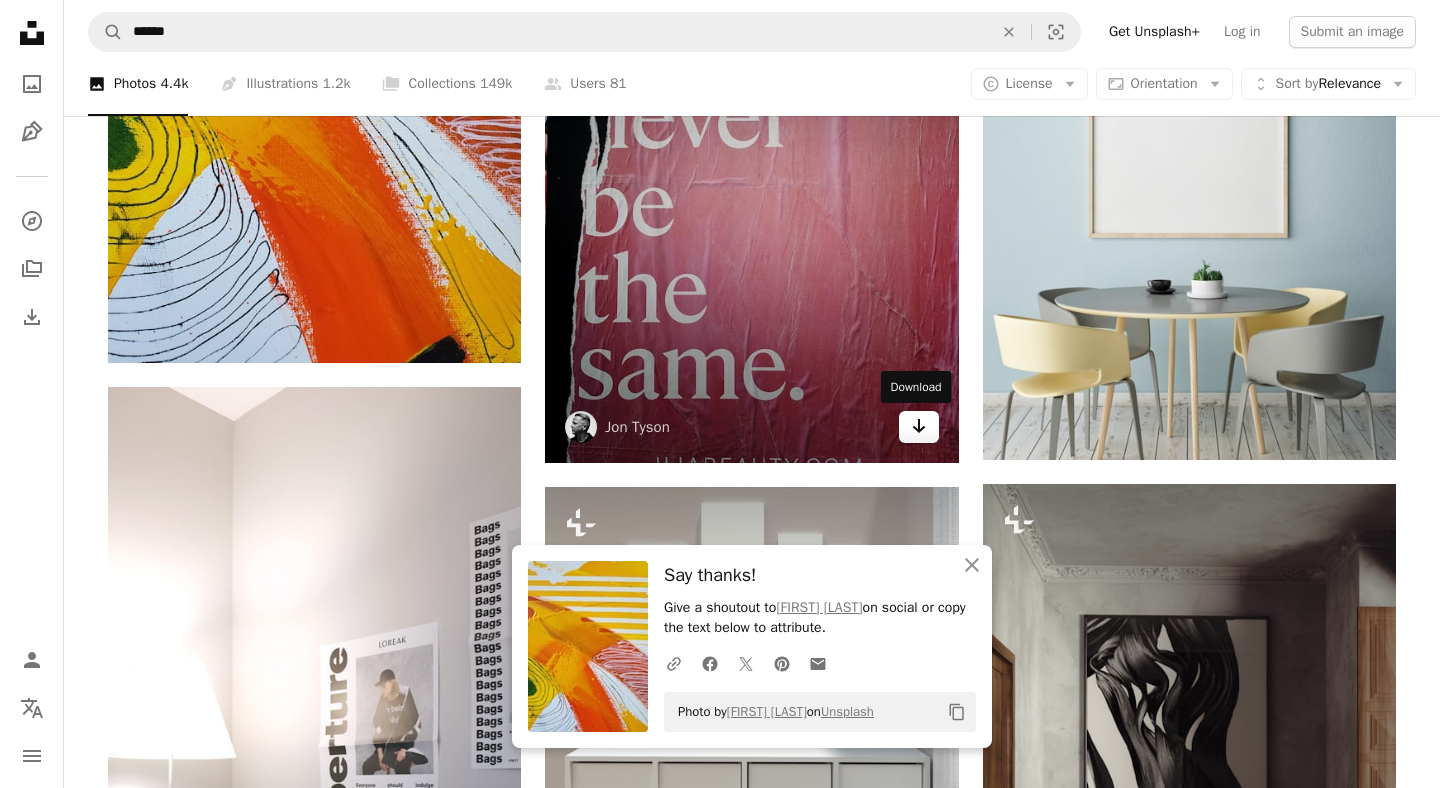 click on "Arrow pointing down" 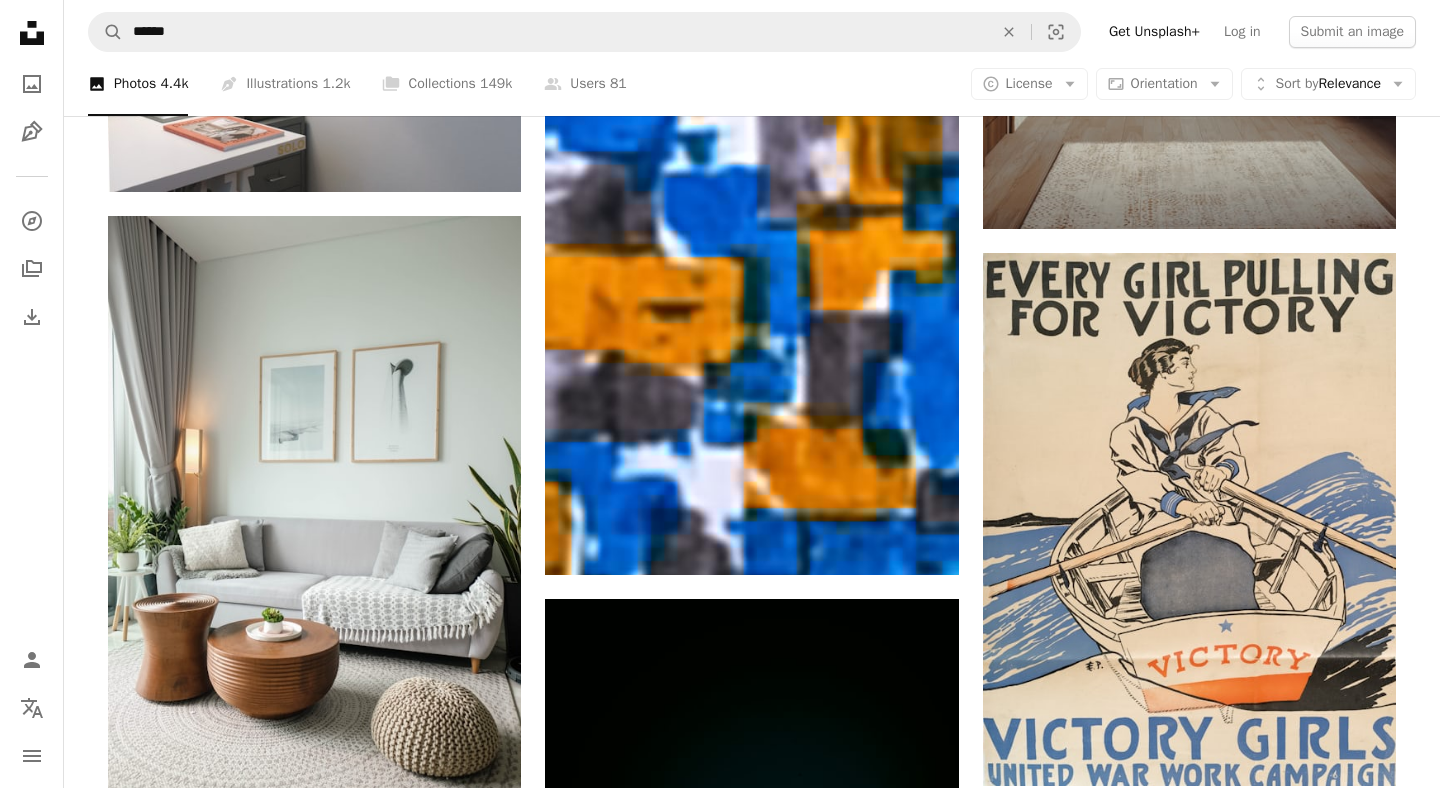 scroll, scrollTop: 18636, scrollLeft: 0, axis: vertical 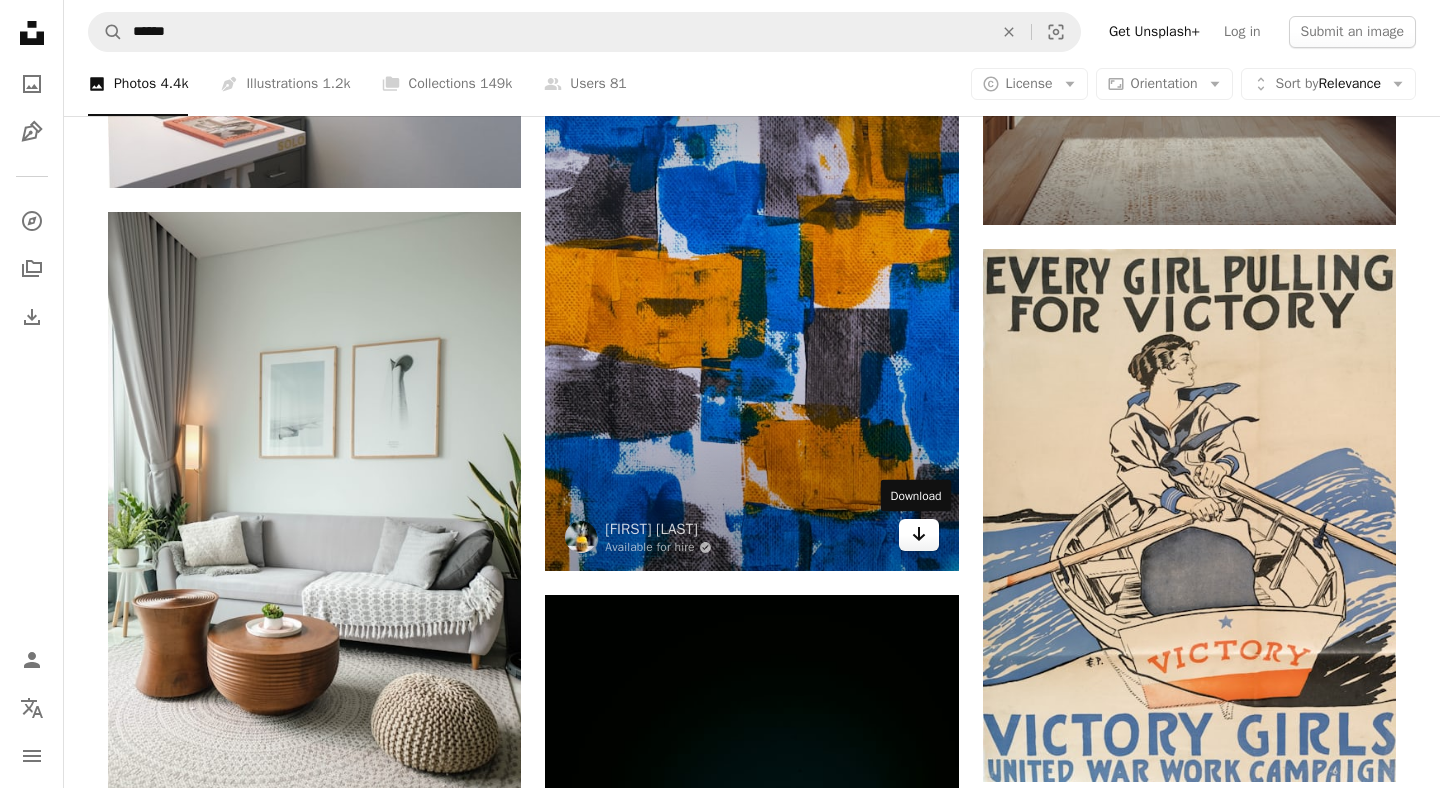 click on "Arrow pointing down" at bounding box center [919, 535] 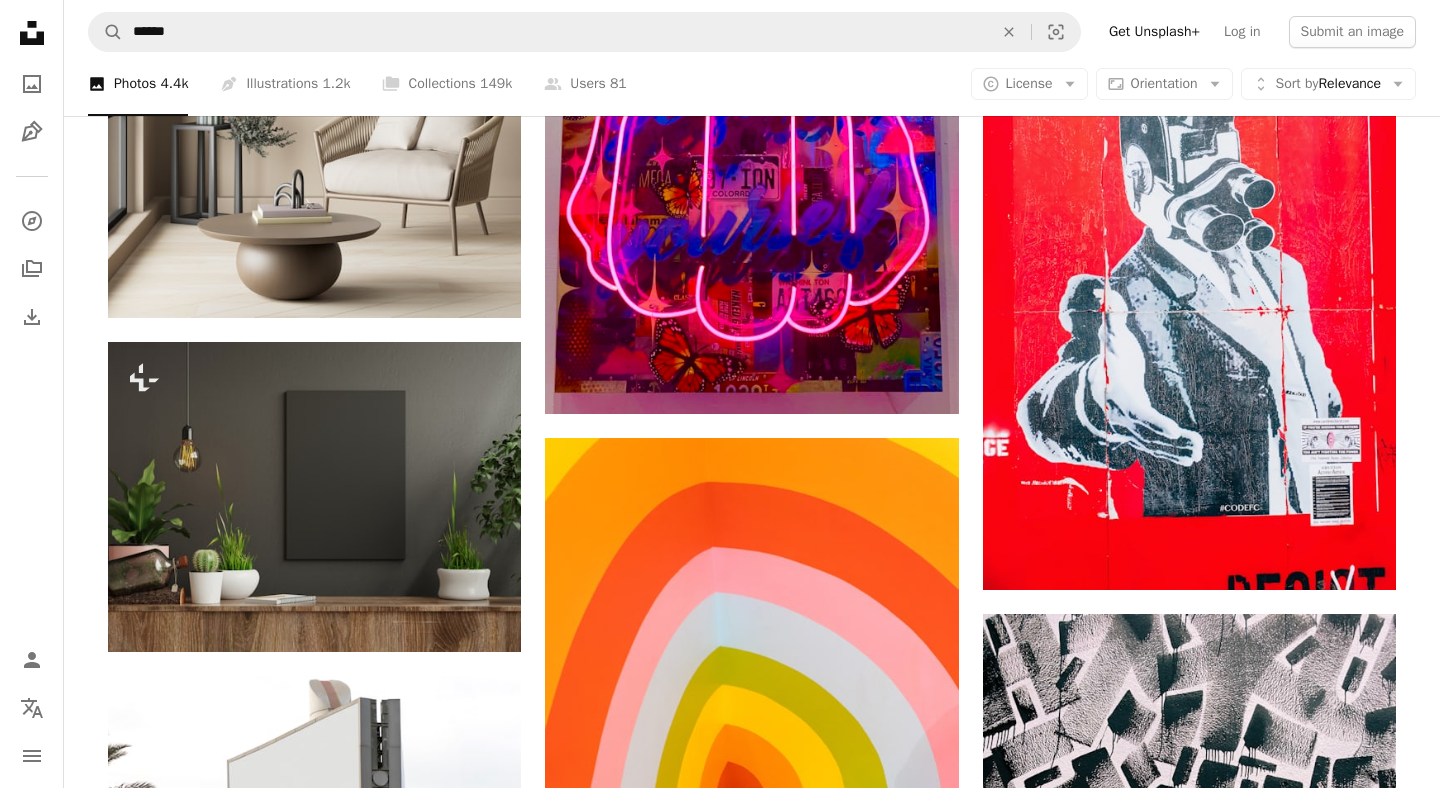 scroll, scrollTop: 20414, scrollLeft: 0, axis: vertical 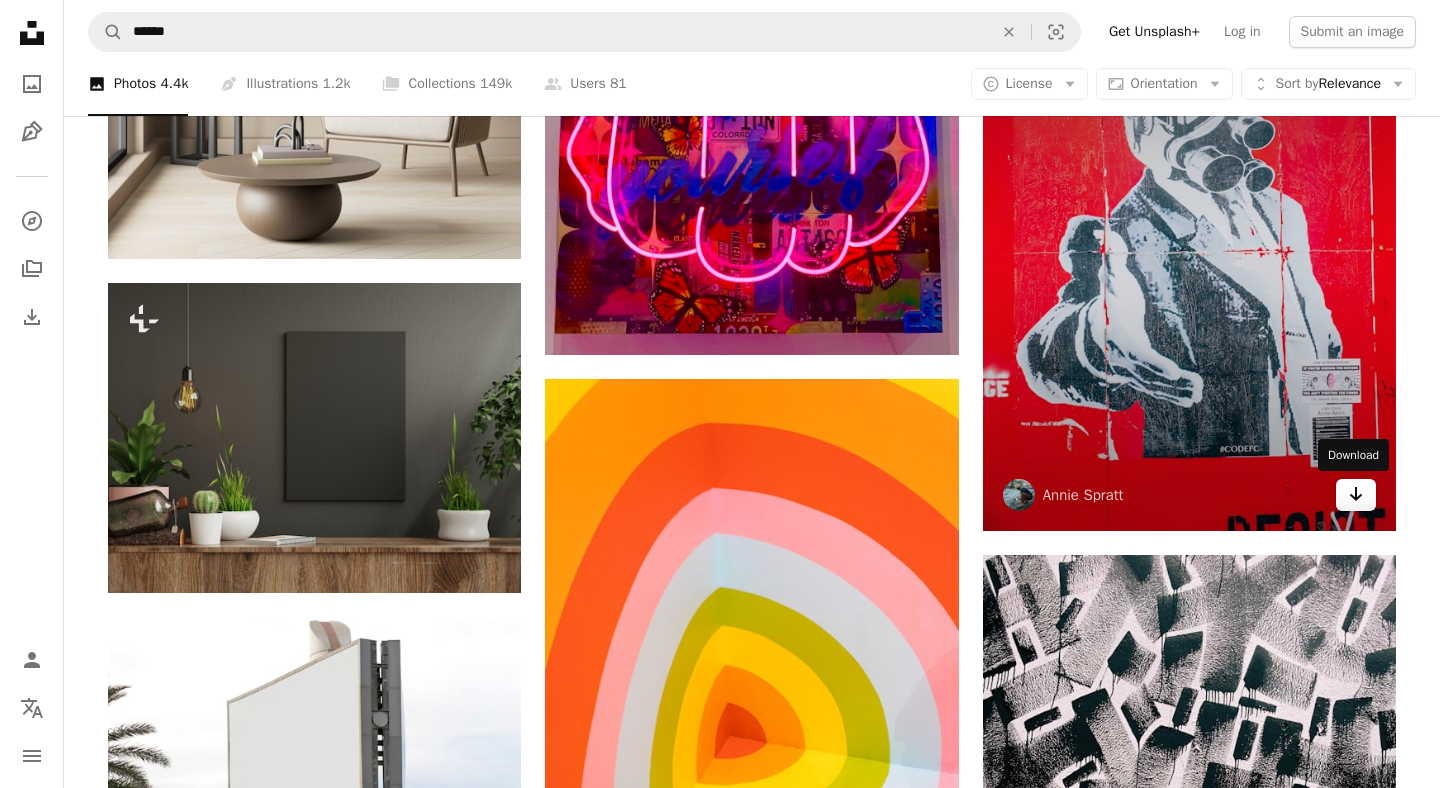click on "Arrow pointing down" 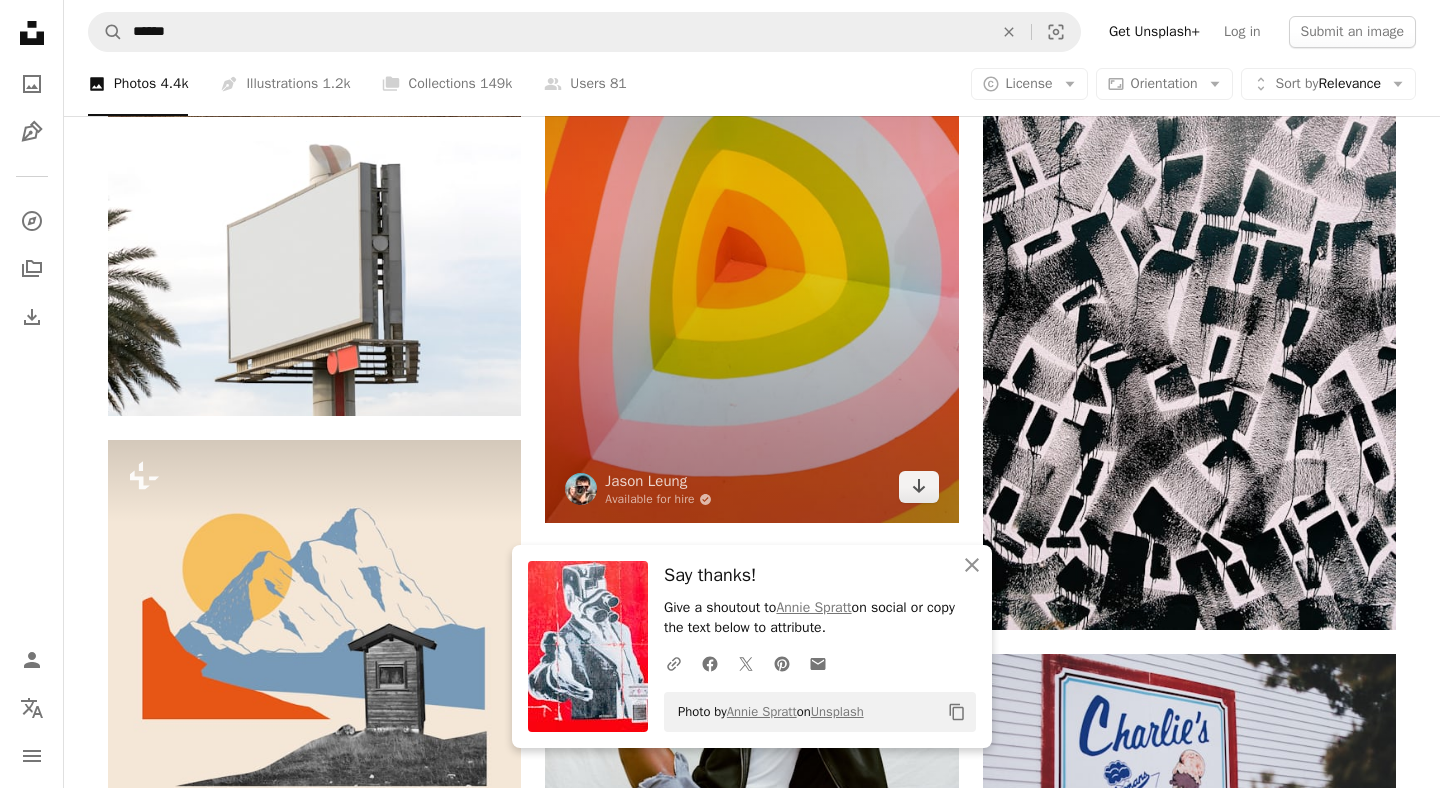 scroll, scrollTop: 20896, scrollLeft: 0, axis: vertical 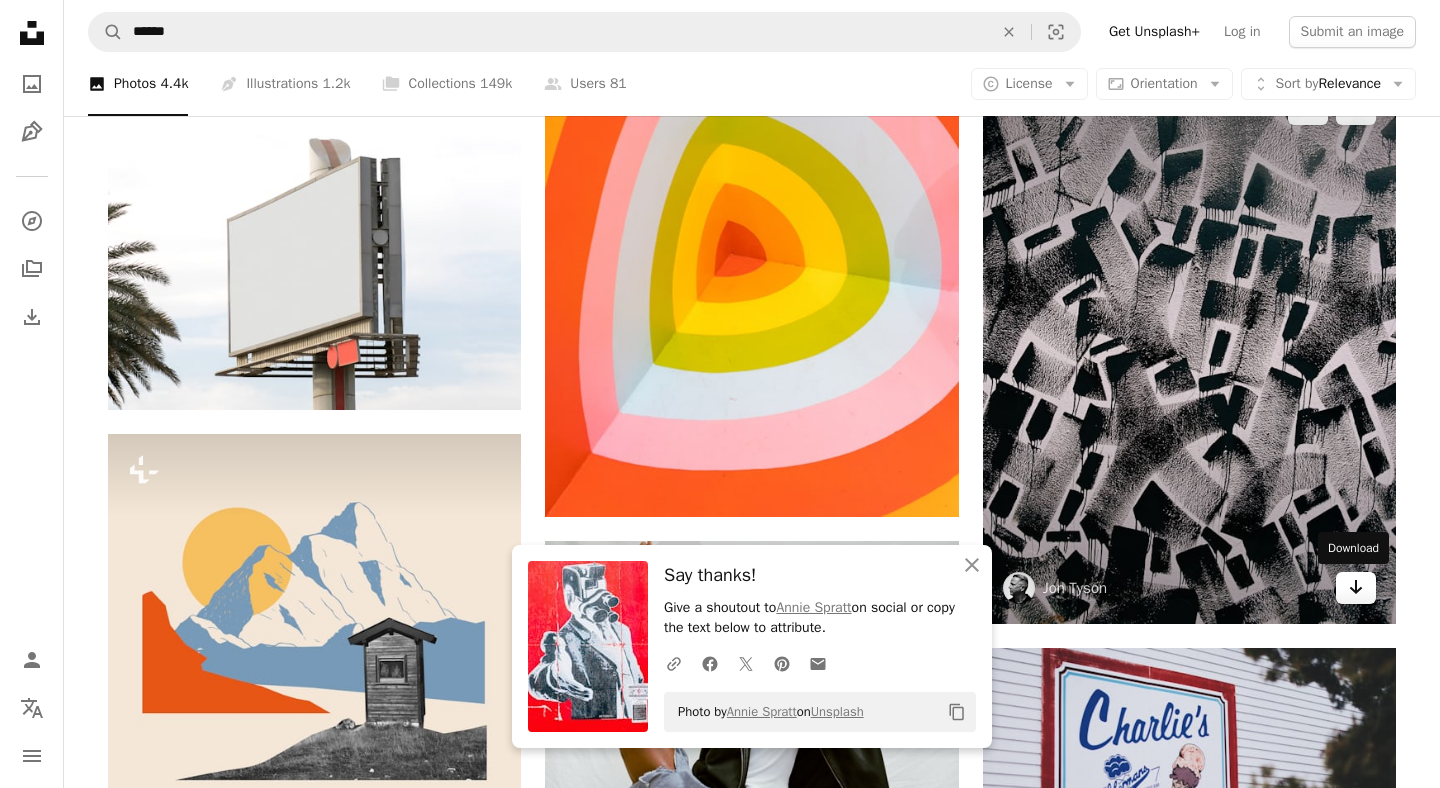 click on "Arrow pointing down" 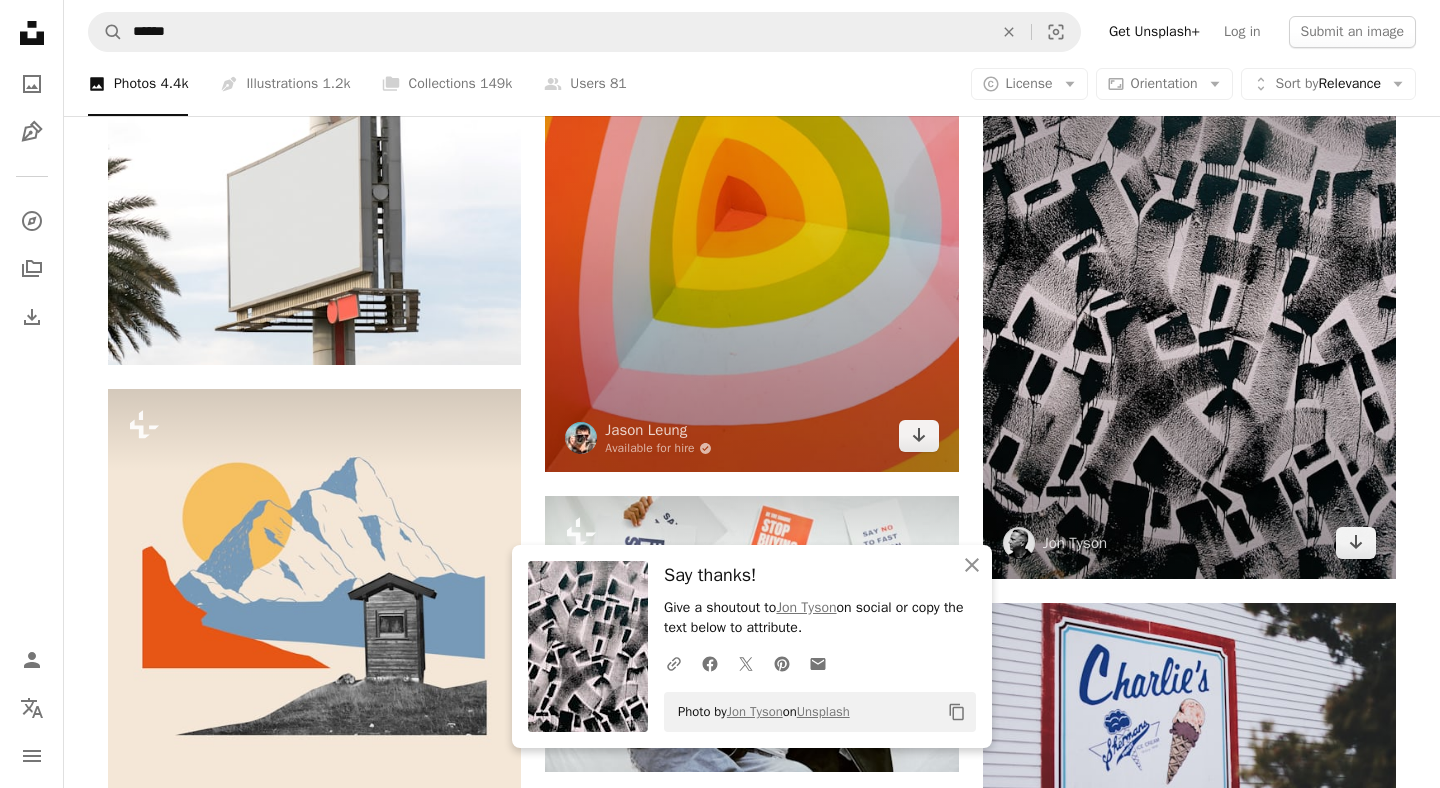 scroll, scrollTop: 20958, scrollLeft: 0, axis: vertical 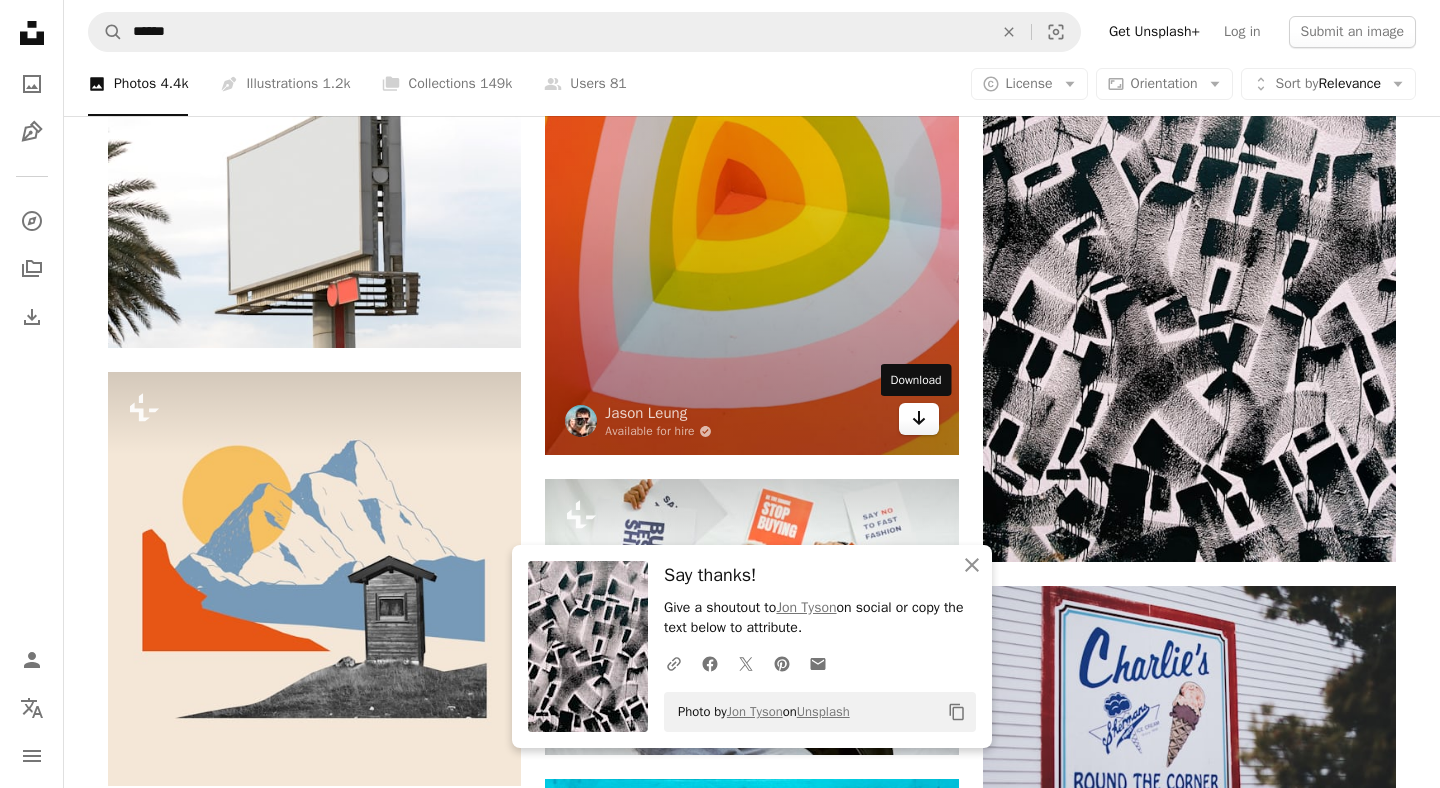 click on "Arrow pointing down" 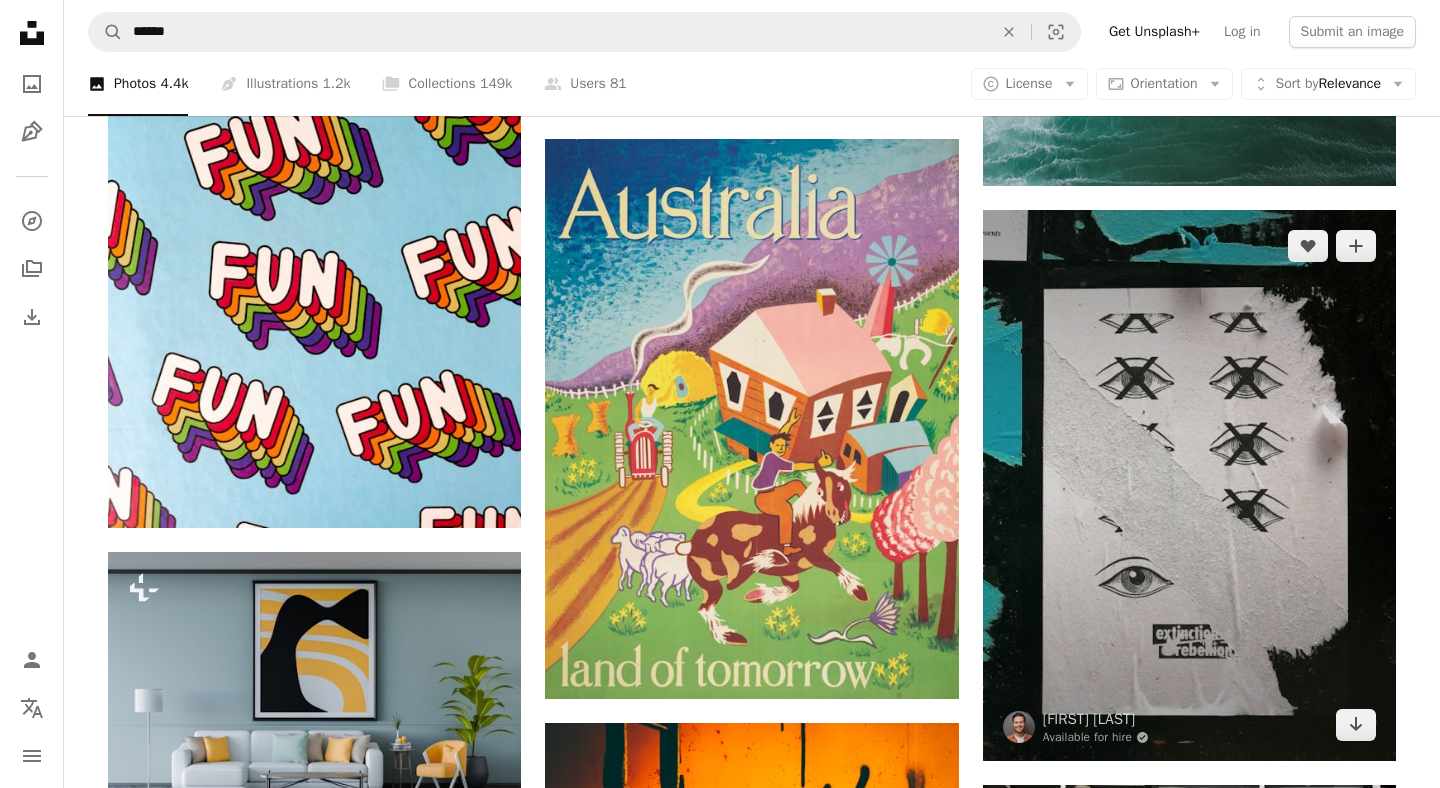 scroll, scrollTop: 22279, scrollLeft: 0, axis: vertical 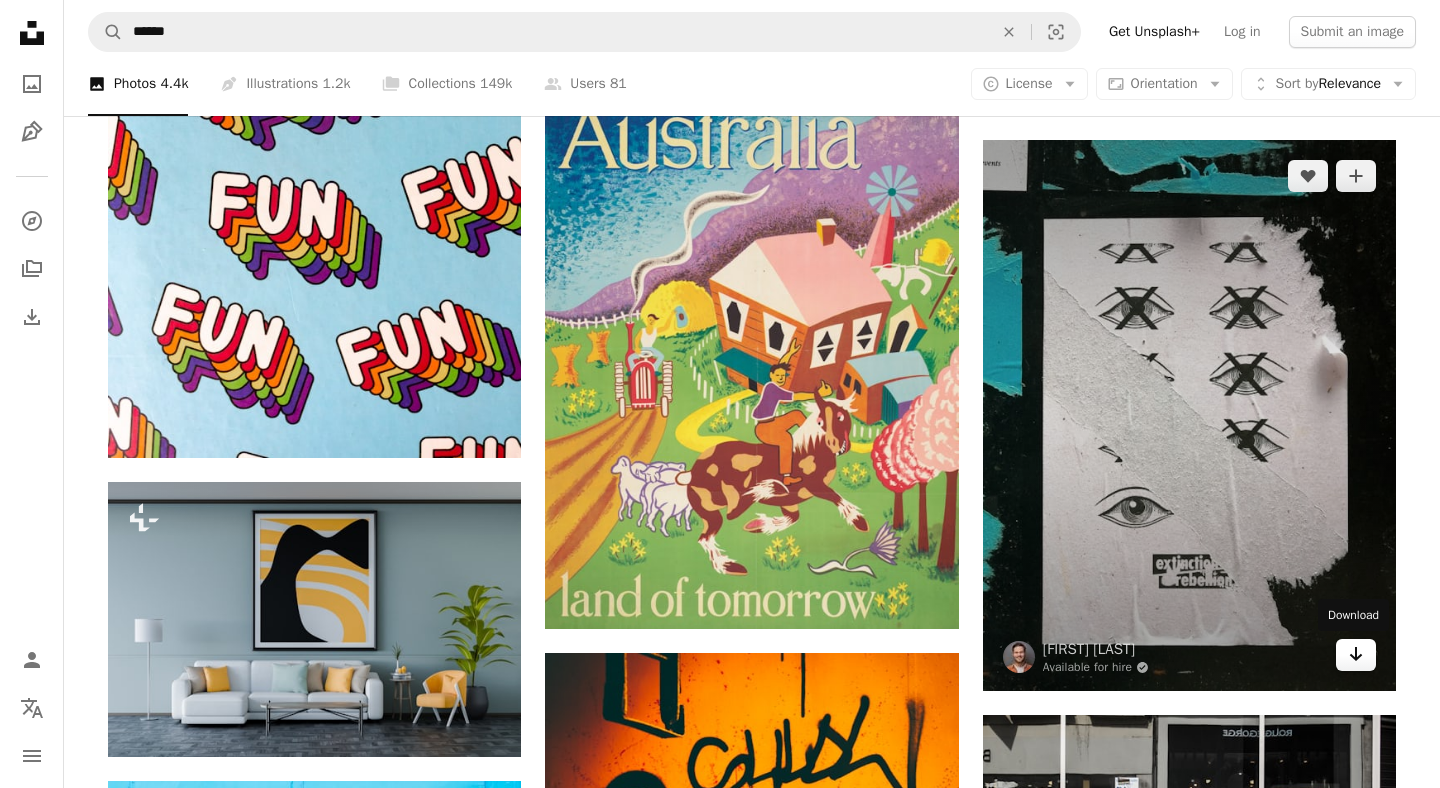 click on "Arrow pointing down" 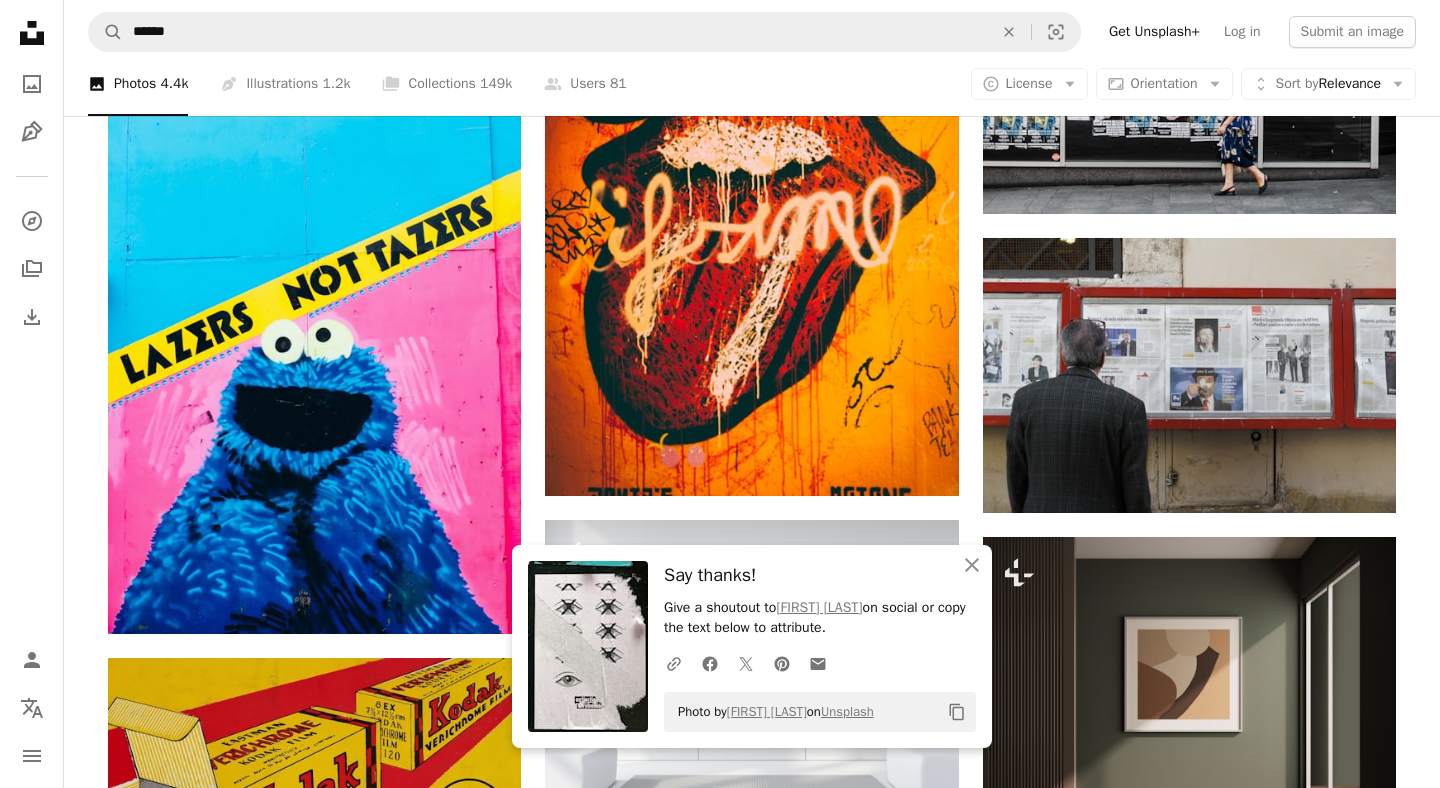 scroll, scrollTop: 23059, scrollLeft: 0, axis: vertical 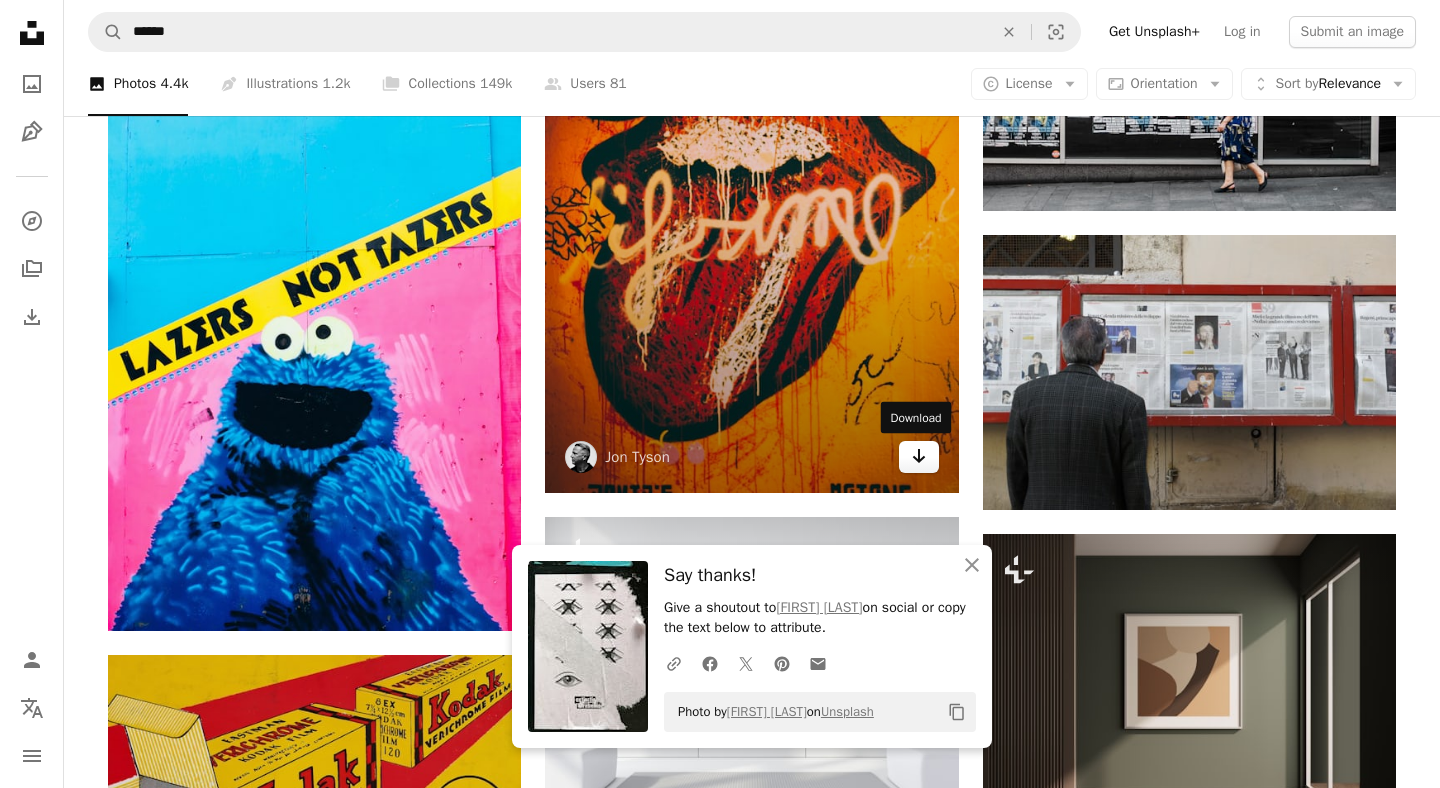 click on "Arrow pointing down" 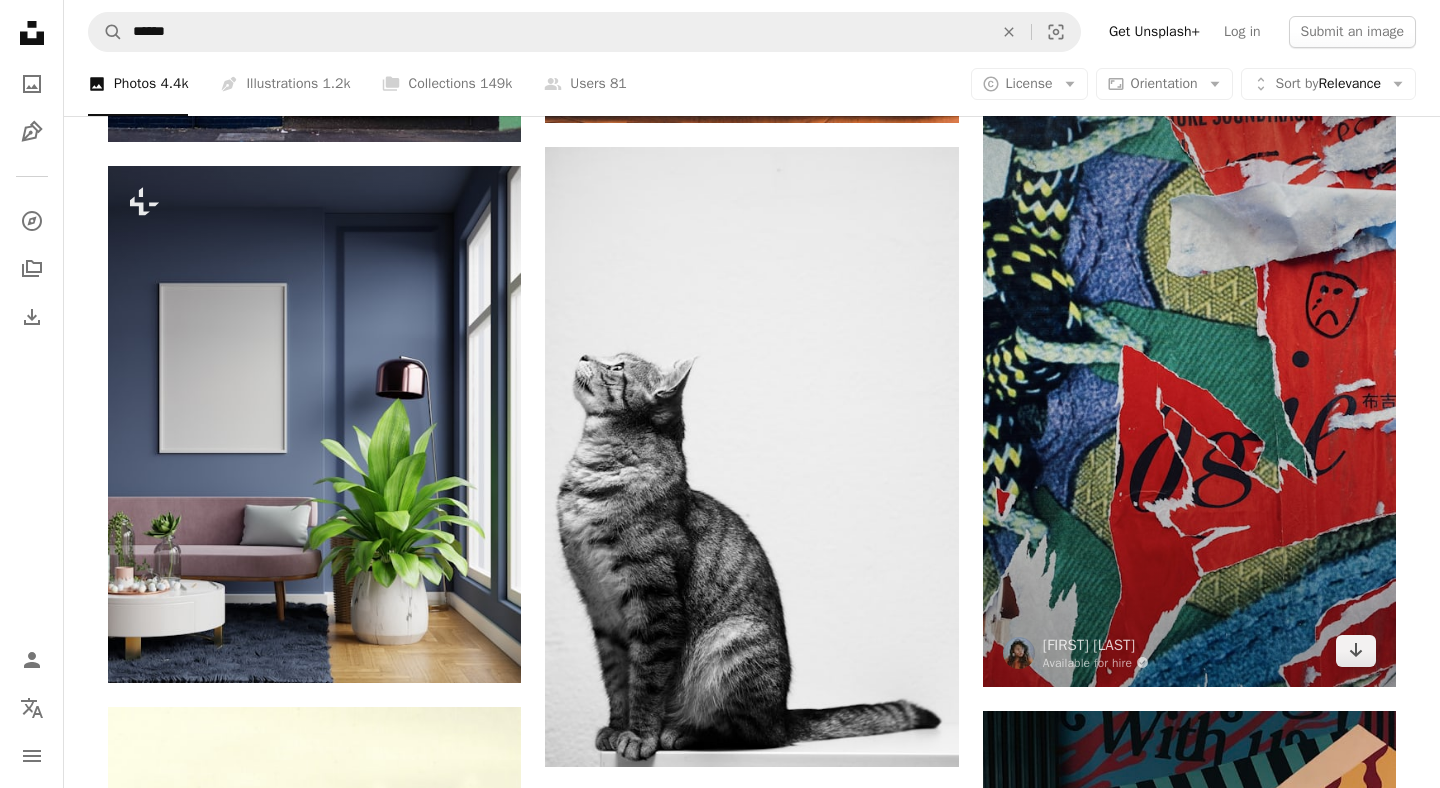 scroll, scrollTop: 25679, scrollLeft: 0, axis: vertical 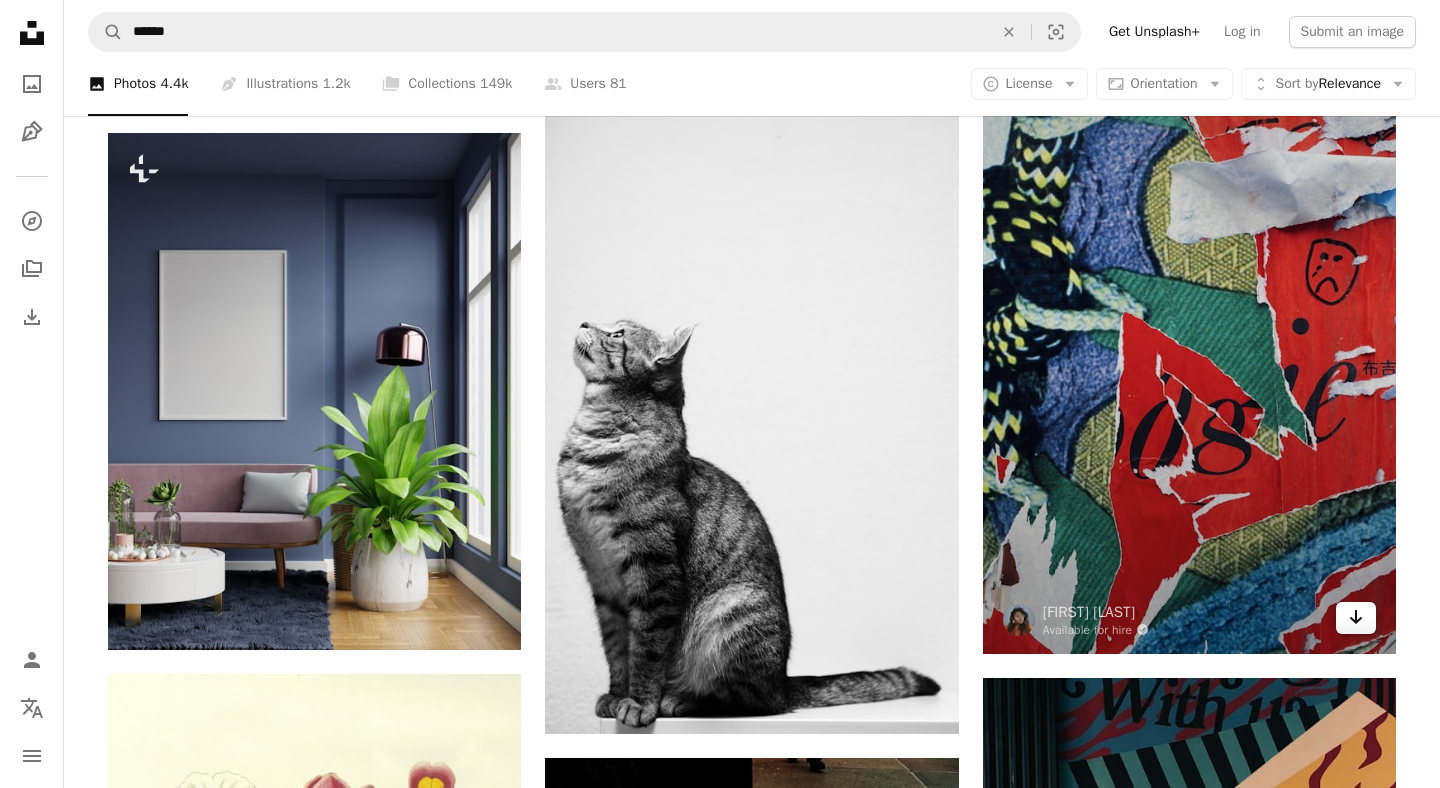 click on "Arrow pointing down" 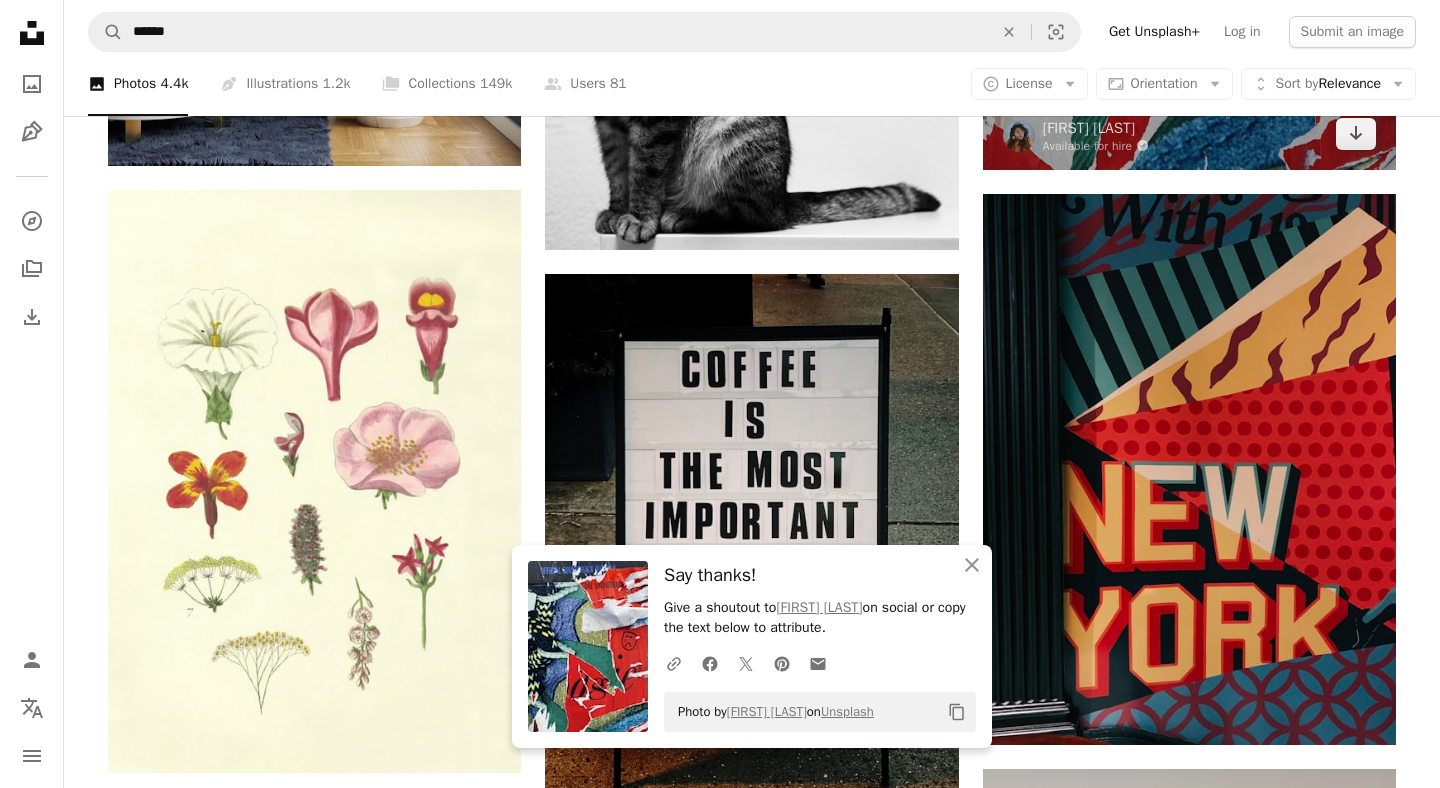 scroll, scrollTop: 26170, scrollLeft: 0, axis: vertical 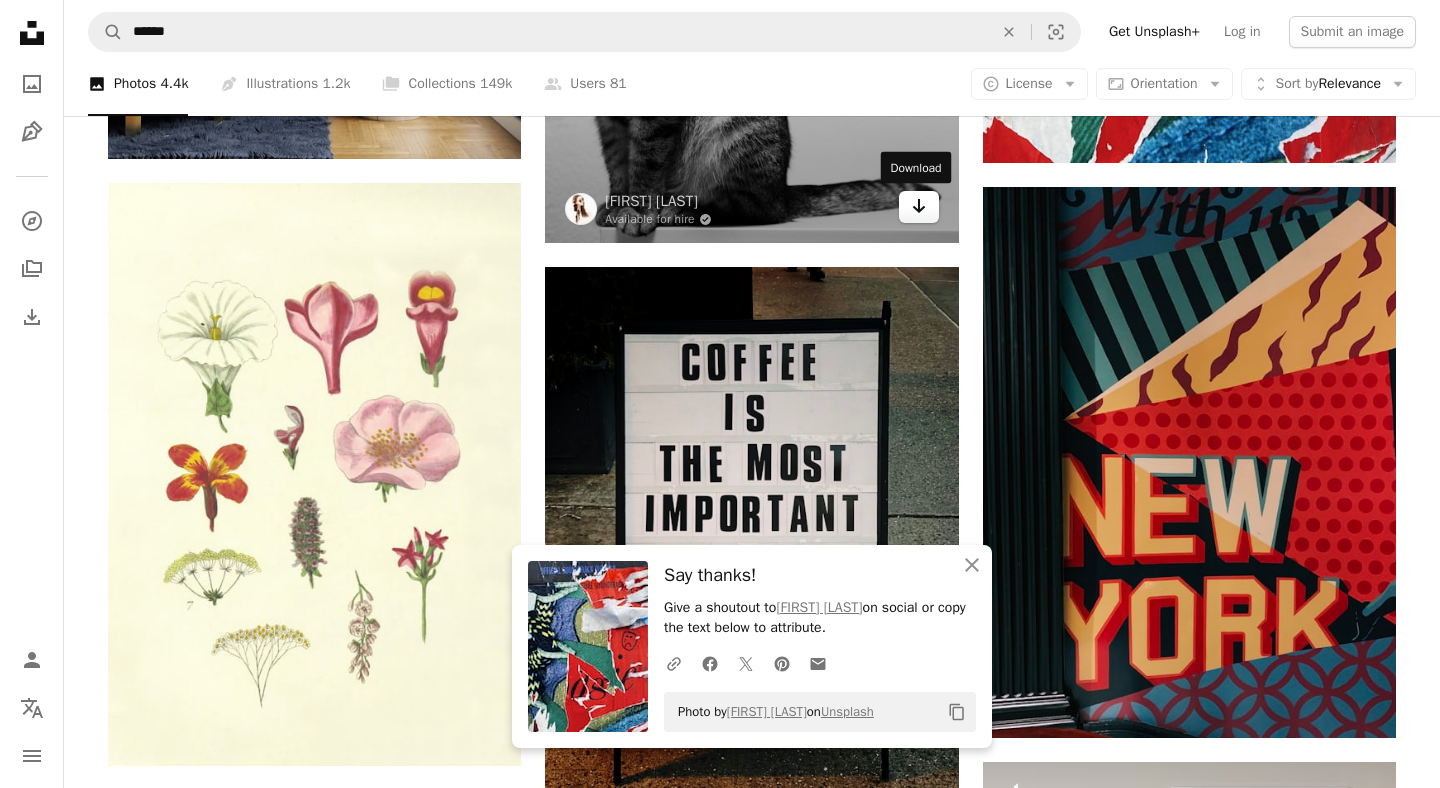 click on "Arrow pointing down" 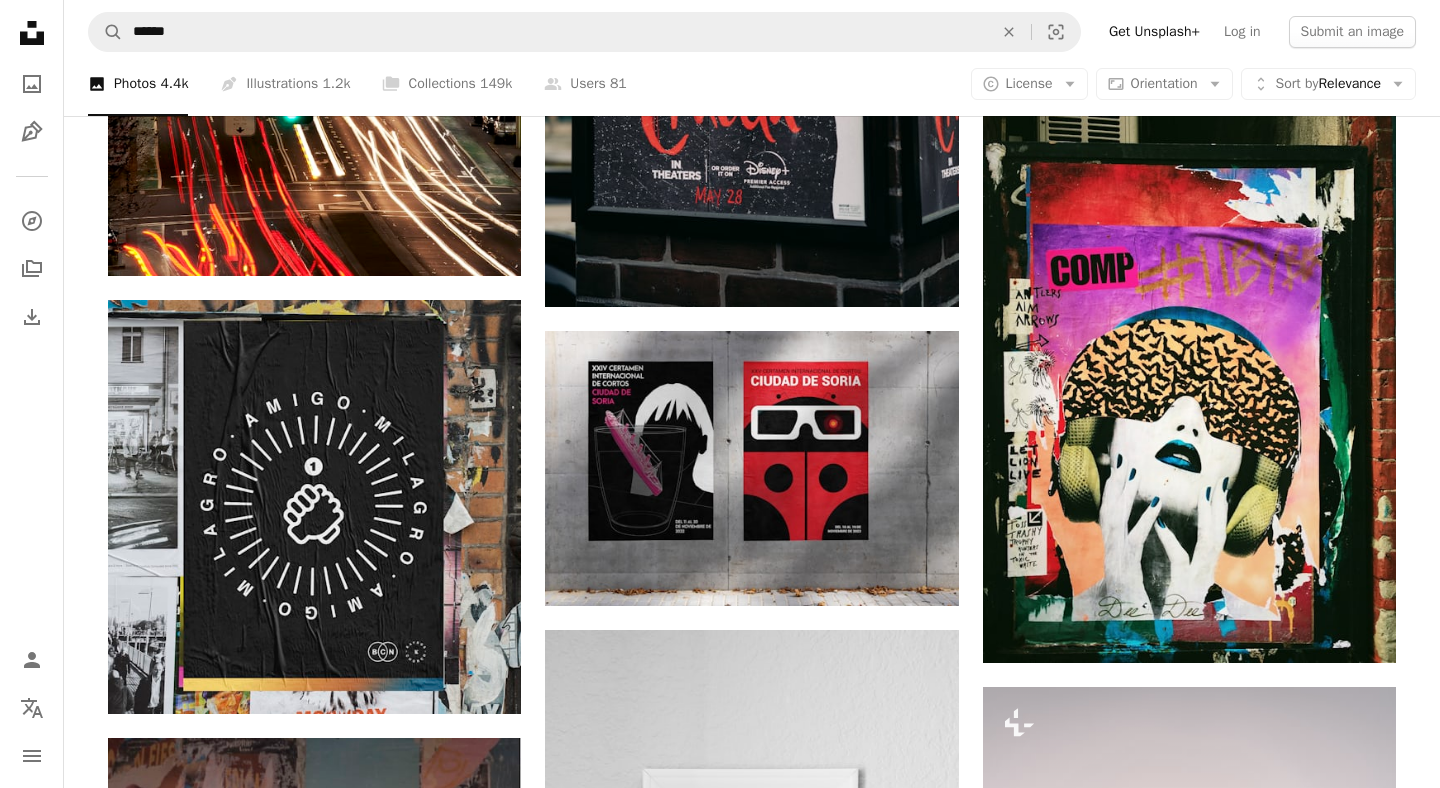 scroll, scrollTop: 30639, scrollLeft: 0, axis: vertical 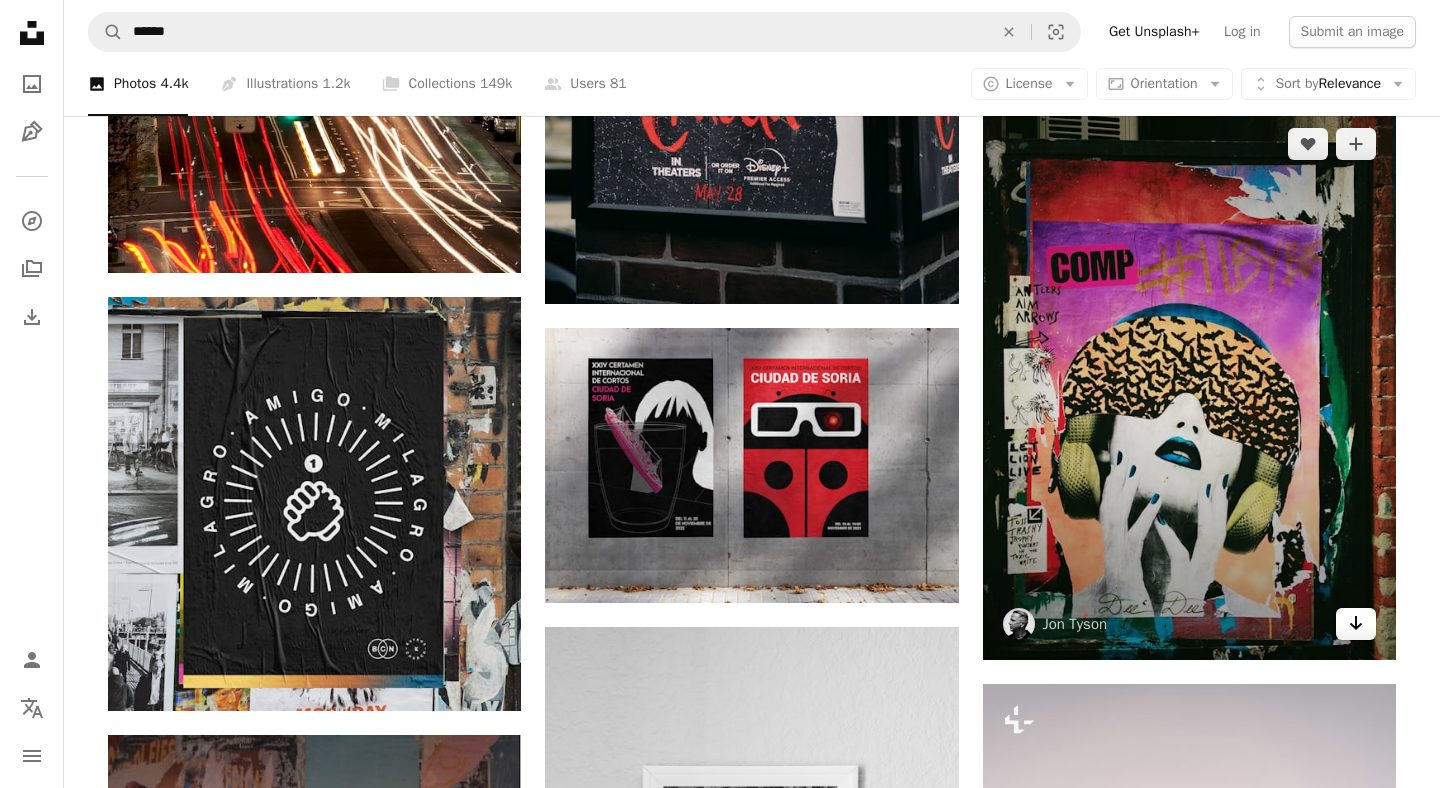 click on "Arrow pointing down" 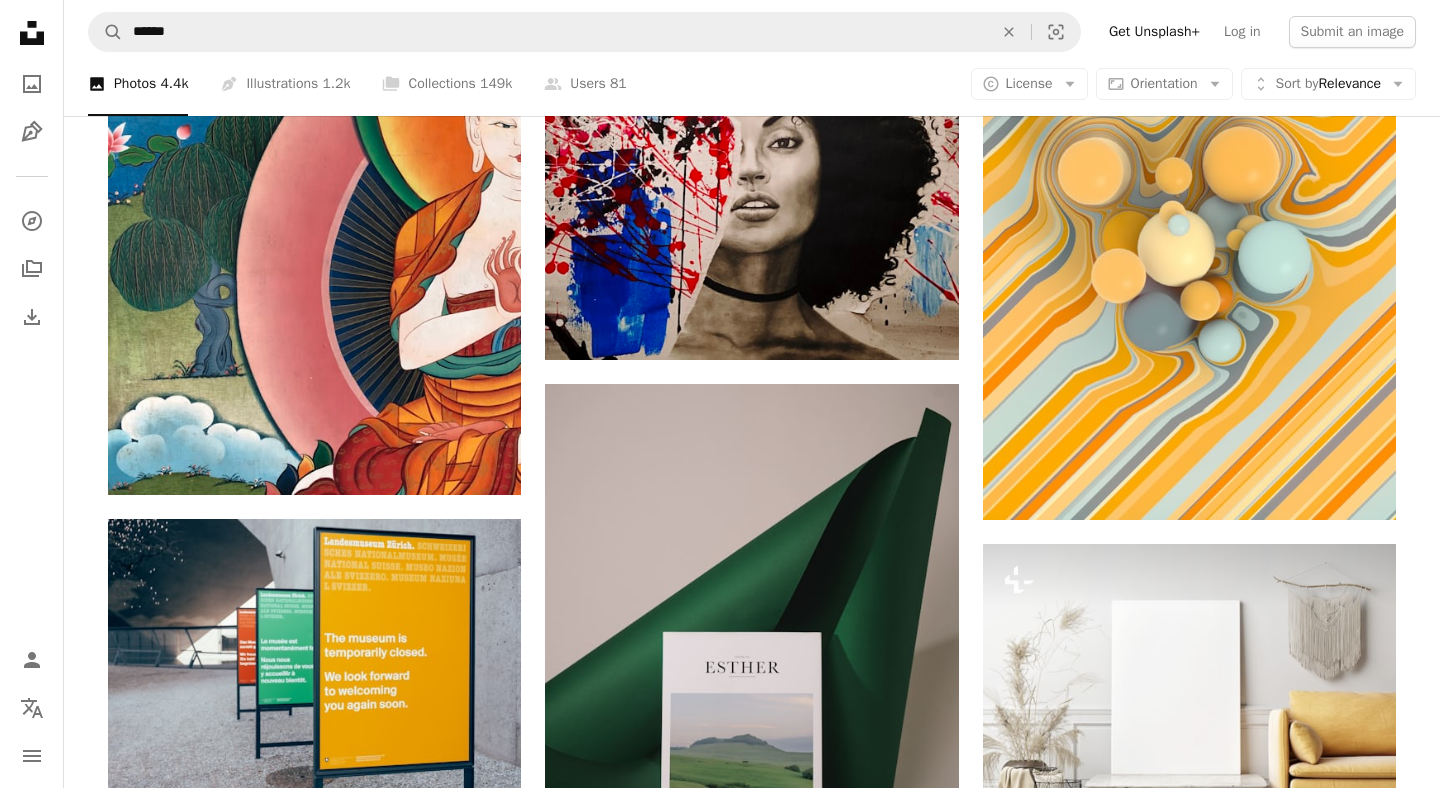 scroll, scrollTop: 32003, scrollLeft: 0, axis: vertical 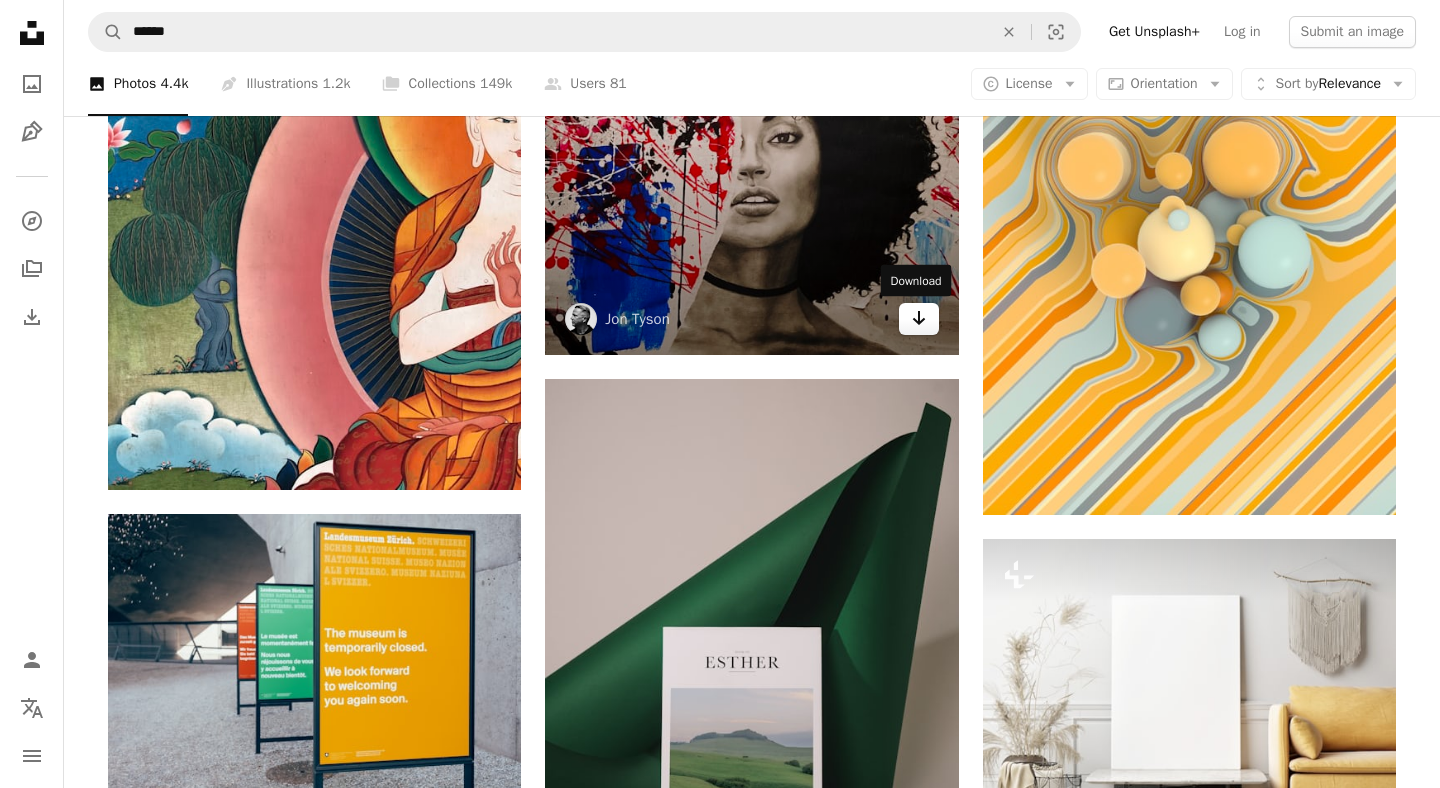 click 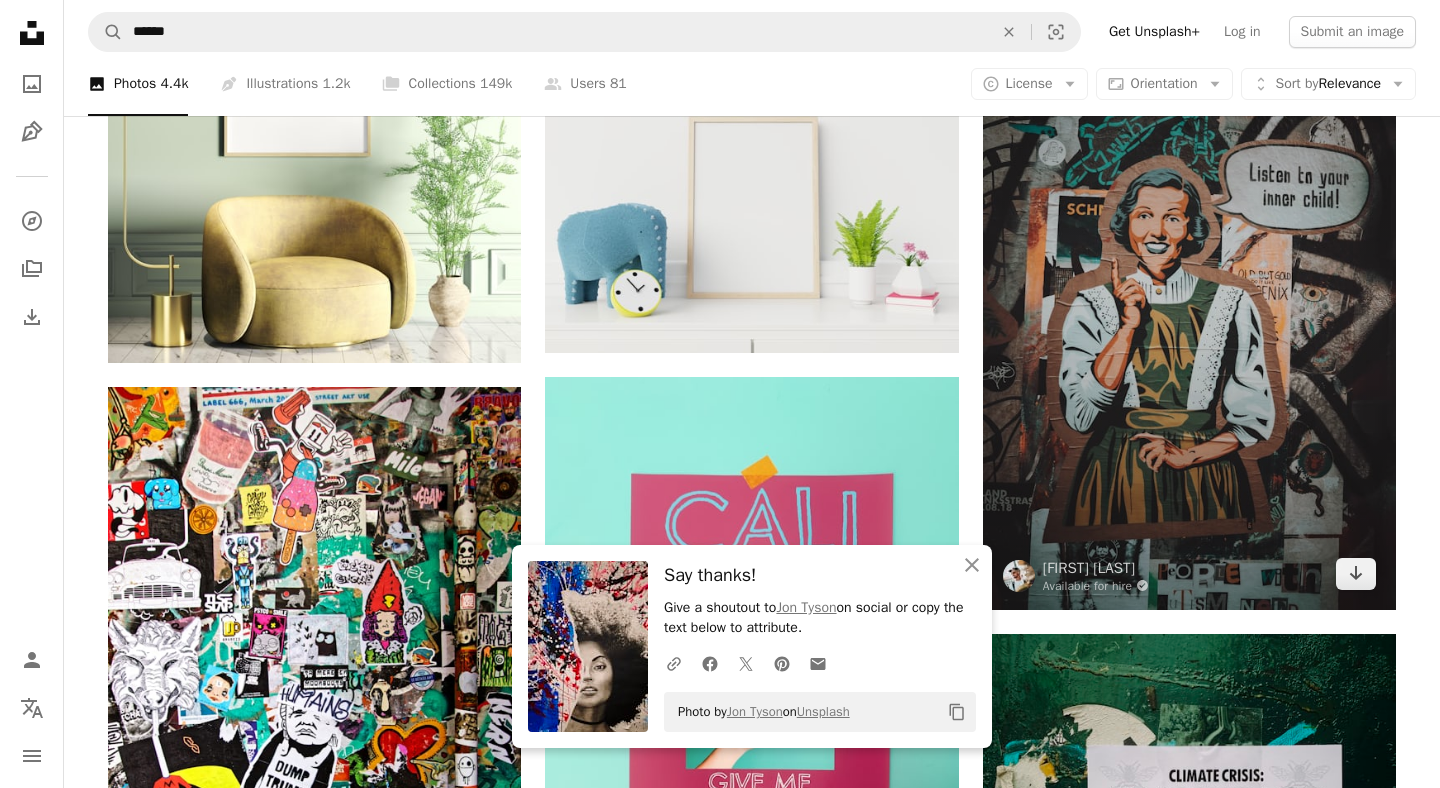 scroll, scrollTop: 32905, scrollLeft: 0, axis: vertical 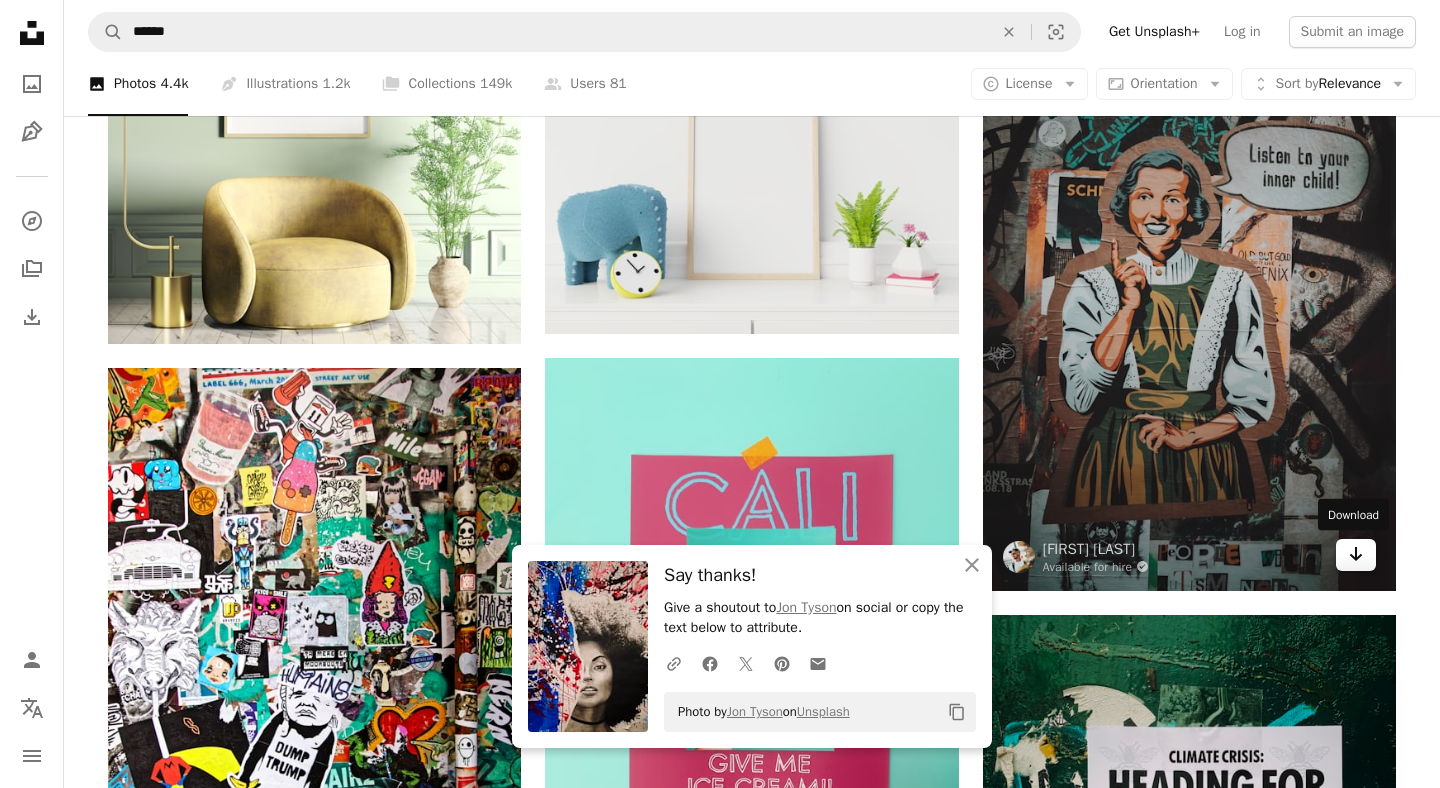 click 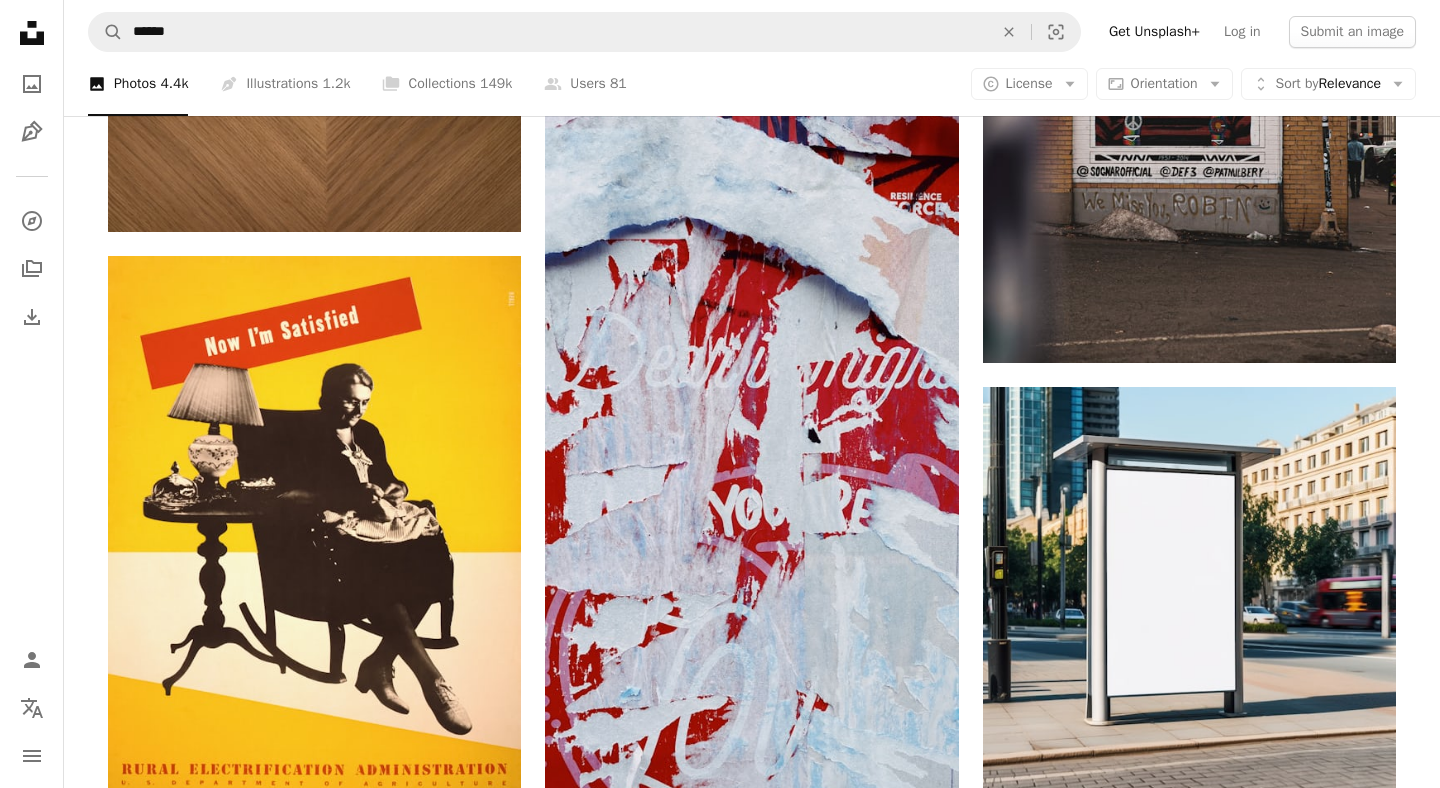 scroll, scrollTop: 40631, scrollLeft: 0, axis: vertical 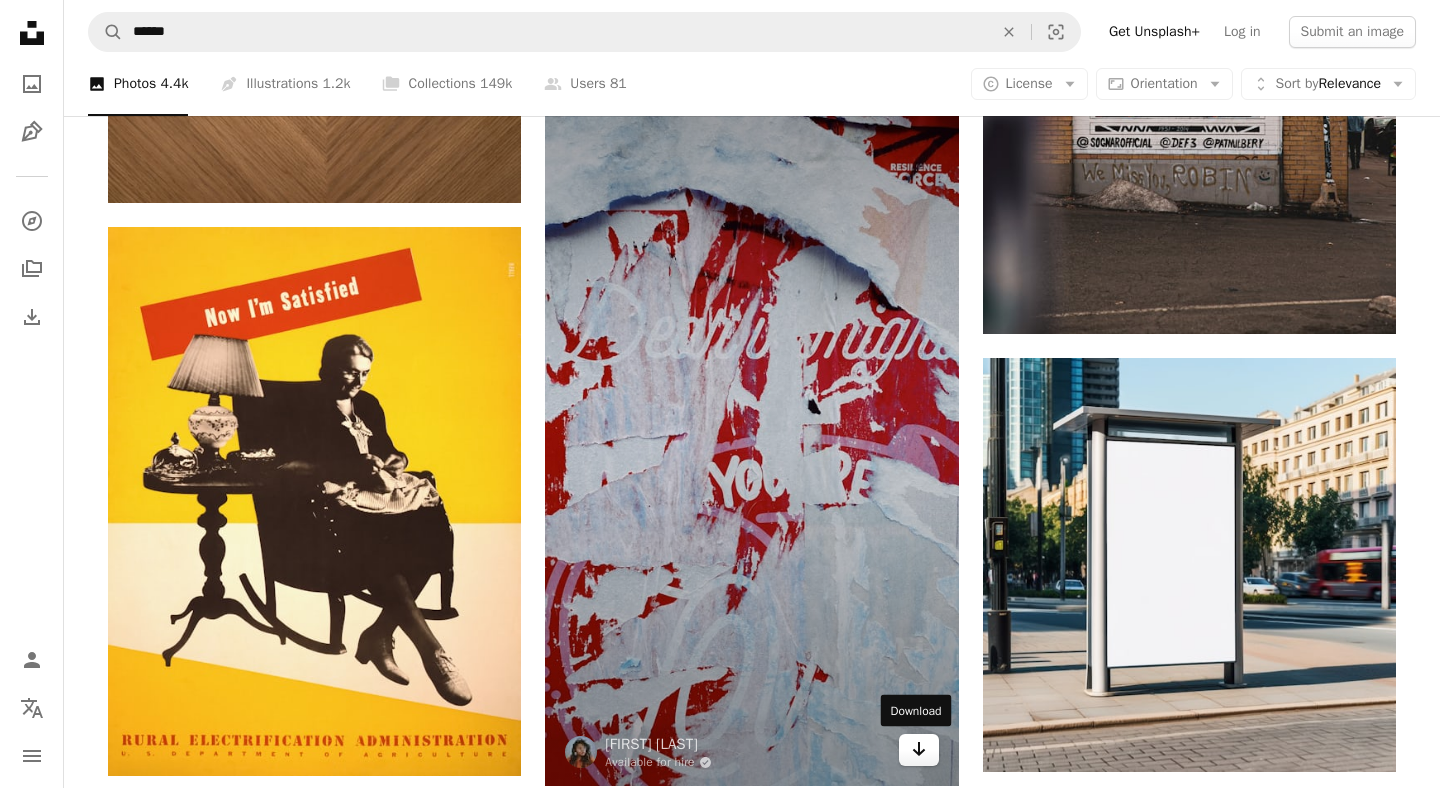click on "Arrow pointing down" 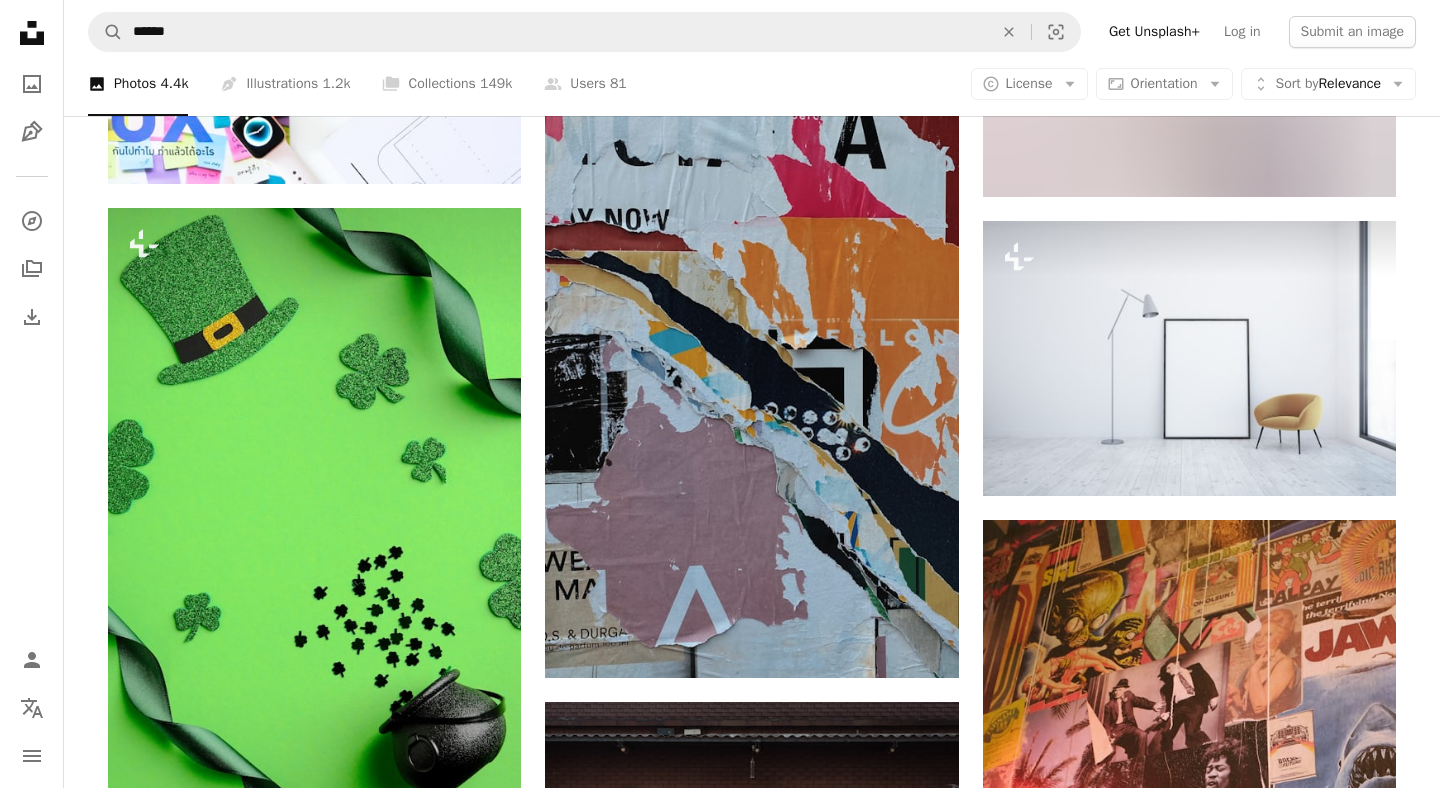 scroll, scrollTop: 41968, scrollLeft: 0, axis: vertical 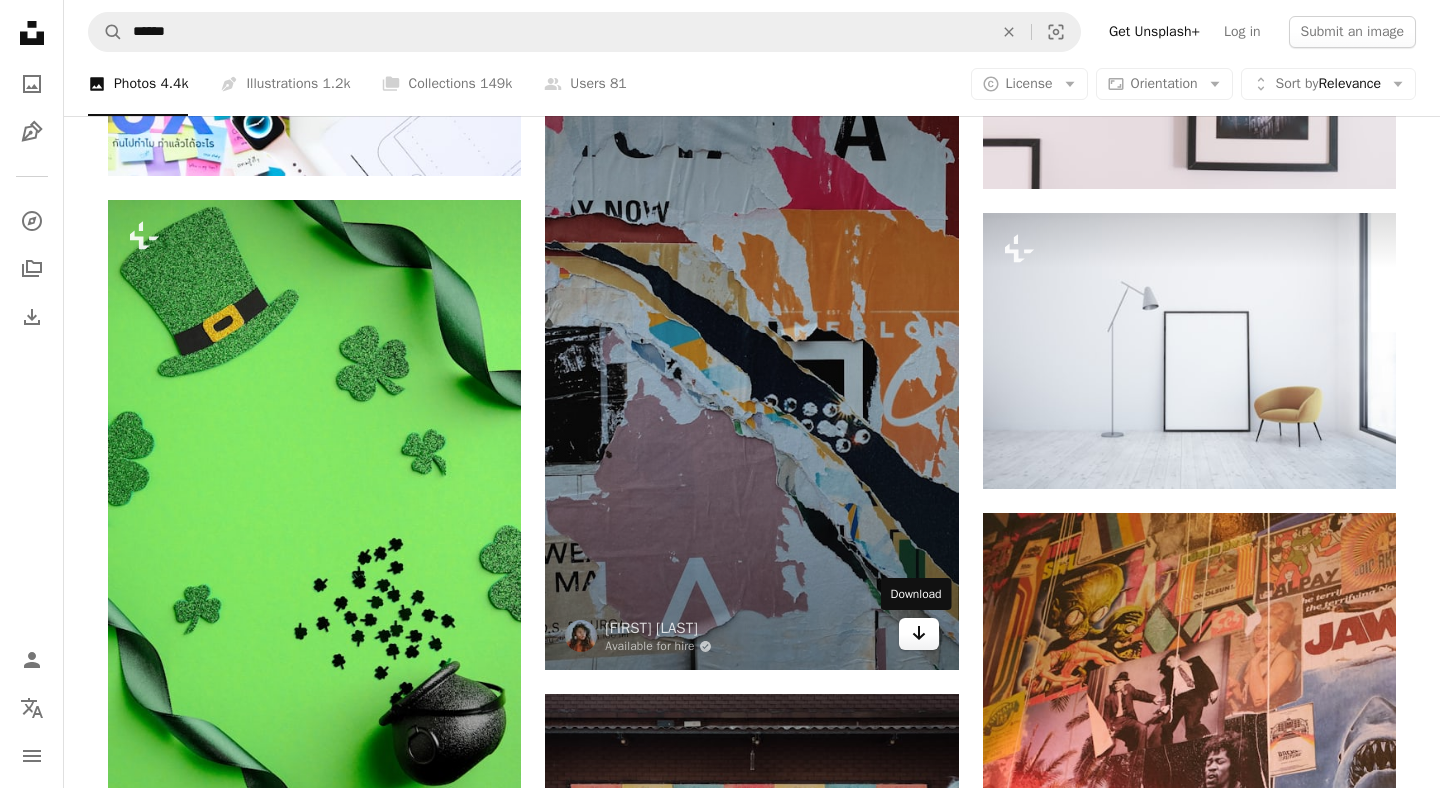 click on "Arrow pointing down" 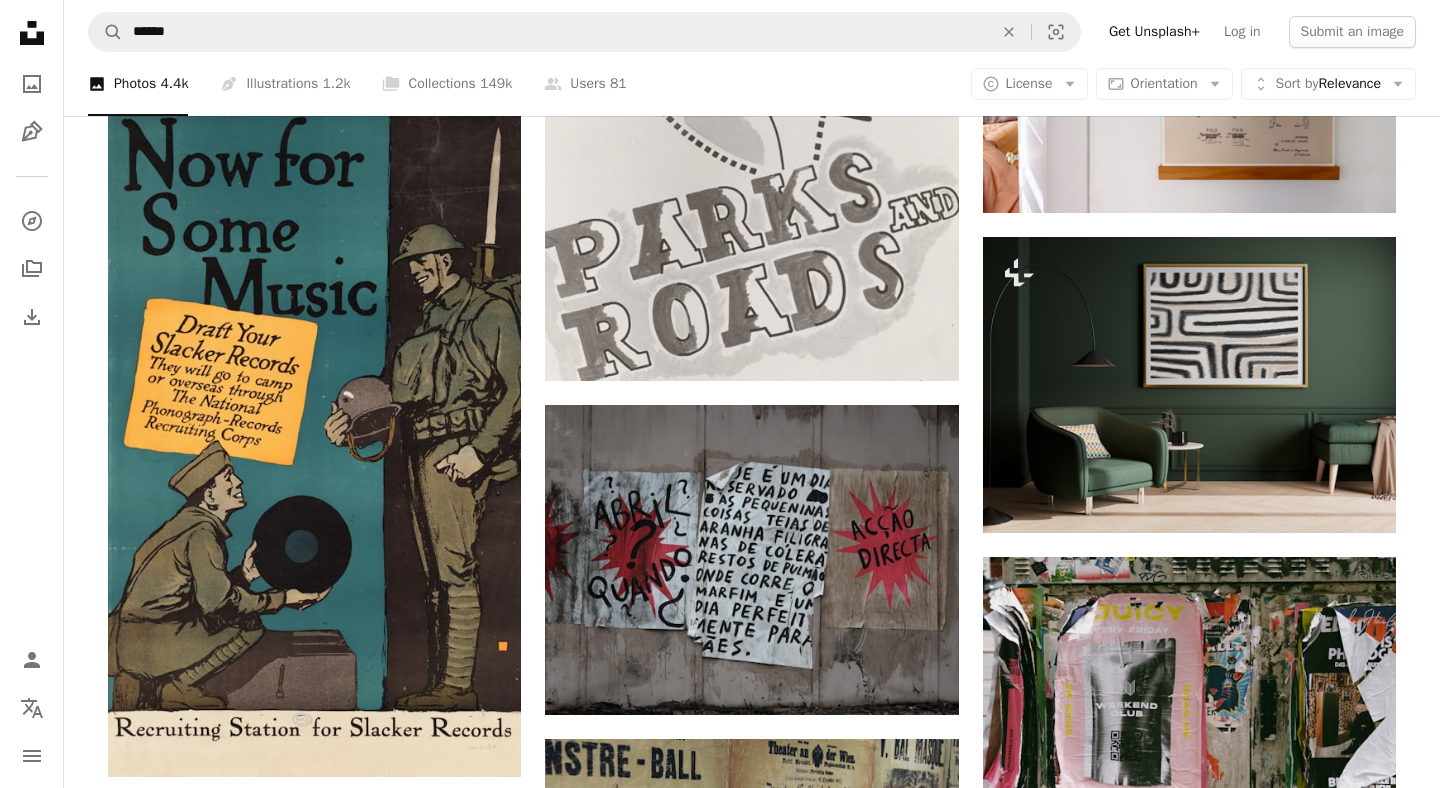 scroll, scrollTop: 51261, scrollLeft: 0, axis: vertical 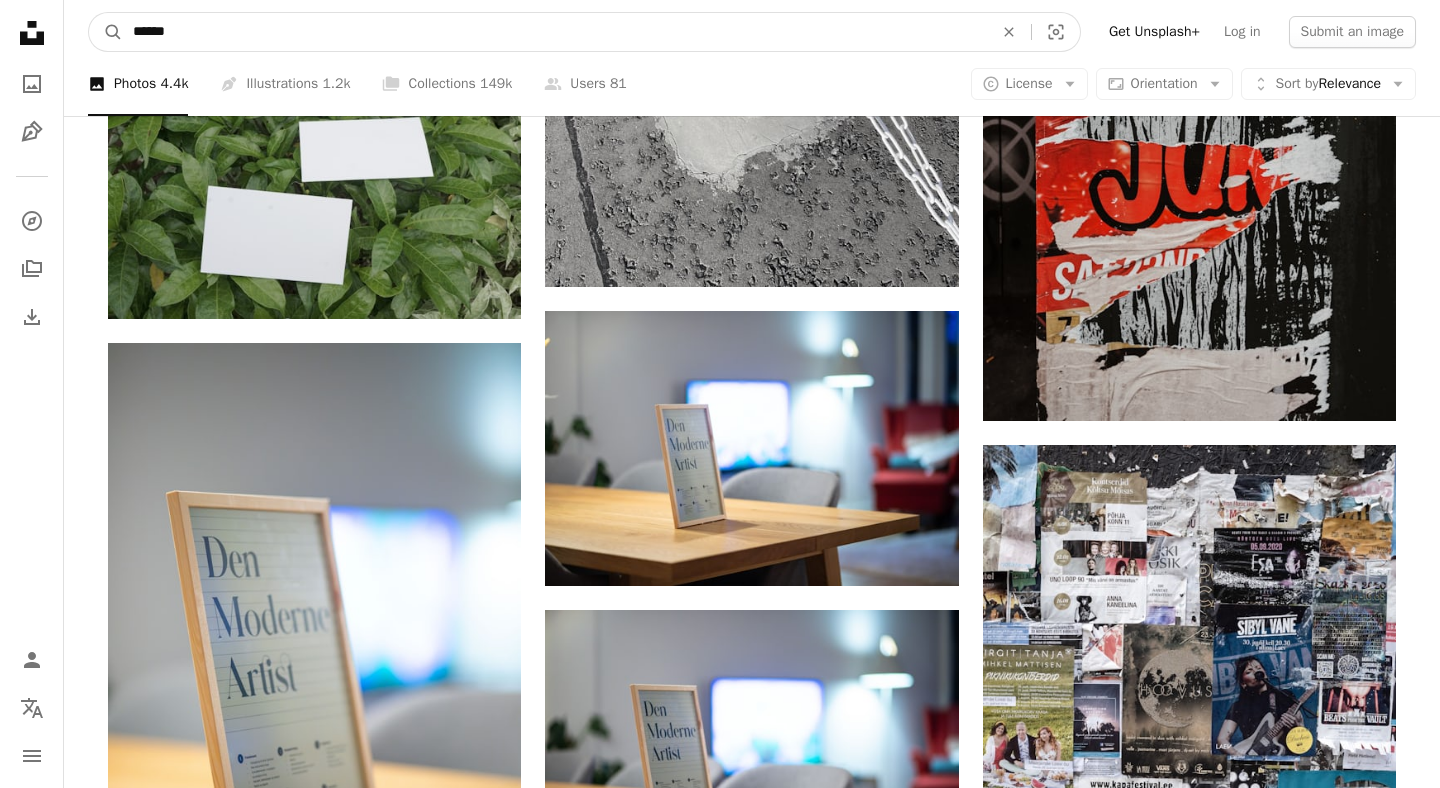 click on "******" at bounding box center (555, 32) 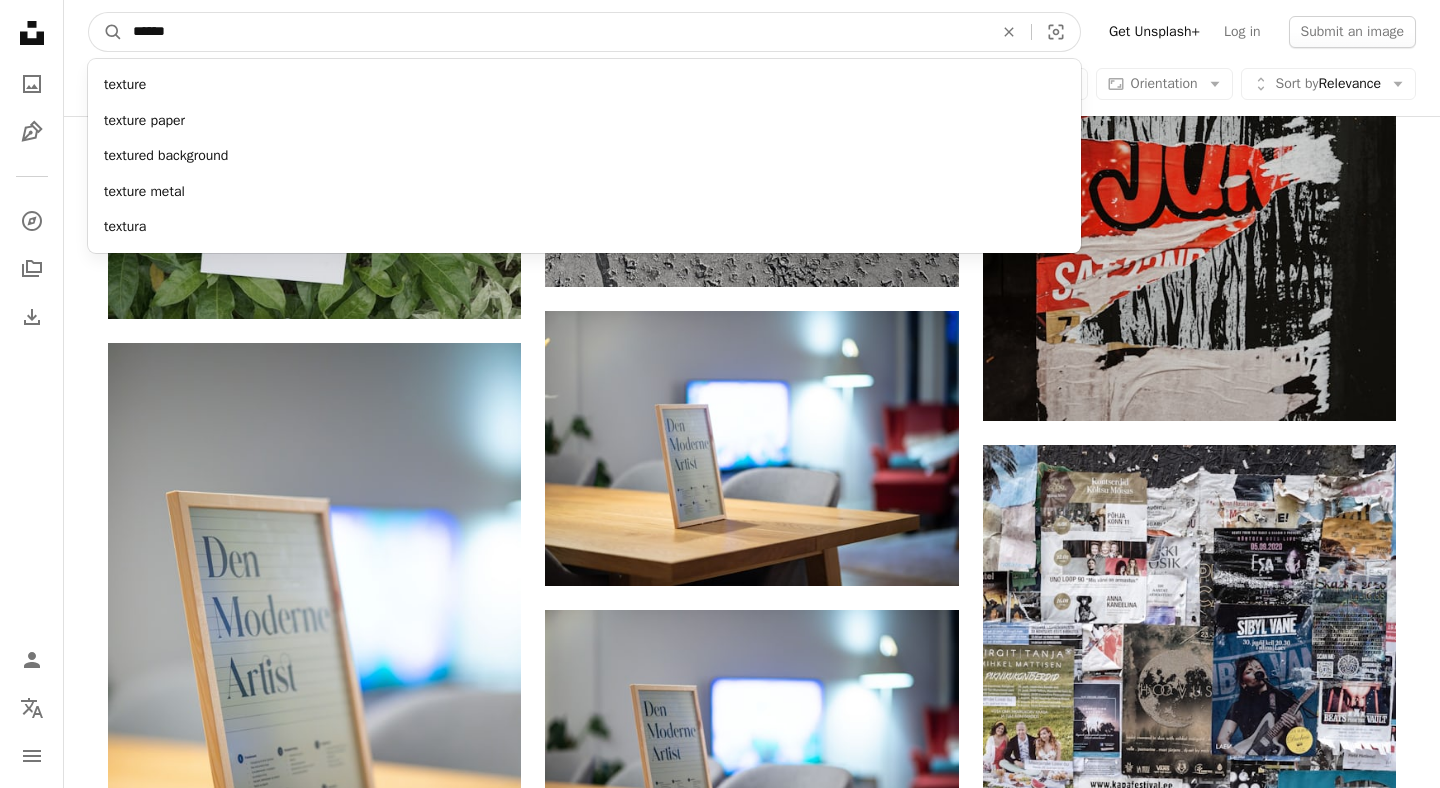type on "*******" 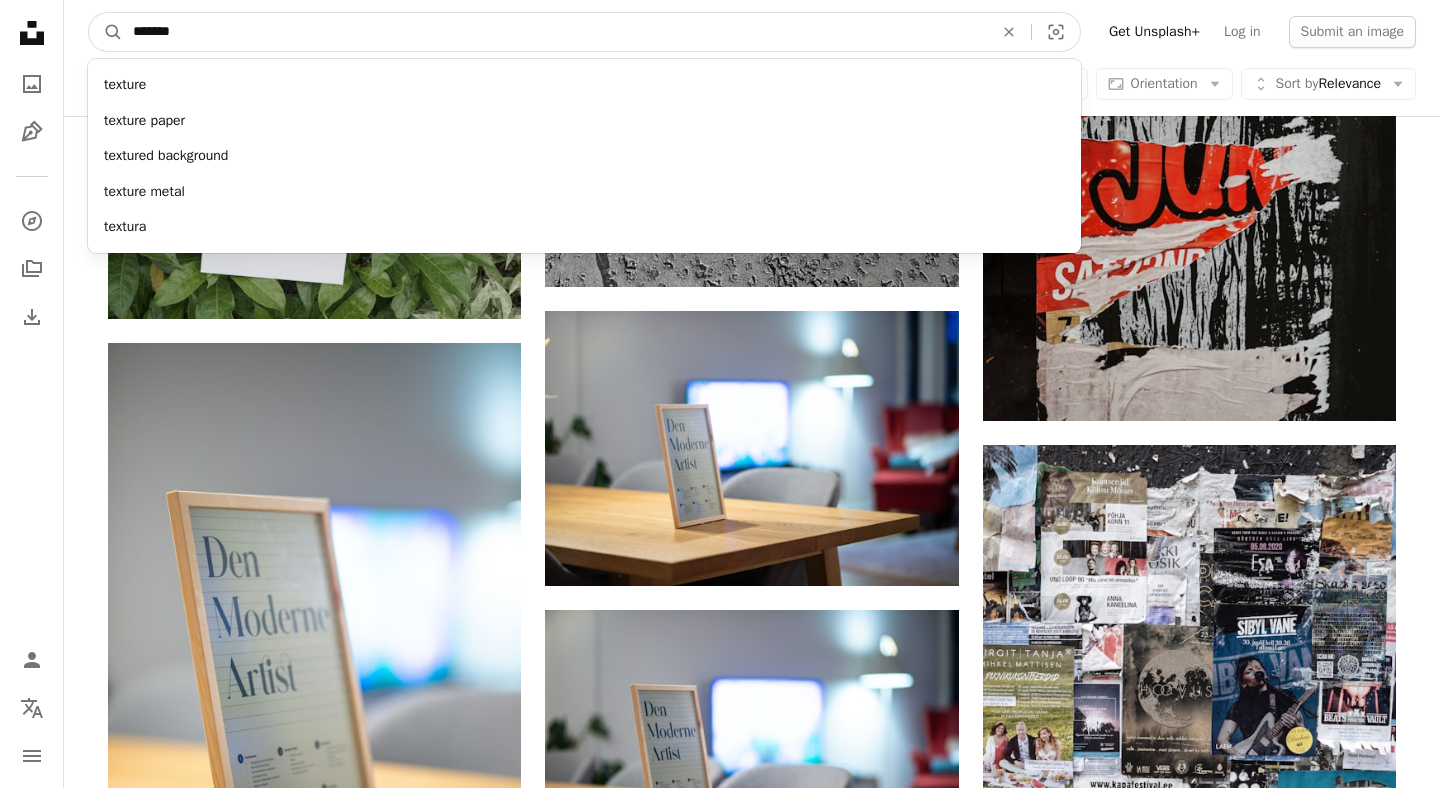 click on "A magnifying glass" at bounding box center [106, 32] 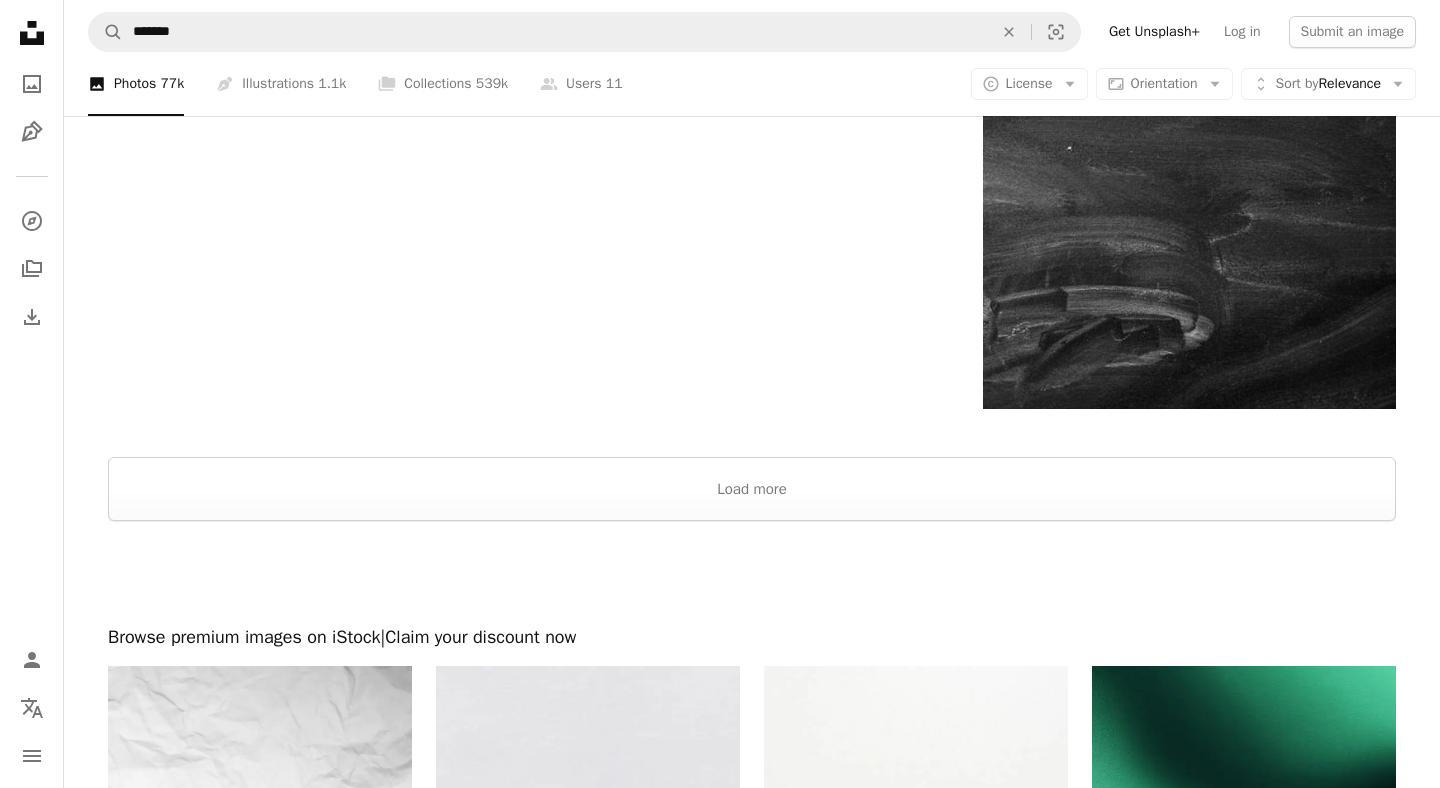 scroll, scrollTop: 4637, scrollLeft: 0, axis: vertical 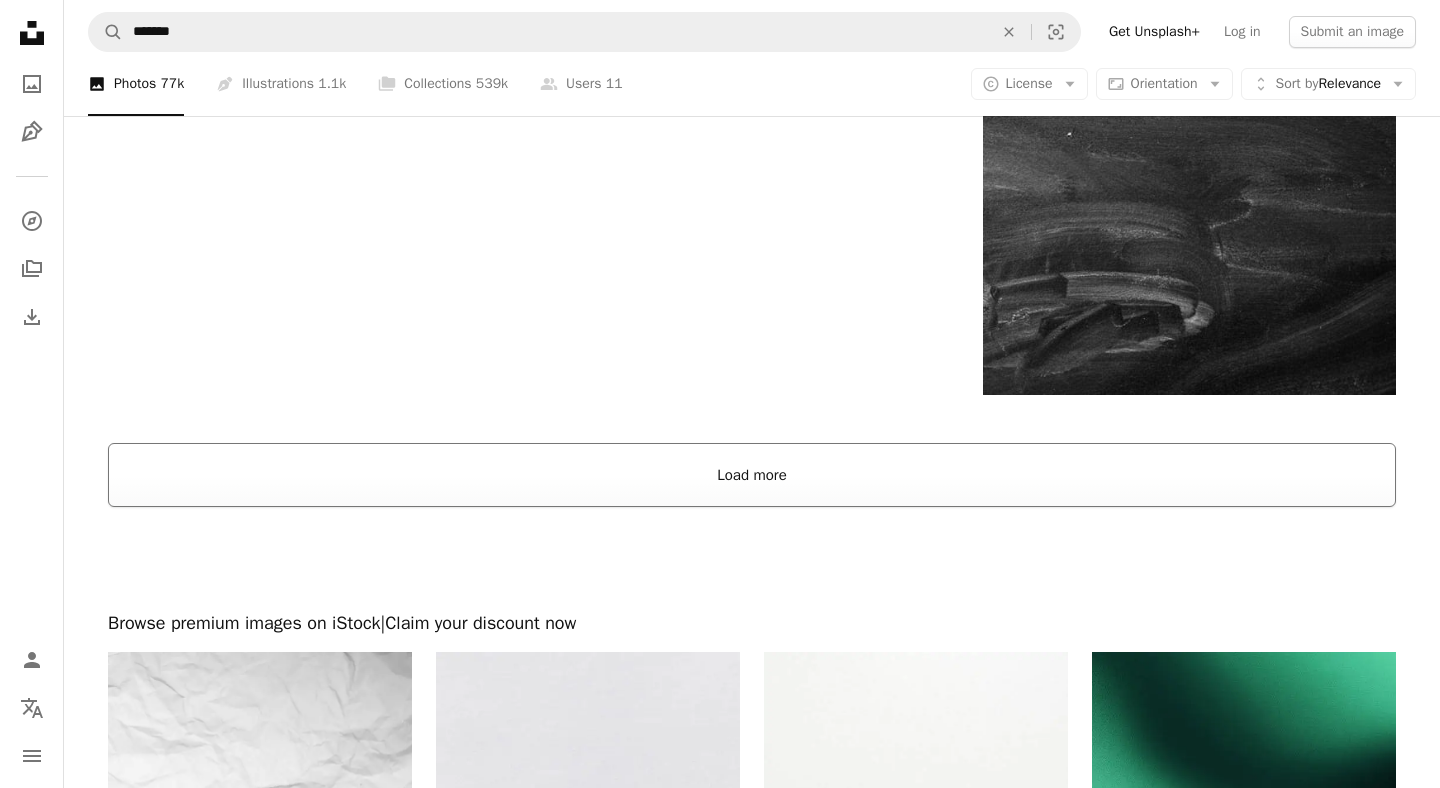 click on "Load more" at bounding box center (752, 475) 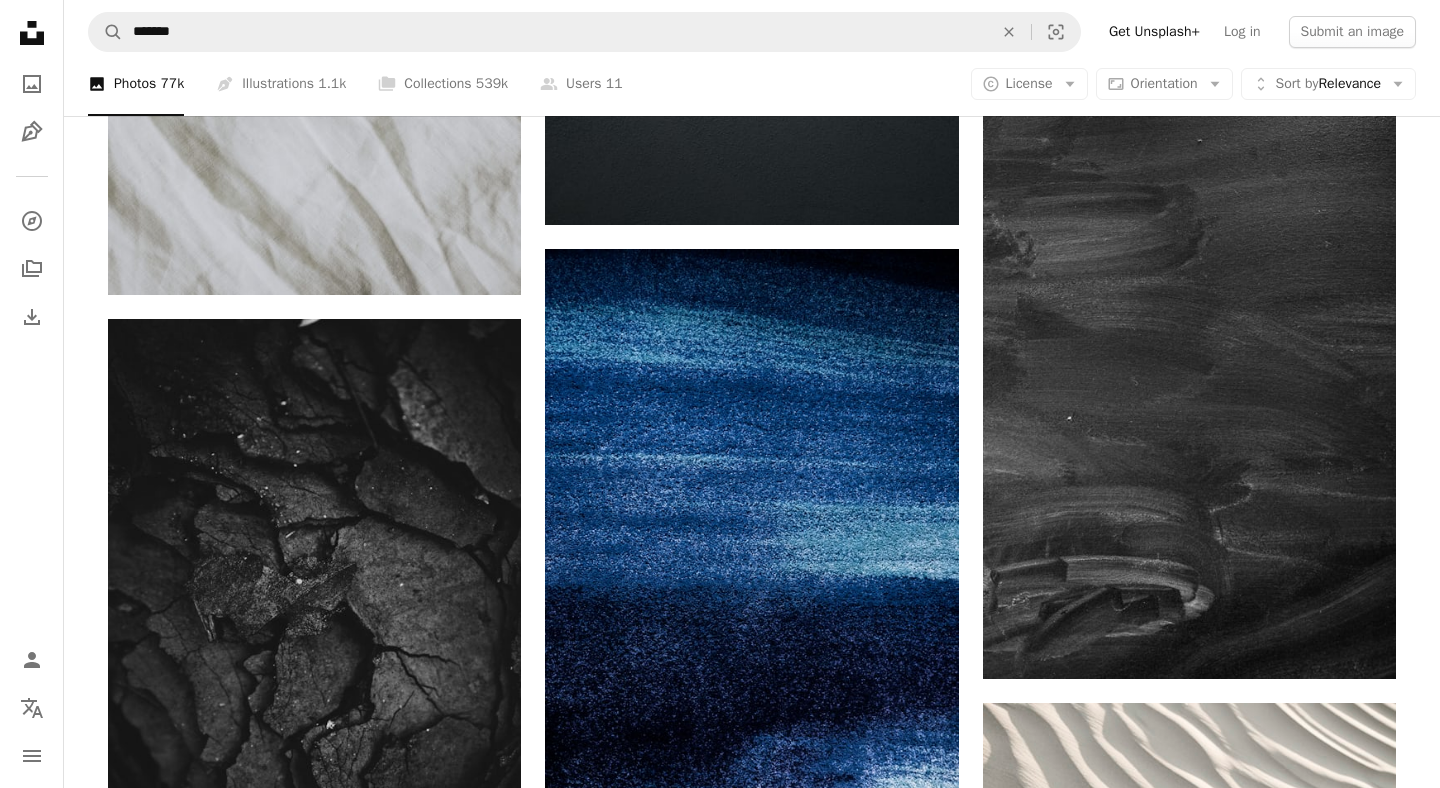 scroll, scrollTop: 4356, scrollLeft: 0, axis: vertical 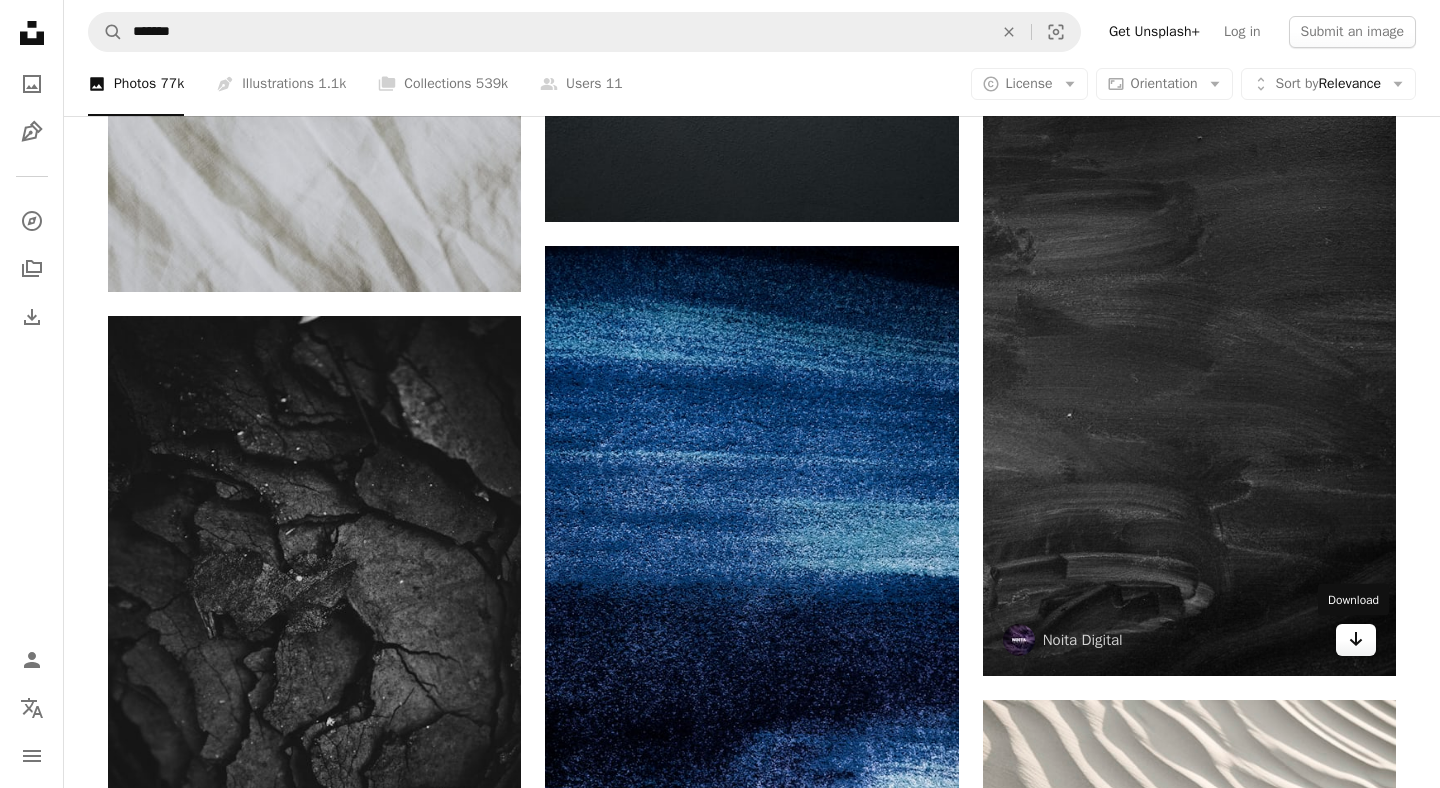 click on "Arrow pointing down" 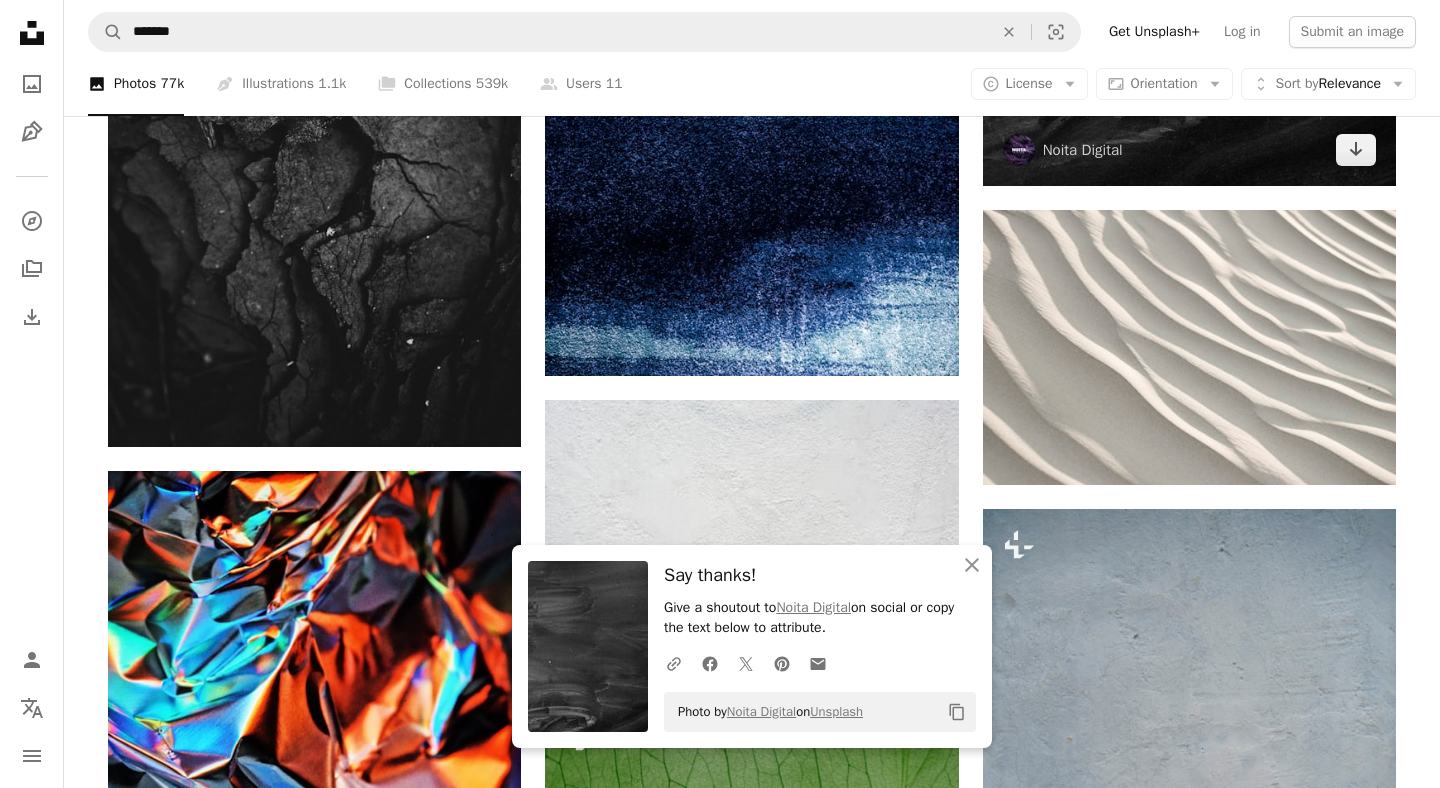 scroll, scrollTop: 4847, scrollLeft: 0, axis: vertical 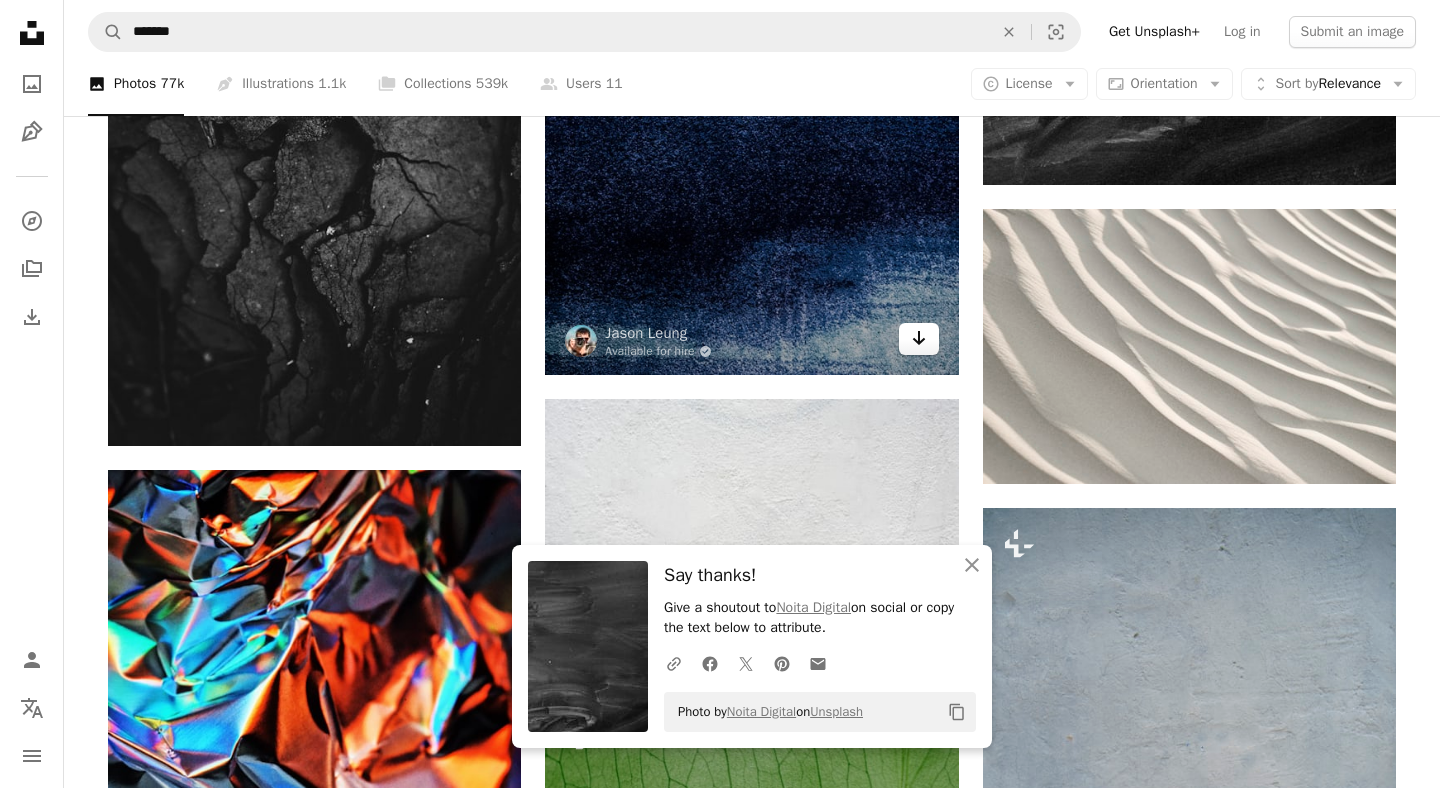click on "Arrow pointing down" 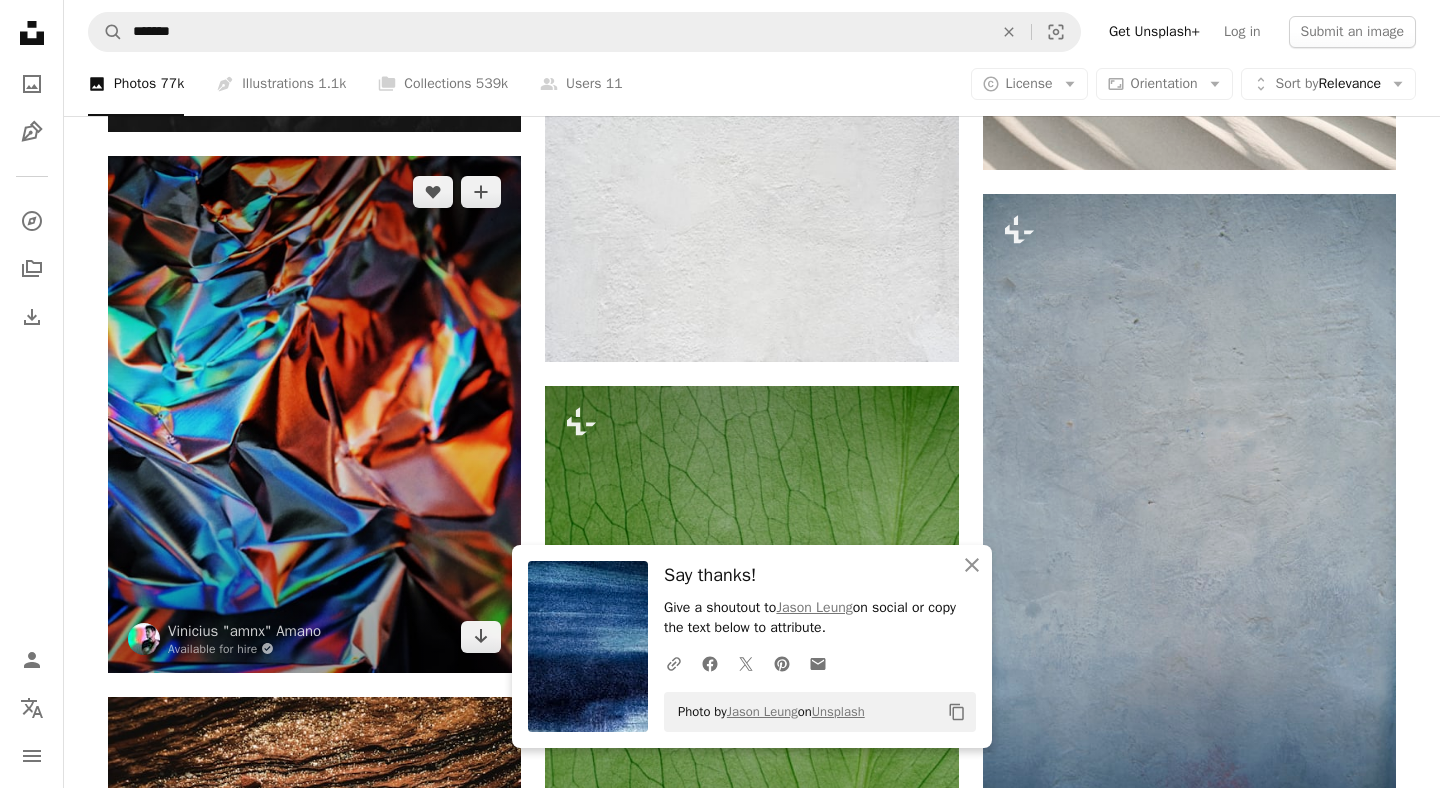 scroll, scrollTop: 5174, scrollLeft: 0, axis: vertical 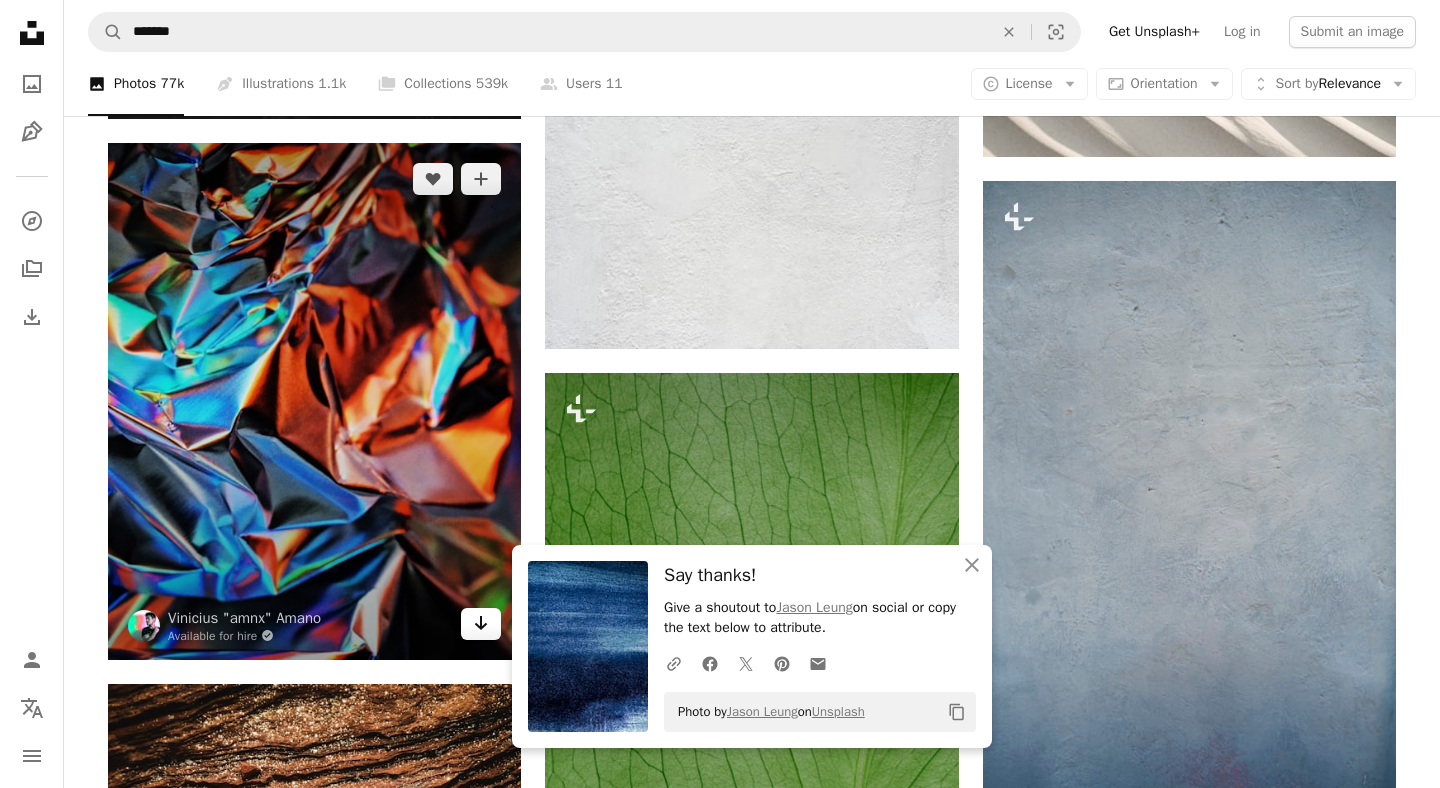 click 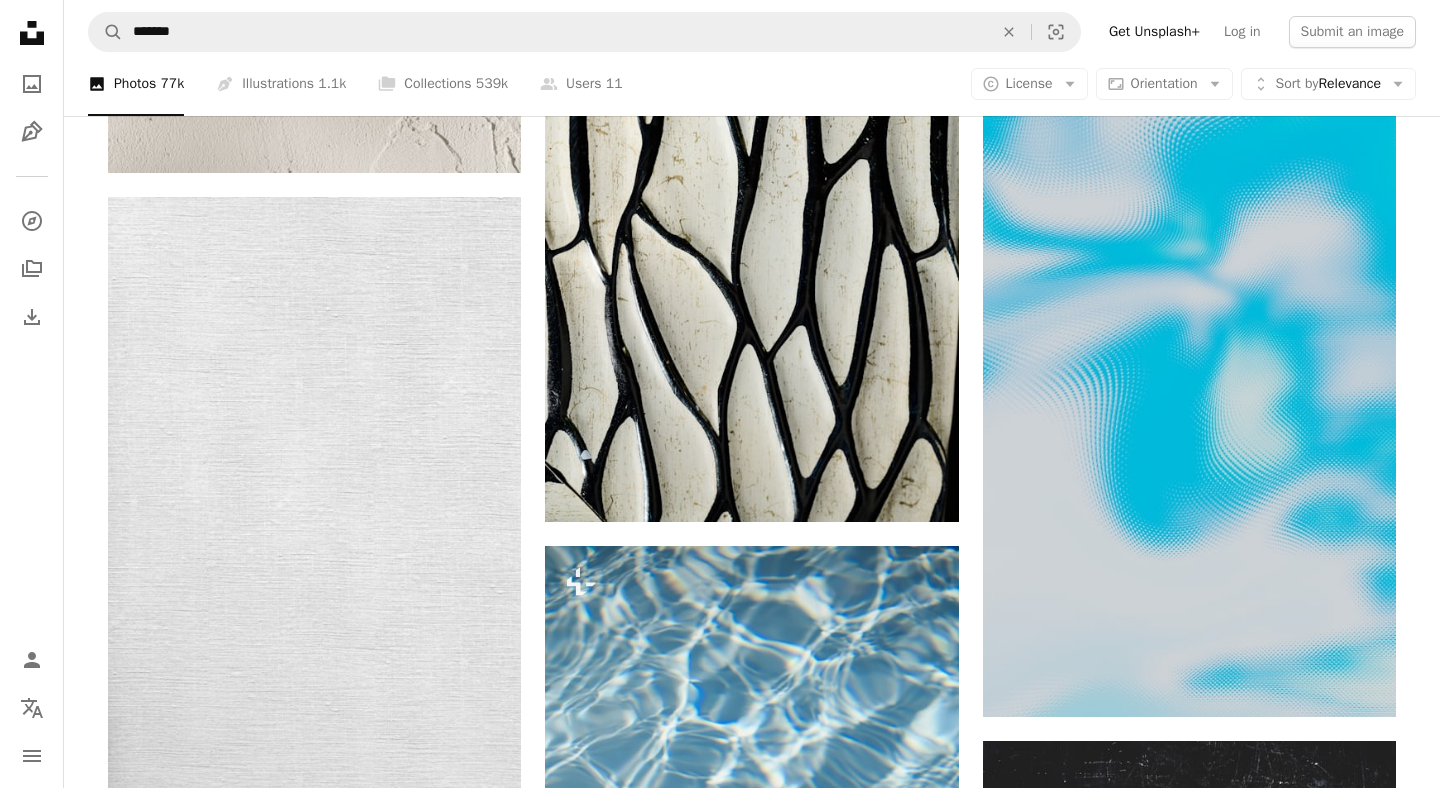 scroll, scrollTop: 9699, scrollLeft: 0, axis: vertical 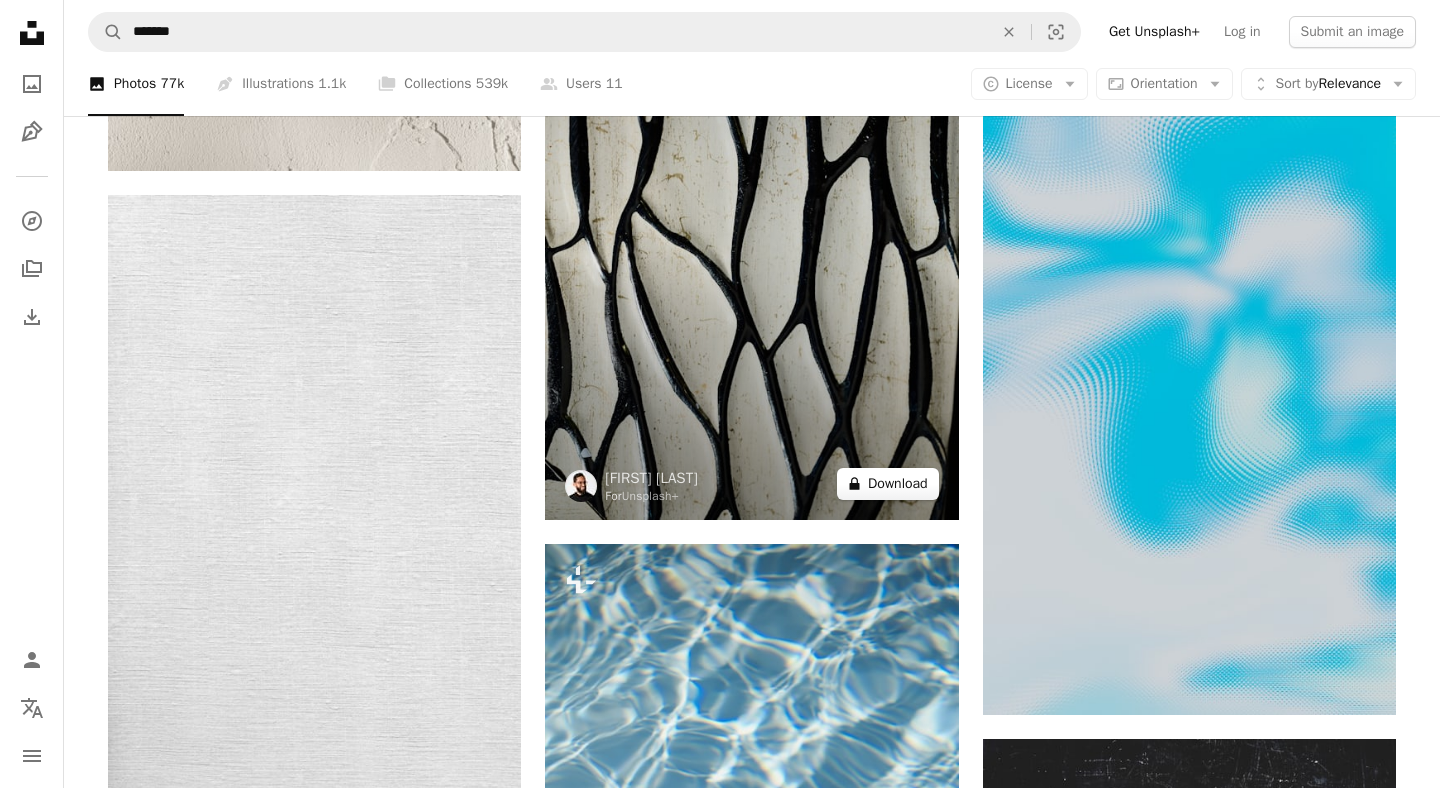 click on "A lock Download" at bounding box center [888, 484] 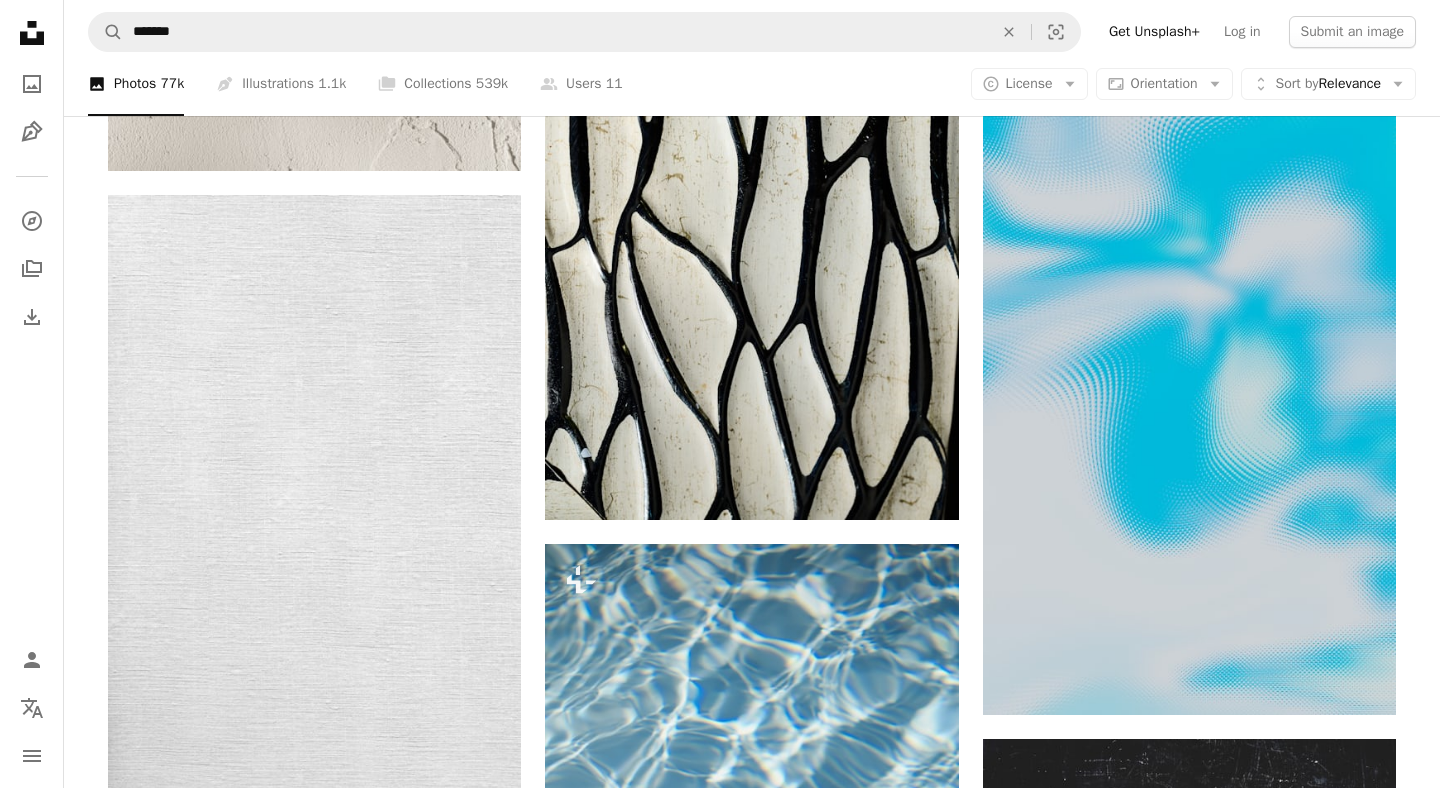 click on "An X shape Premium, ready to use images. Get unlimited access. A plus sign Members-only content added monthly A plus sign Unlimited royalty-free downloads A plus sign Illustrations  New A plus sign Enhanced legal protections yearly 66%  off monthly $12   $4 USD per month * Get  Unsplash+ * When paid annually, billed upfront  $48 Taxes where applicable. Renews automatically. Cancel anytime." at bounding box center [720, 4270] 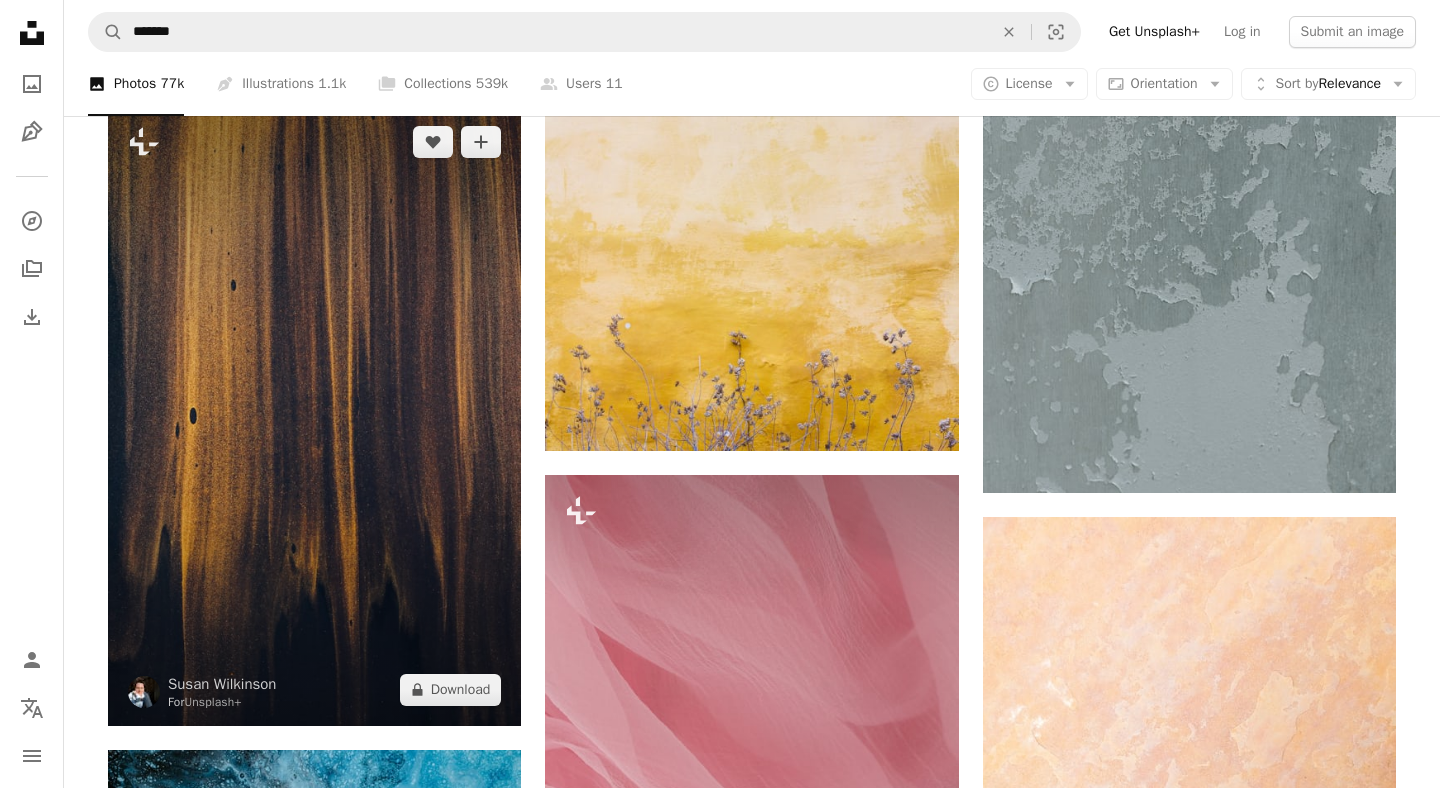 scroll, scrollTop: 12383, scrollLeft: 0, axis: vertical 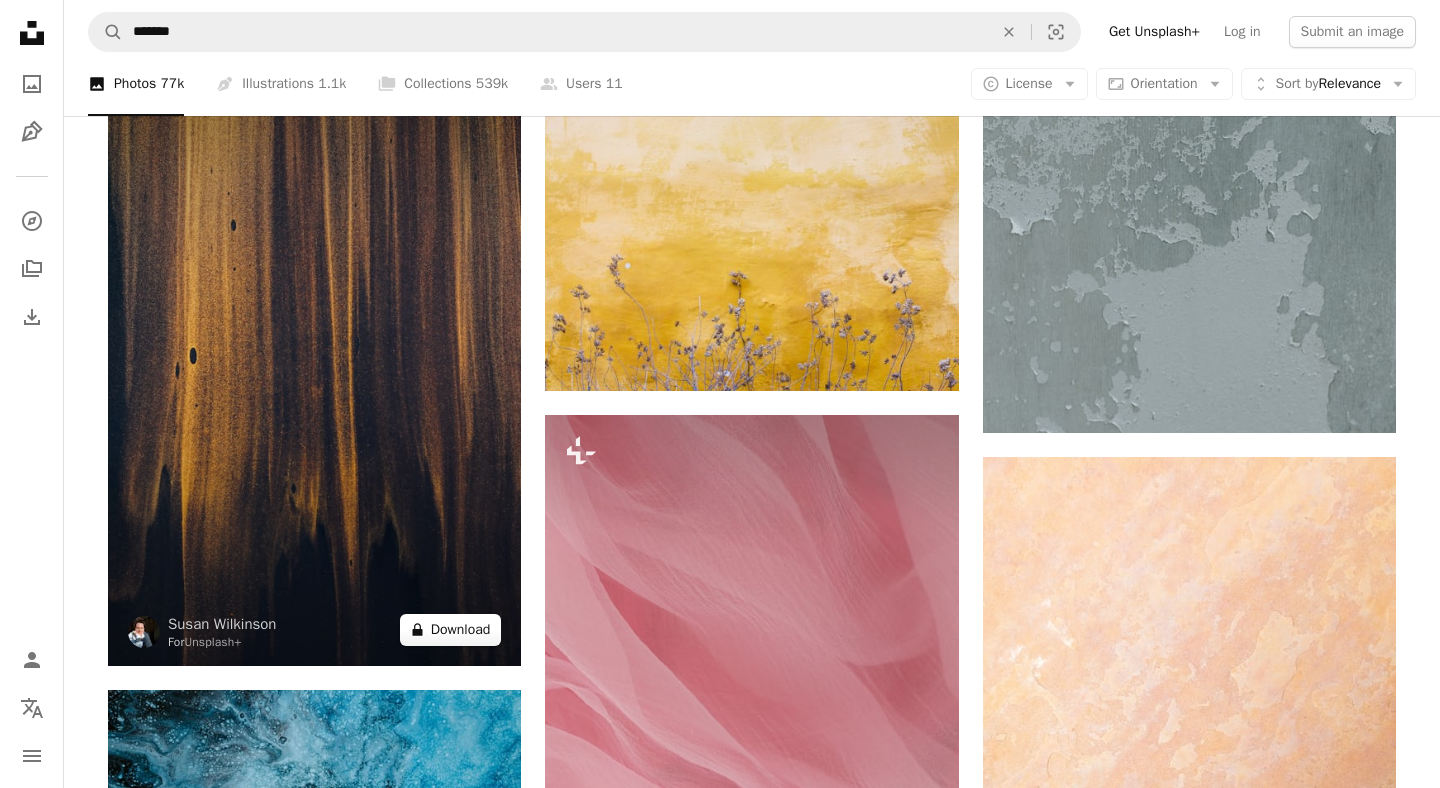 click on "A lock Download" at bounding box center (451, 630) 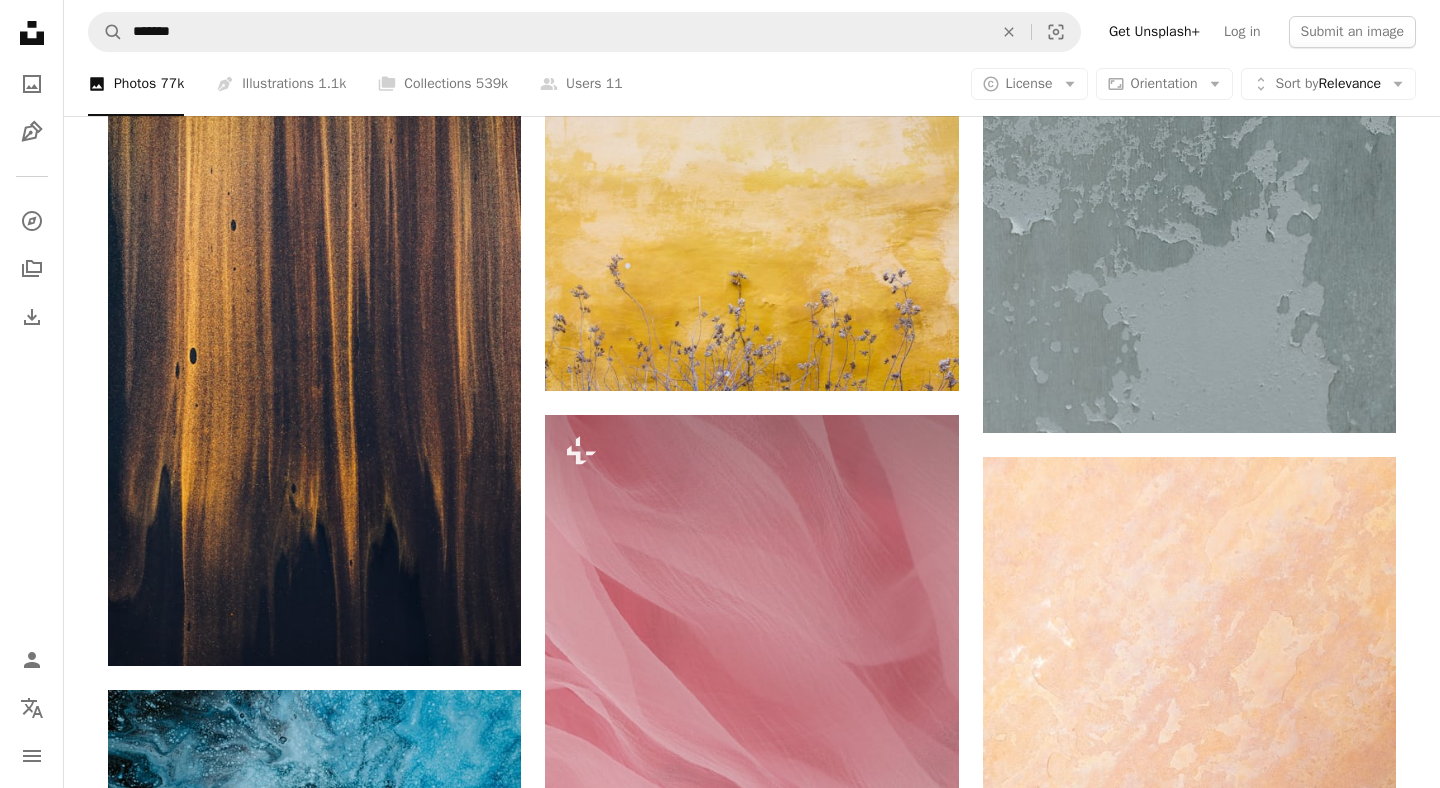 click on "An X shape Premium, ready to use images. Get unlimited access. A plus sign Members-only content added monthly A plus sign Unlimited royalty-free downloads A plus sign Illustrations  New A plus sign Enhanced legal protections yearly 66%  off monthly $12   $4 USD per month * Get  Unsplash+ * When paid annually, billed upfront  $48 Taxes where applicable. Renews automatically. Cancel anytime." at bounding box center [720, 4925] 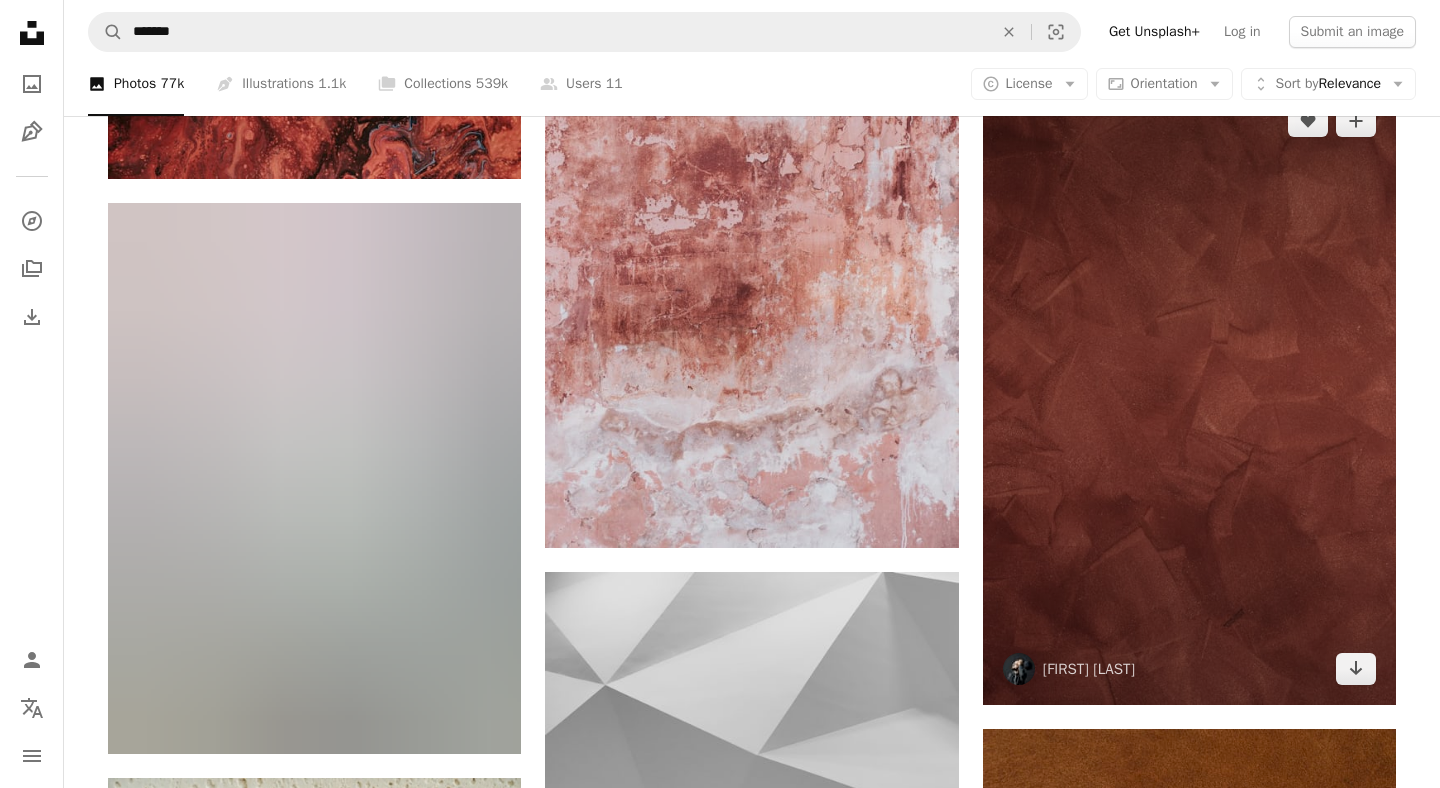 scroll, scrollTop: 13501, scrollLeft: 0, axis: vertical 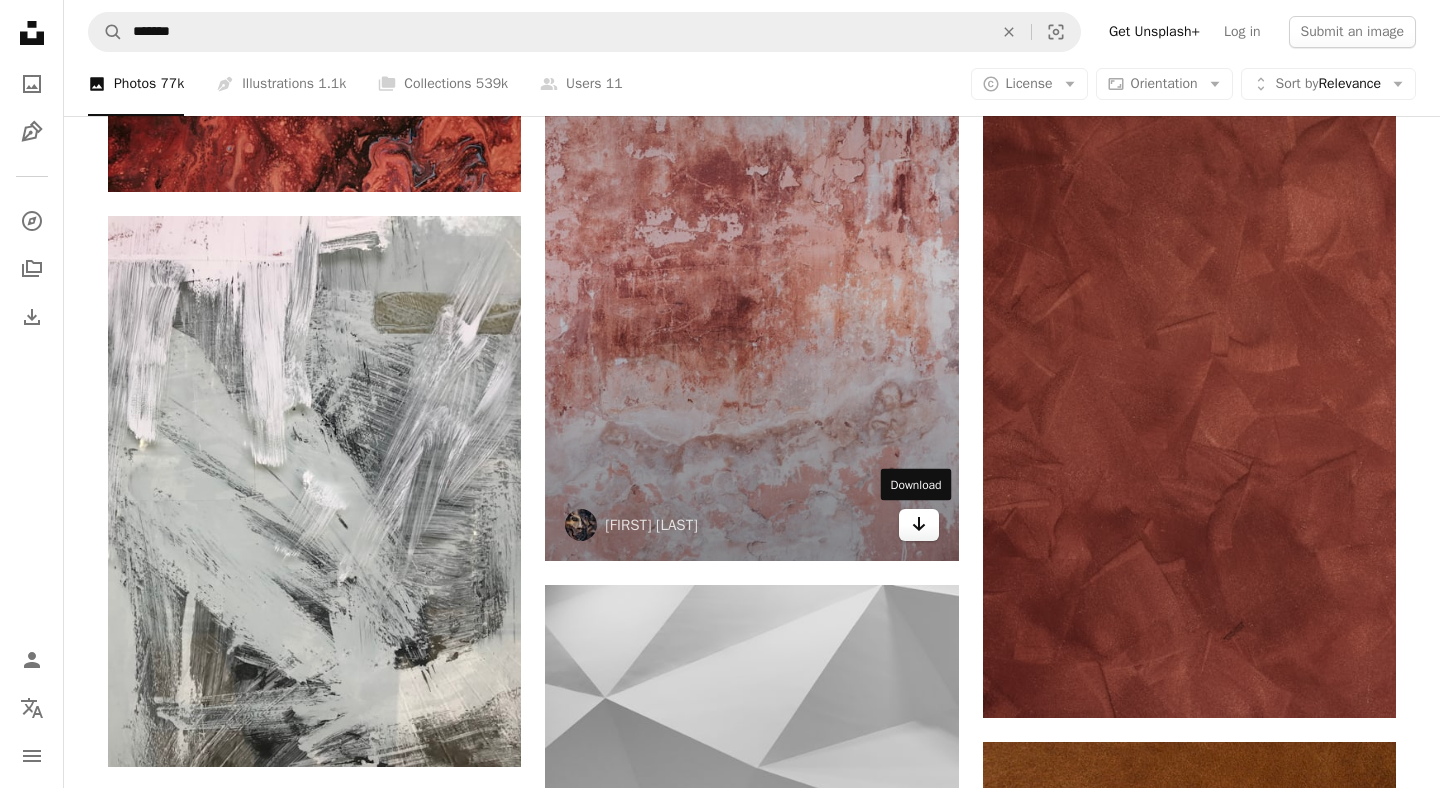 click 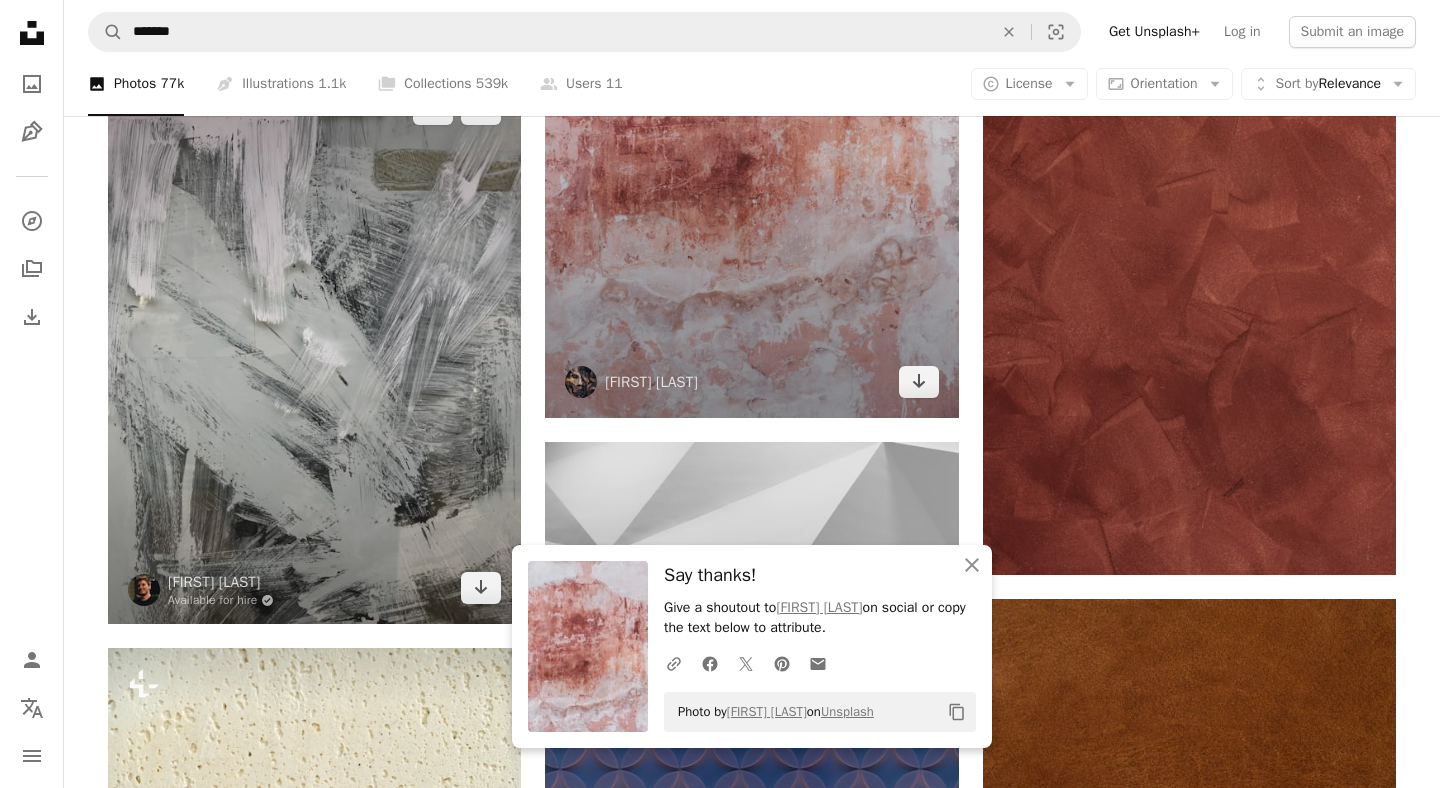 scroll, scrollTop: 13700, scrollLeft: 0, axis: vertical 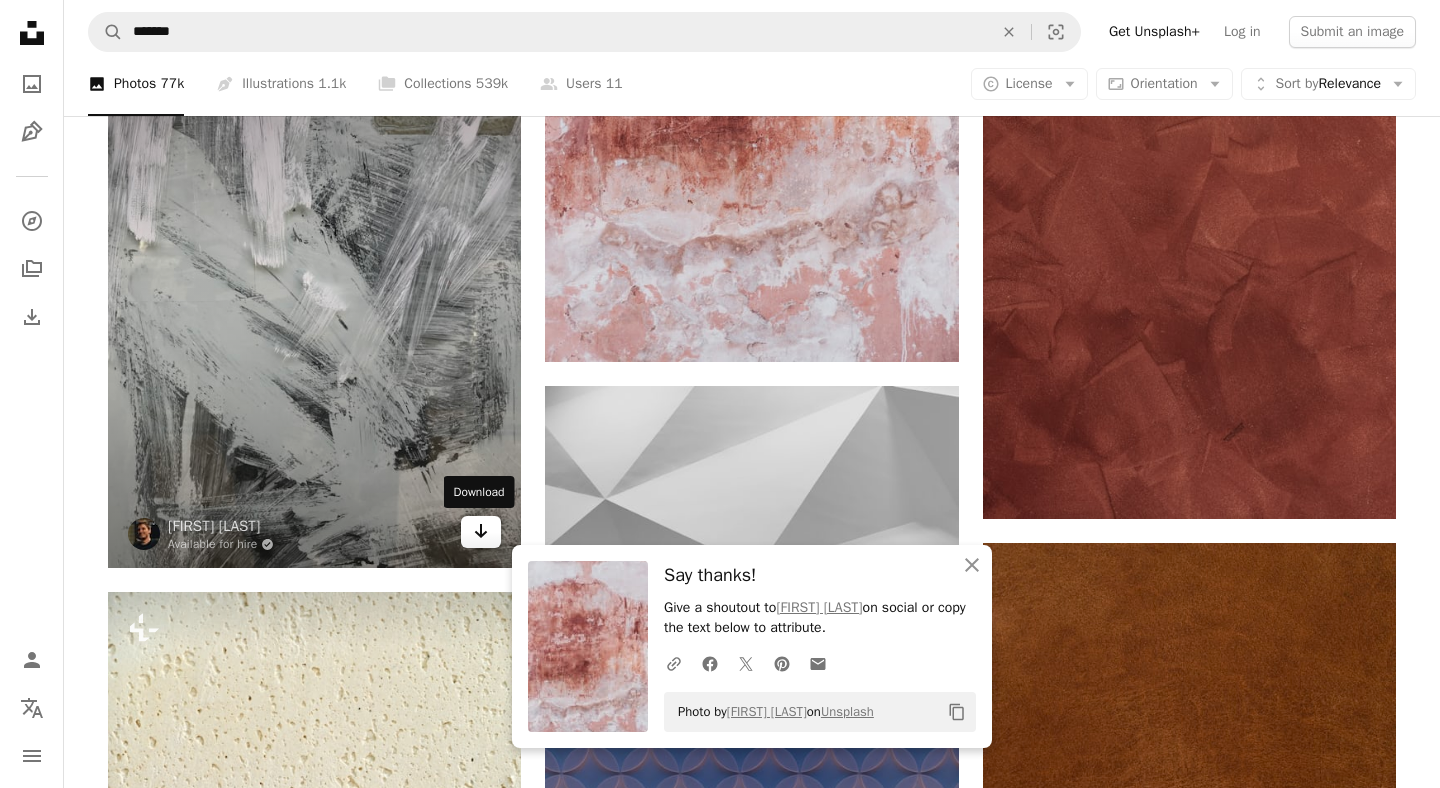 click on "Arrow pointing down" 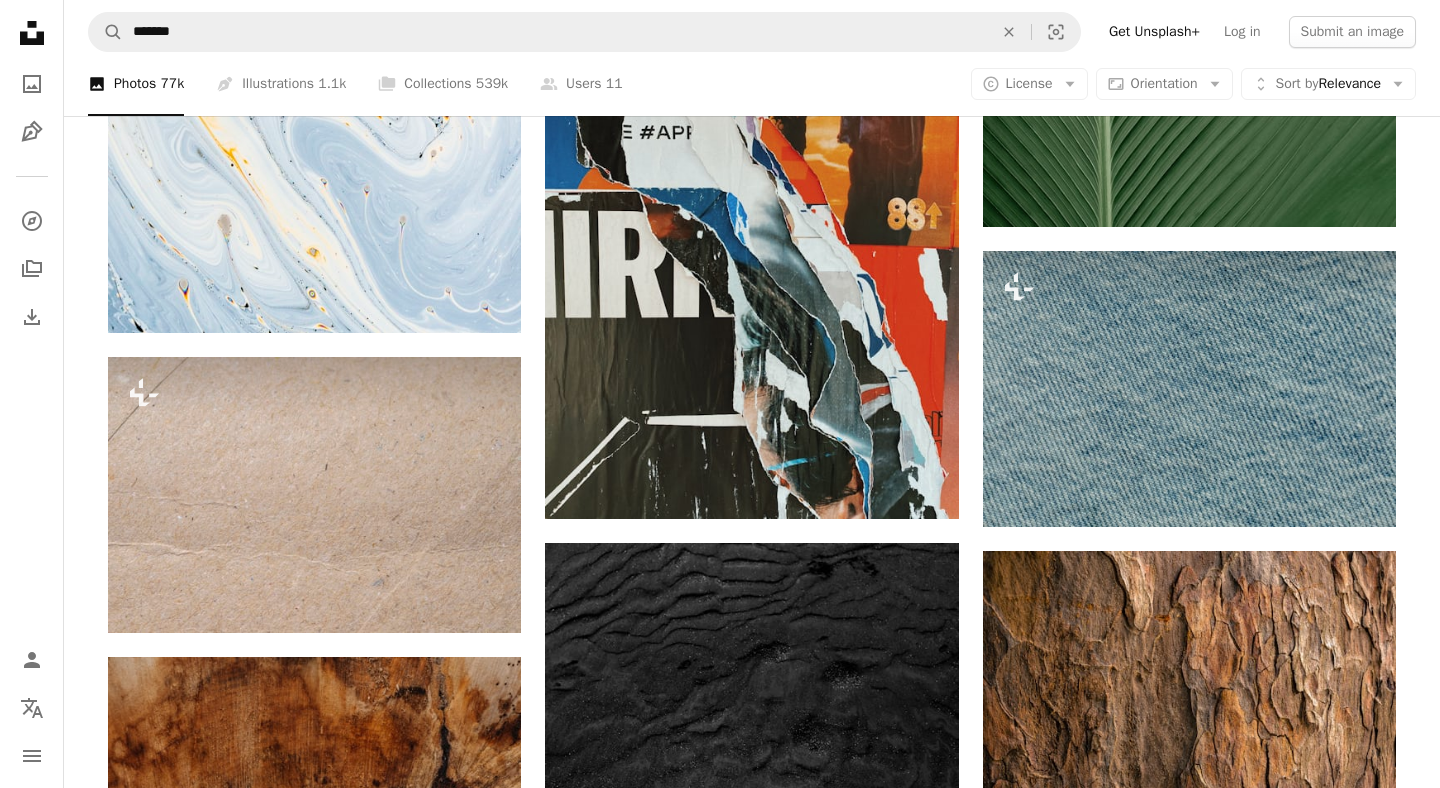 scroll, scrollTop: 16583, scrollLeft: 0, axis: vertical 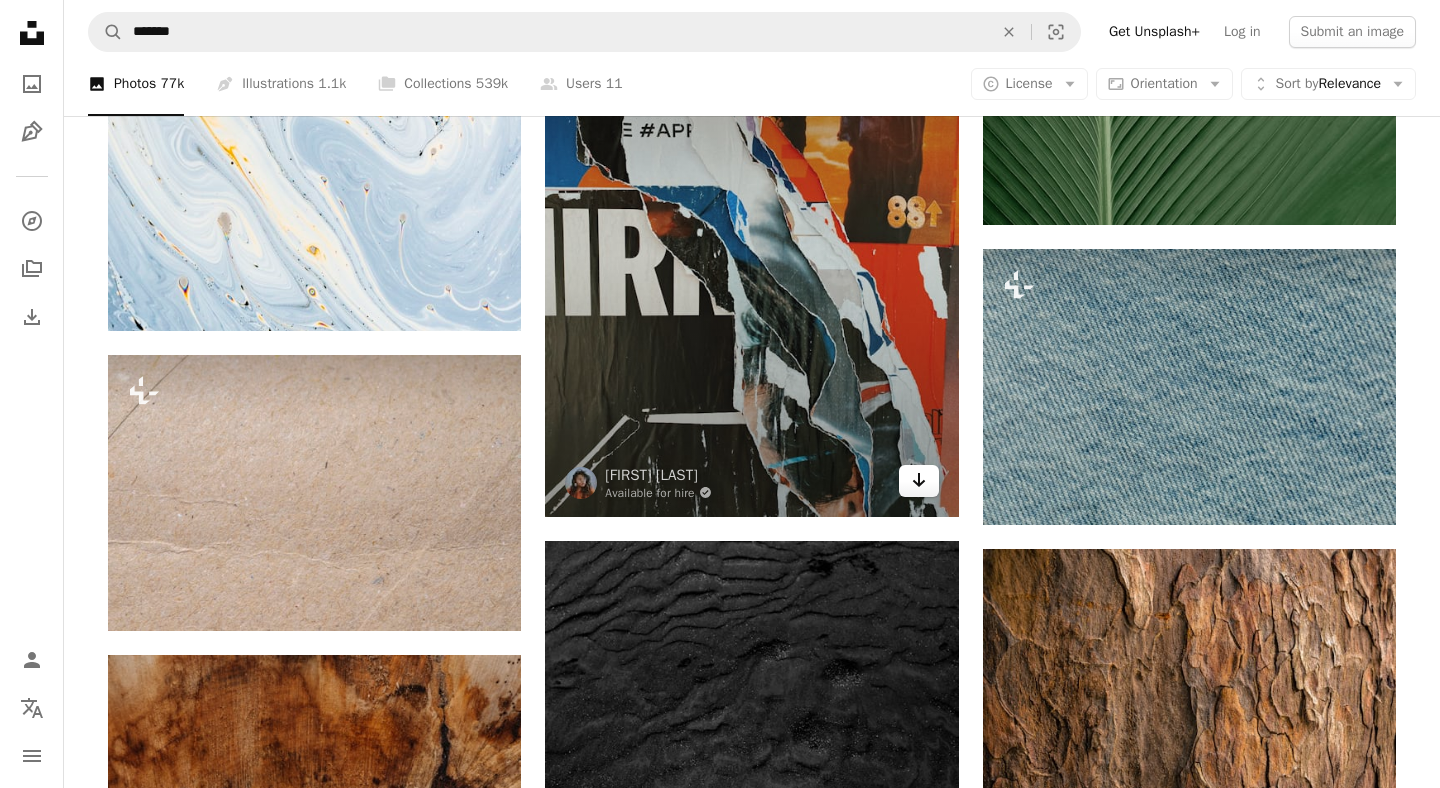 click on "Arrow pointing down" 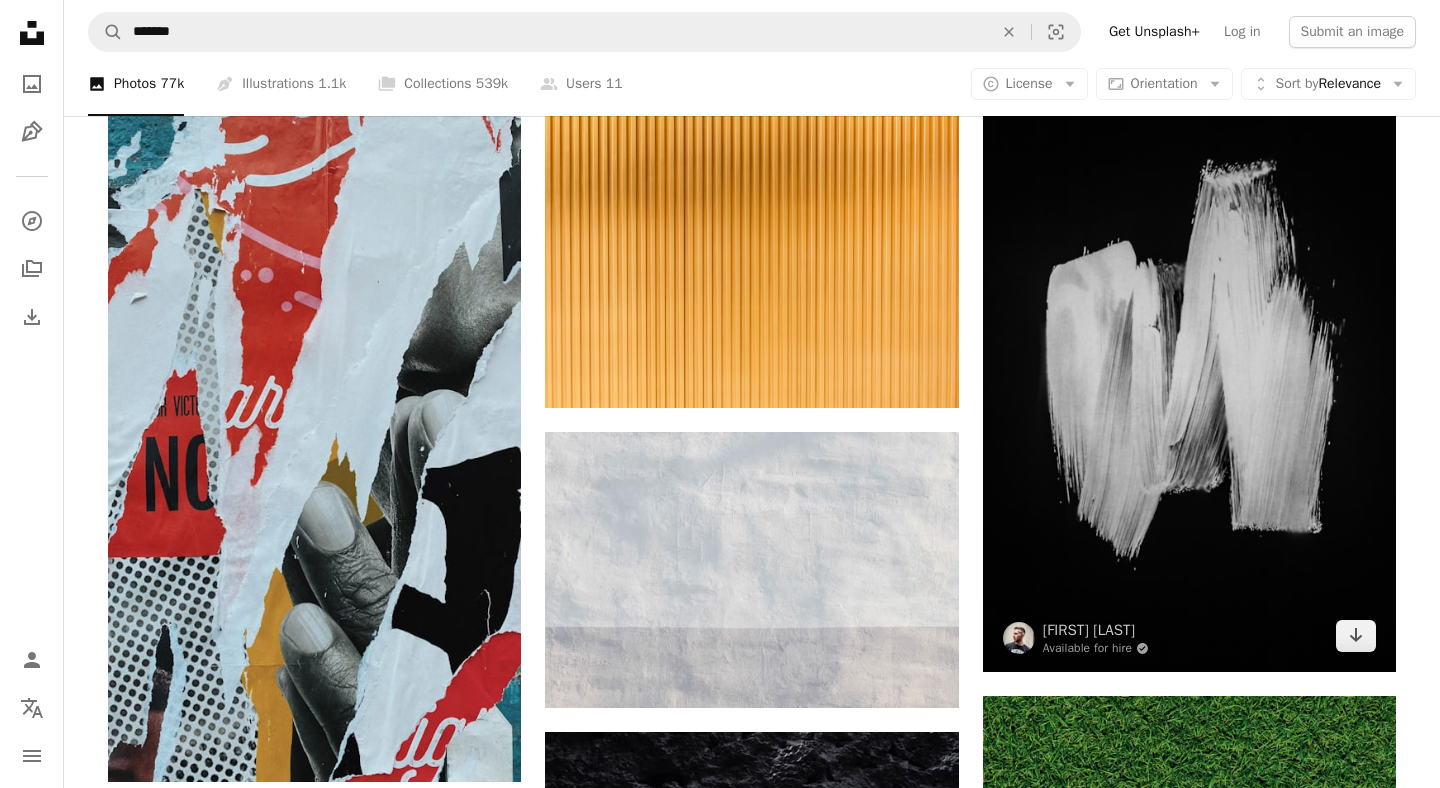 scroll, scrollTop: 28433, scrollLeft: 0, axis: vertical 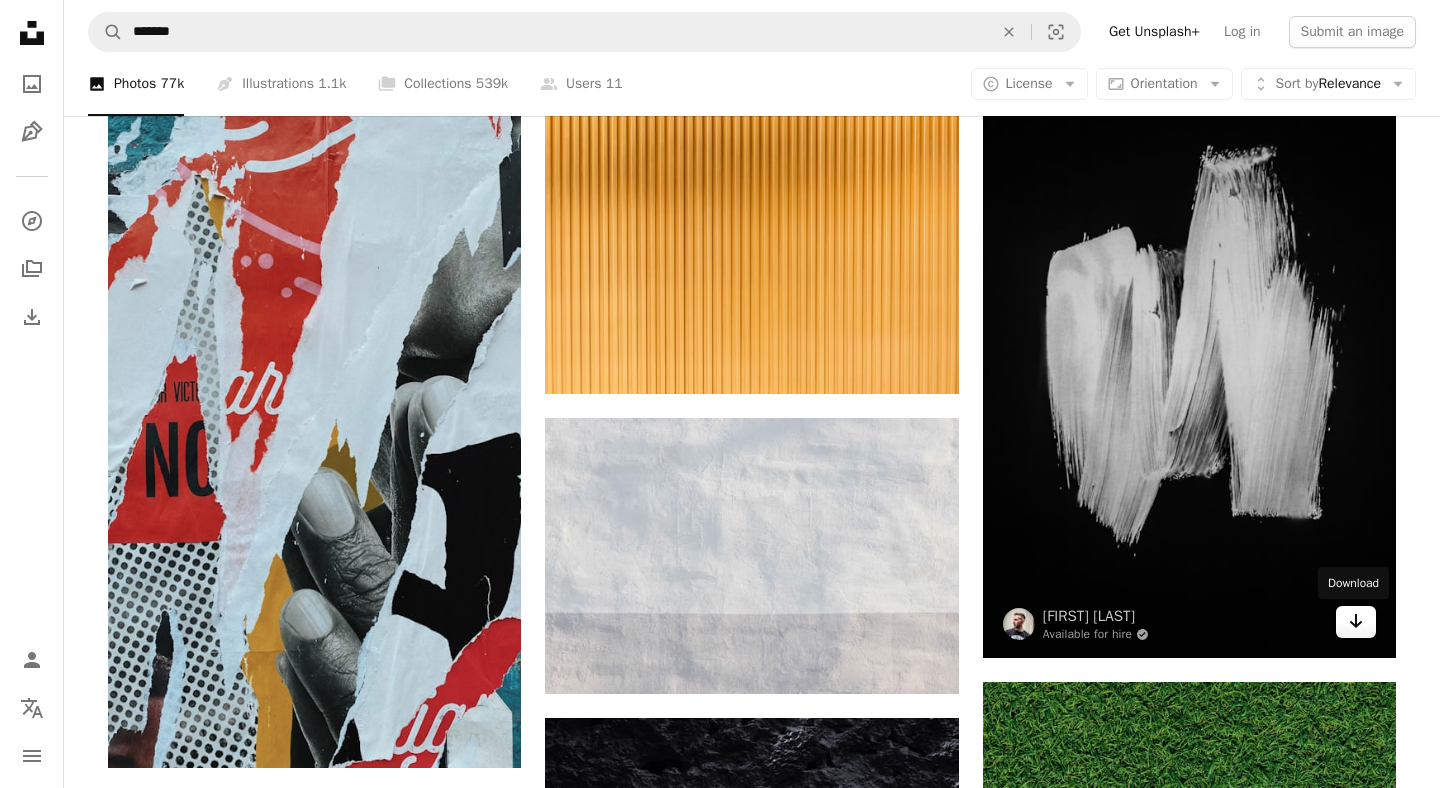 click on "Arrow pointing down" 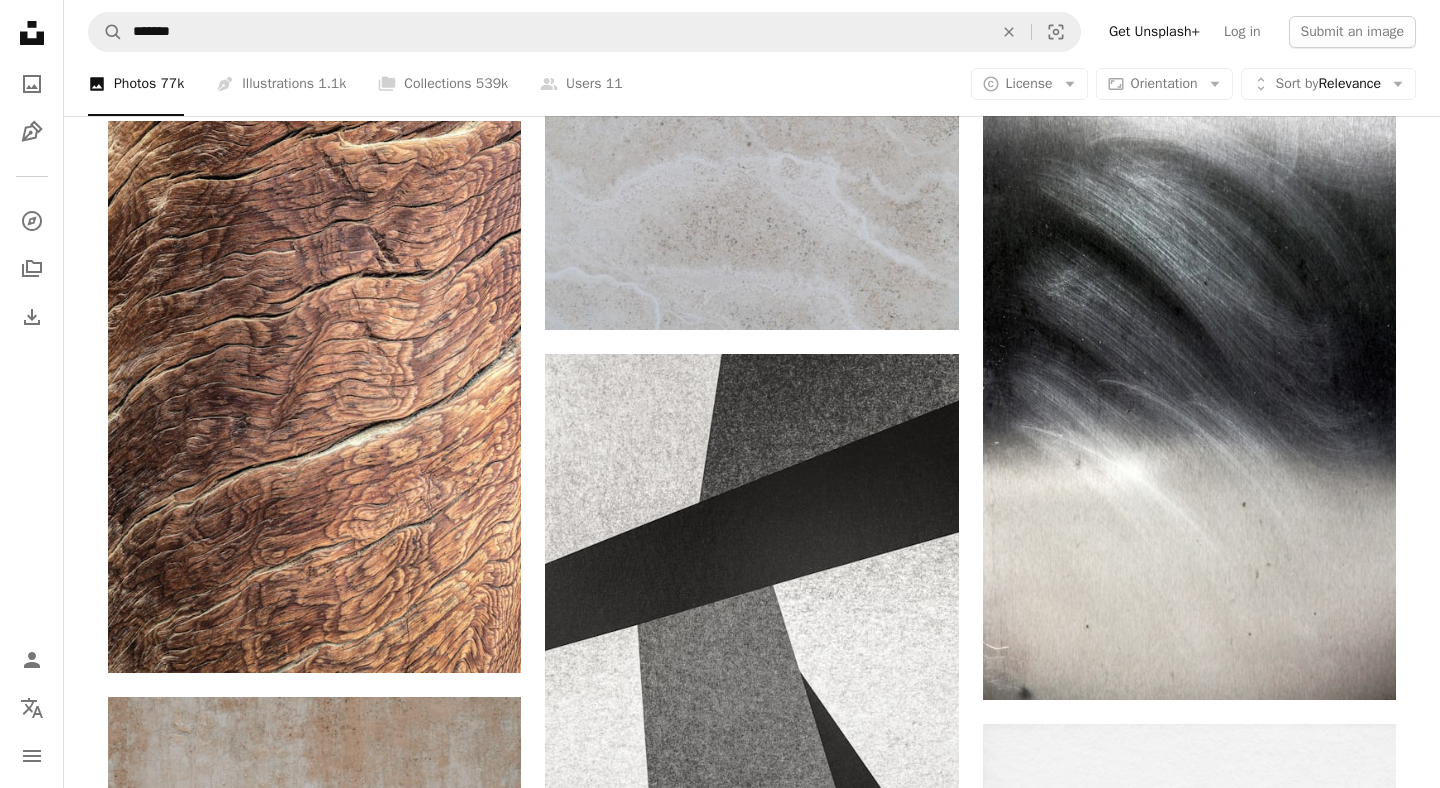 scroll, scrollTop: 30968, scrollLeft: 0, axis: vertical 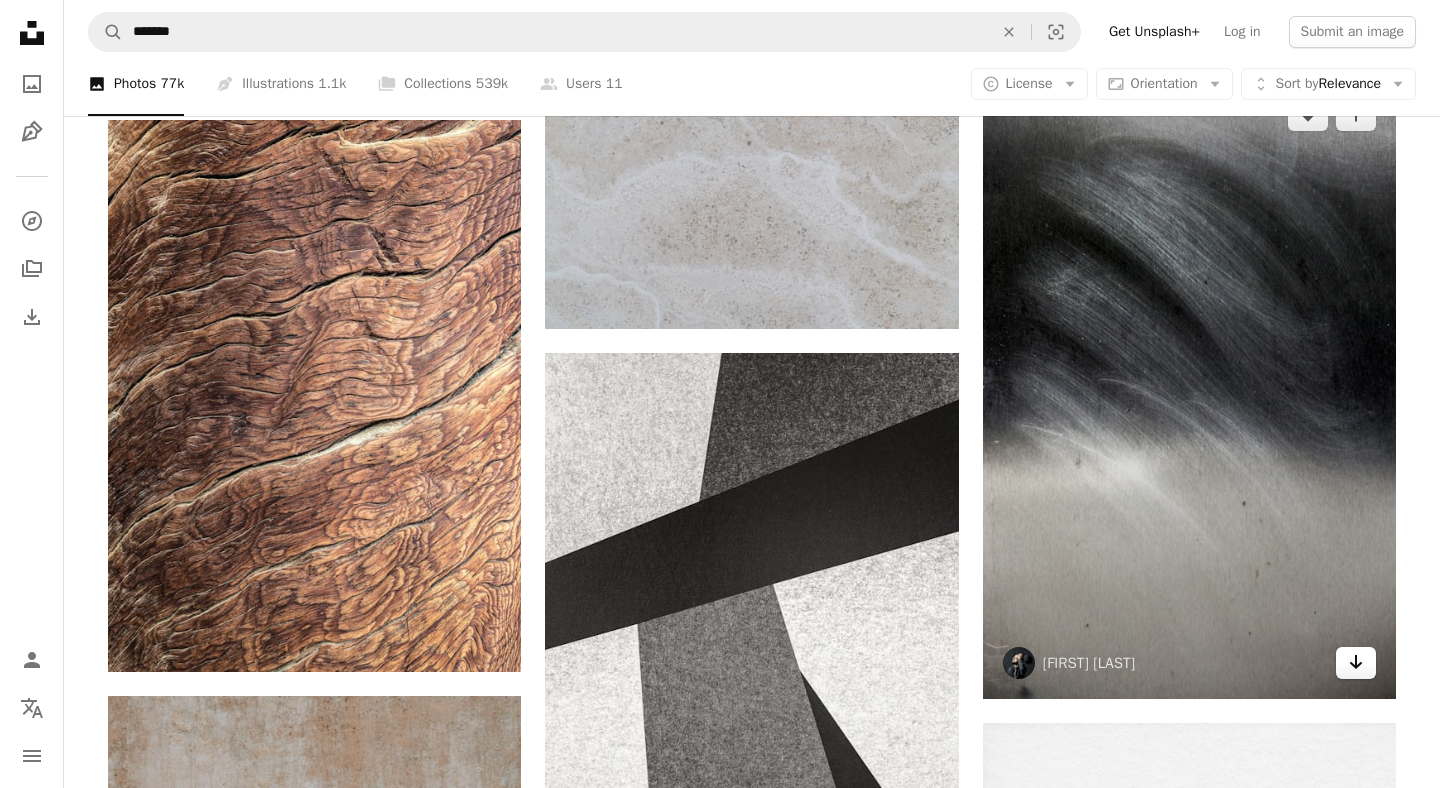 click on "Arrow pointing down" at bounding box center [1356, 663] 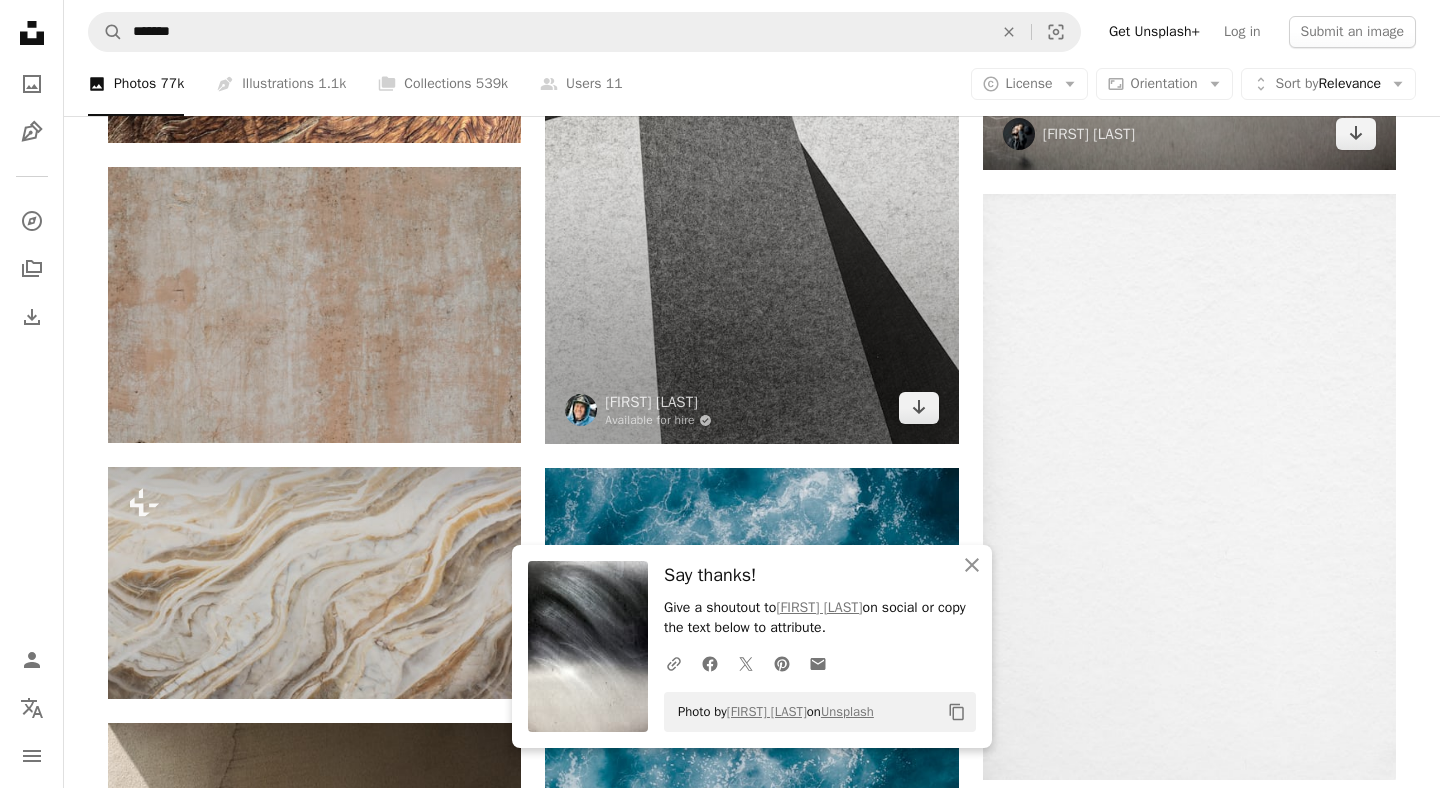 scroll, scrollTop: 31500, scrollLeft: 0, axis: vertical 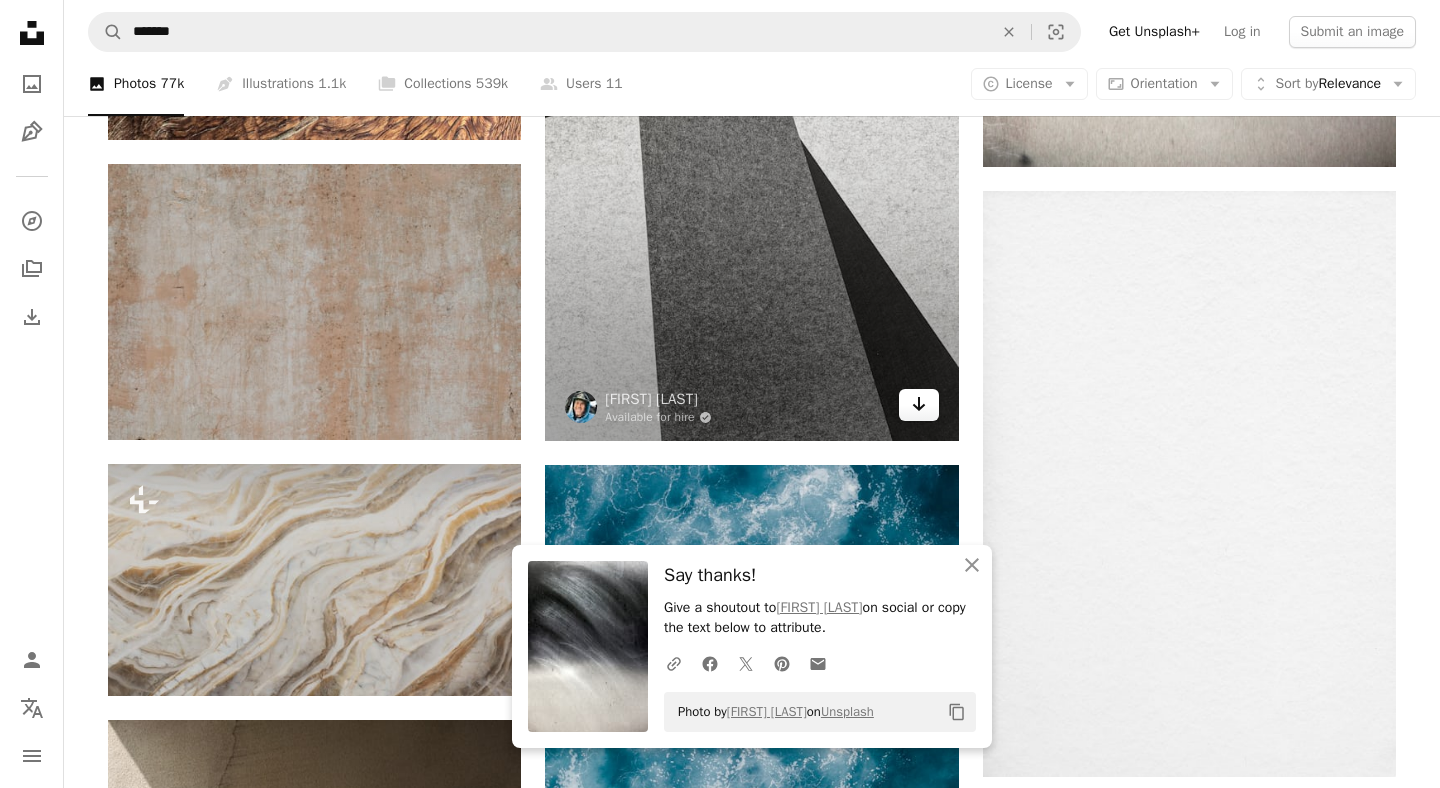 click on "Arrow pointing down" 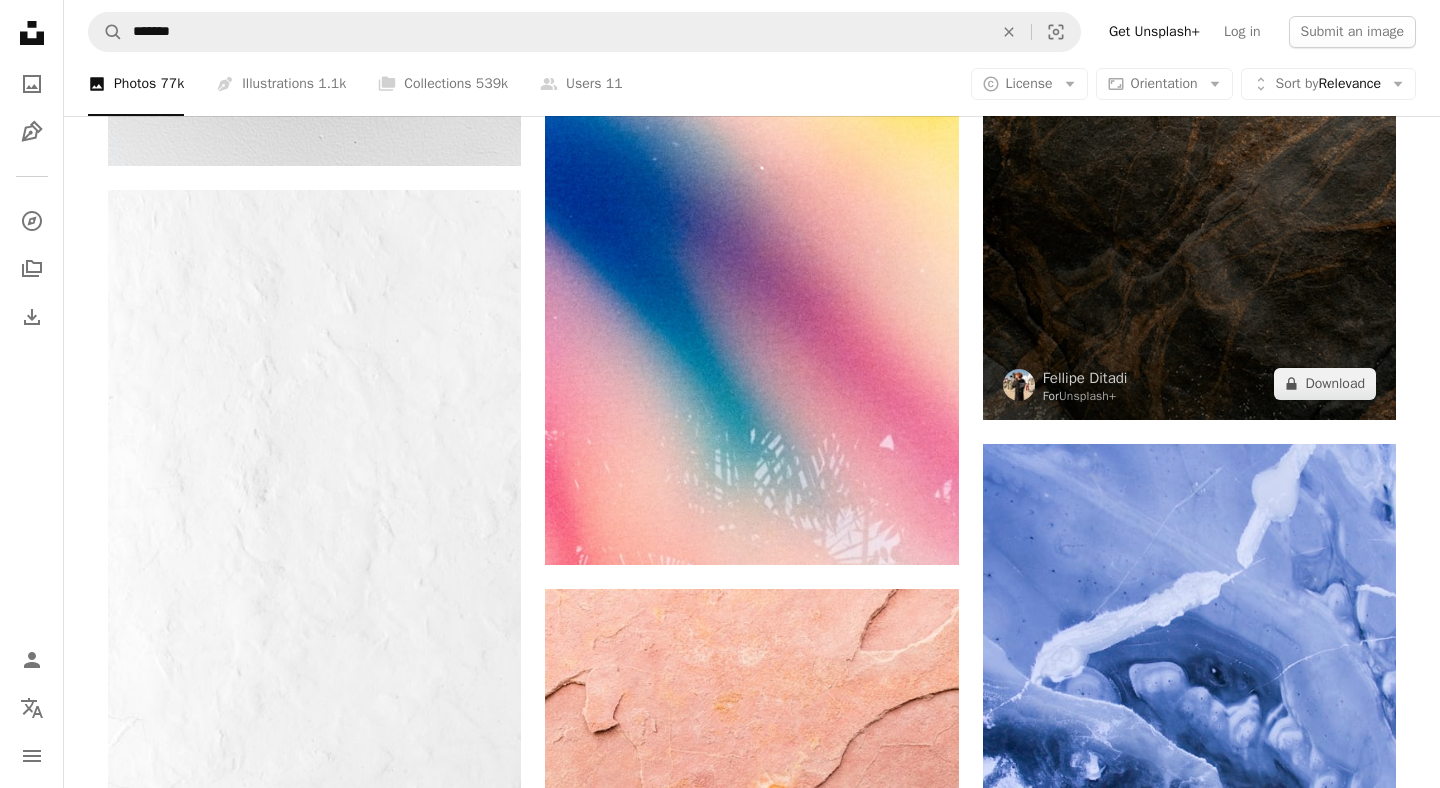scroll, scrollTop: 35483, scrollLeft: 0, axis: vertical 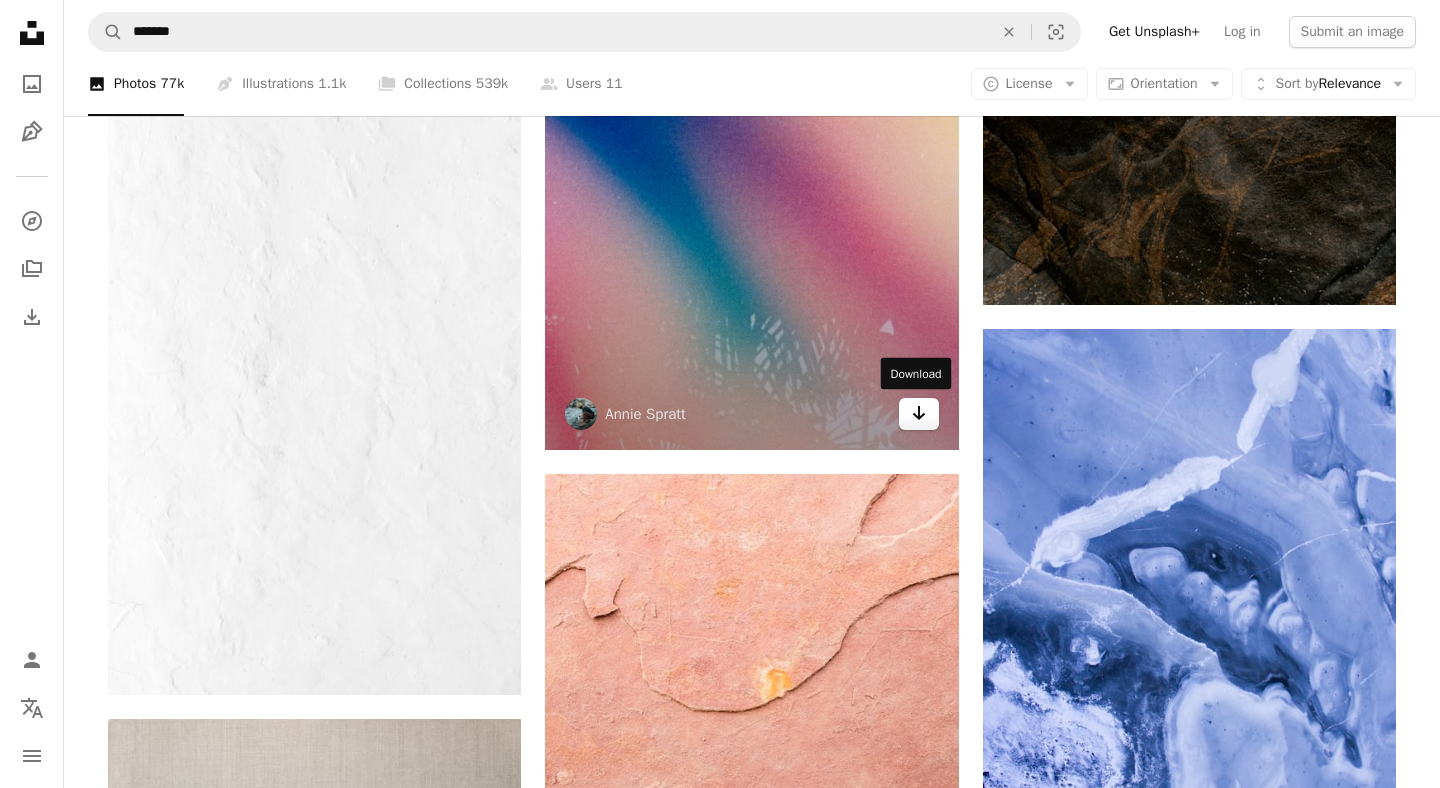 click on "Arrow pointing down" 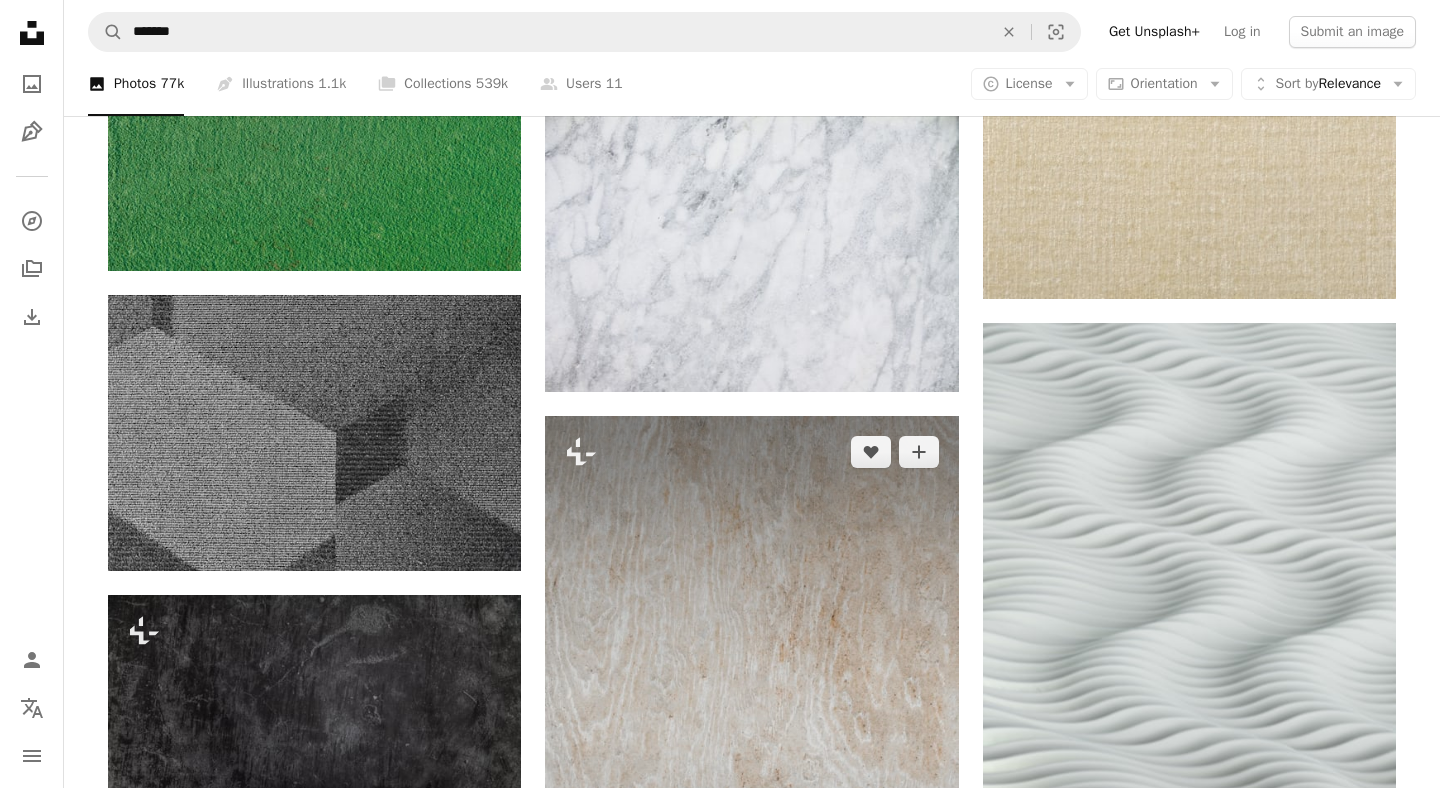 scroll, scrollTop: 40185, scrollLeft: 0, axis: vertical 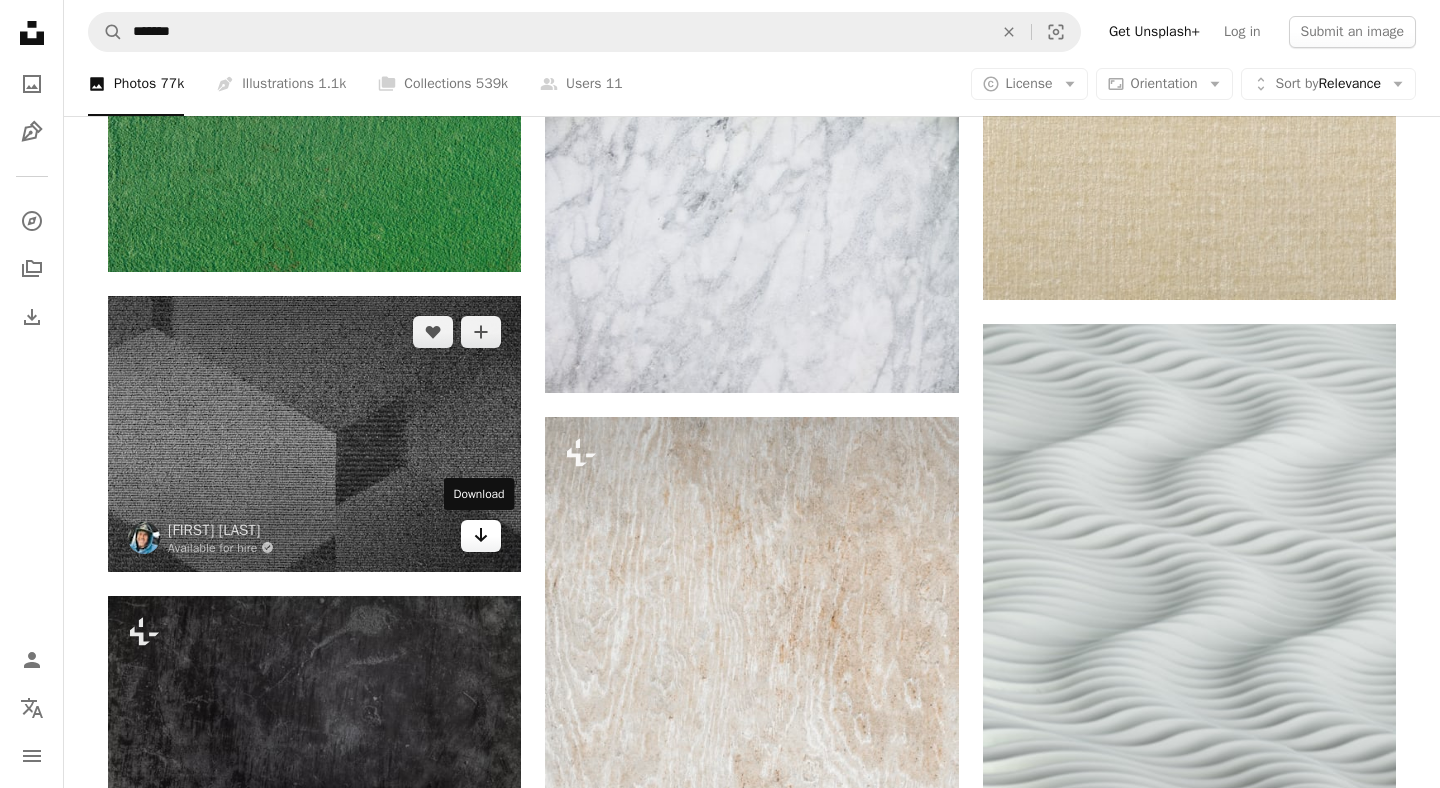 click on "Arrow pointing down" 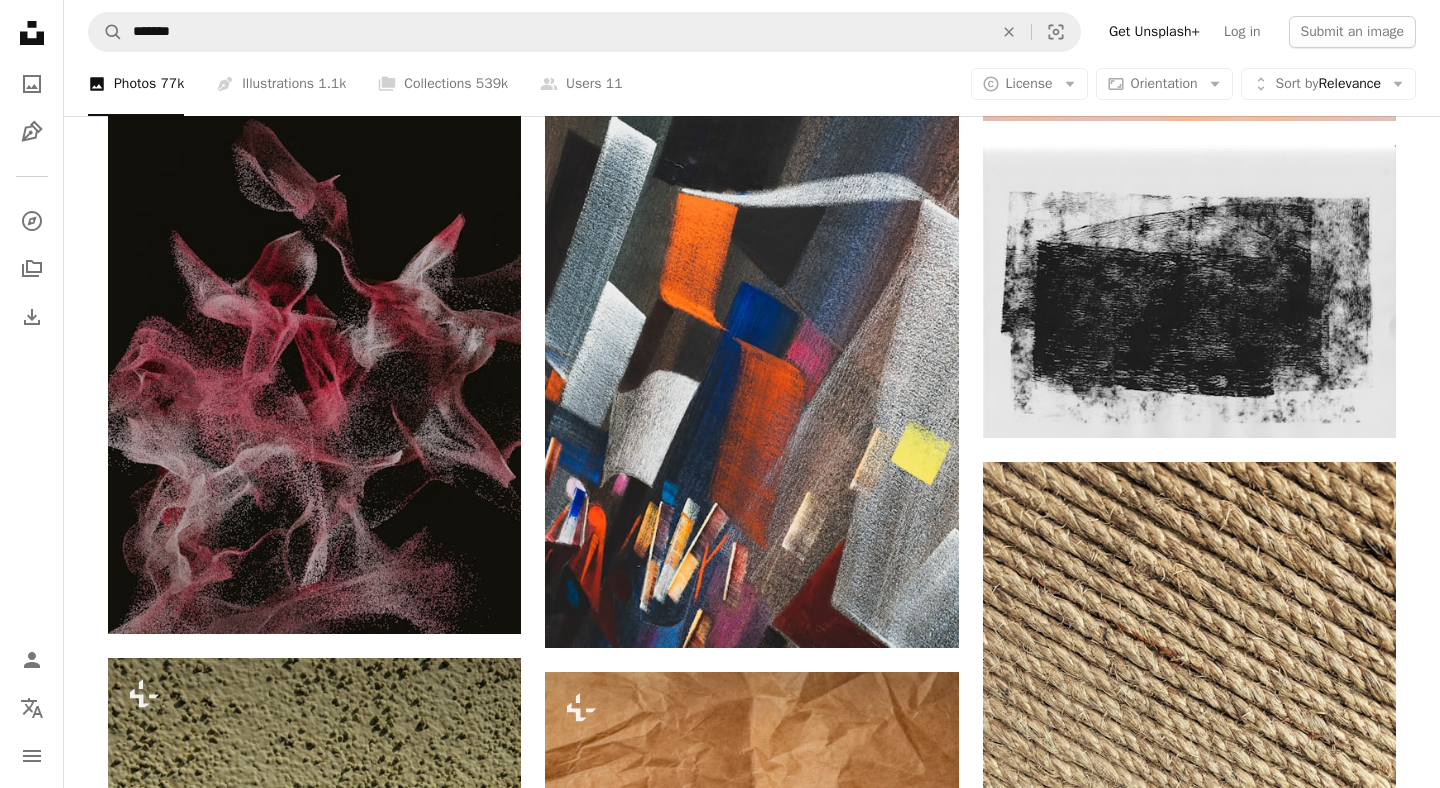 scroll, scrollTop: 46096, scrollLeft: 0, axis: vertical 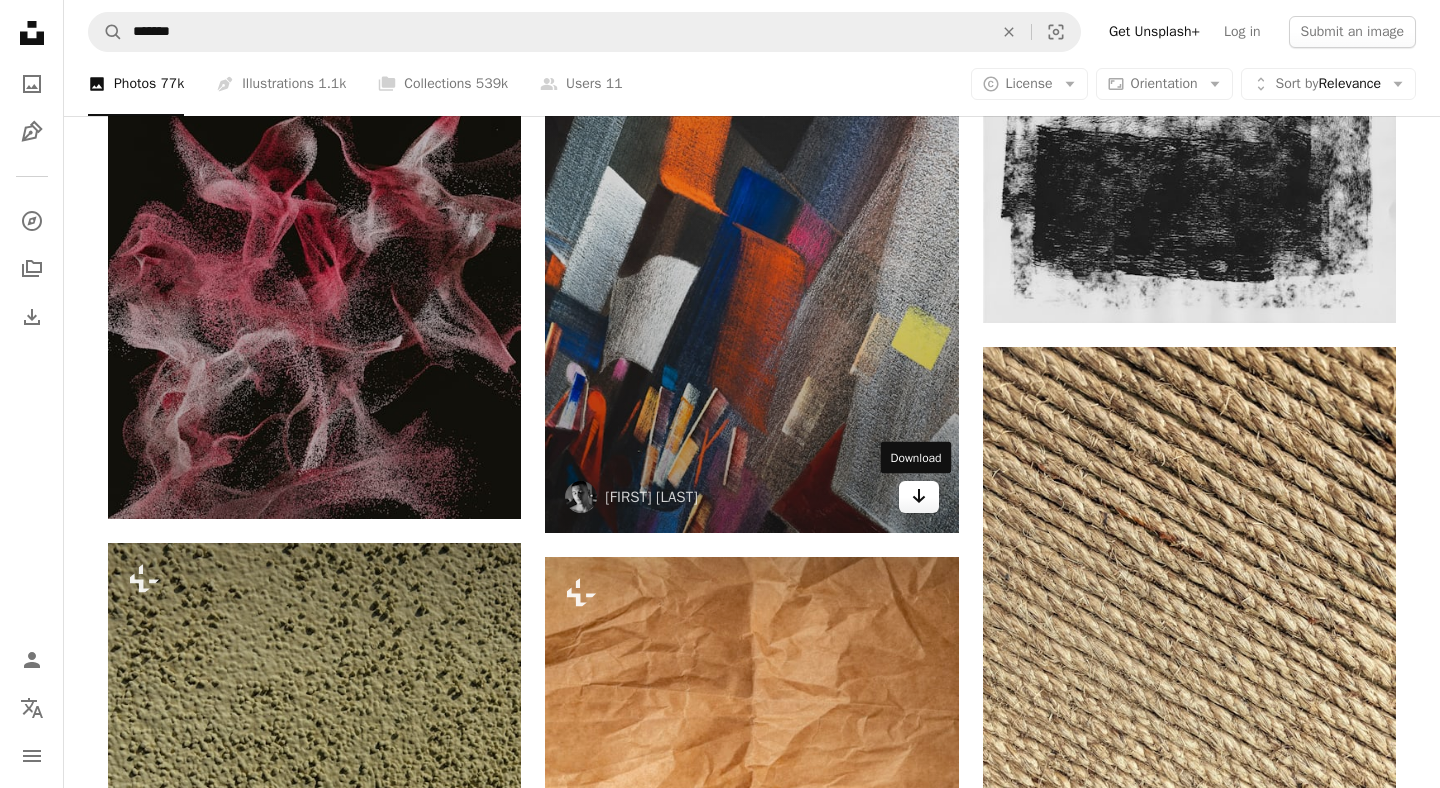 click on "Arrow pointing down" 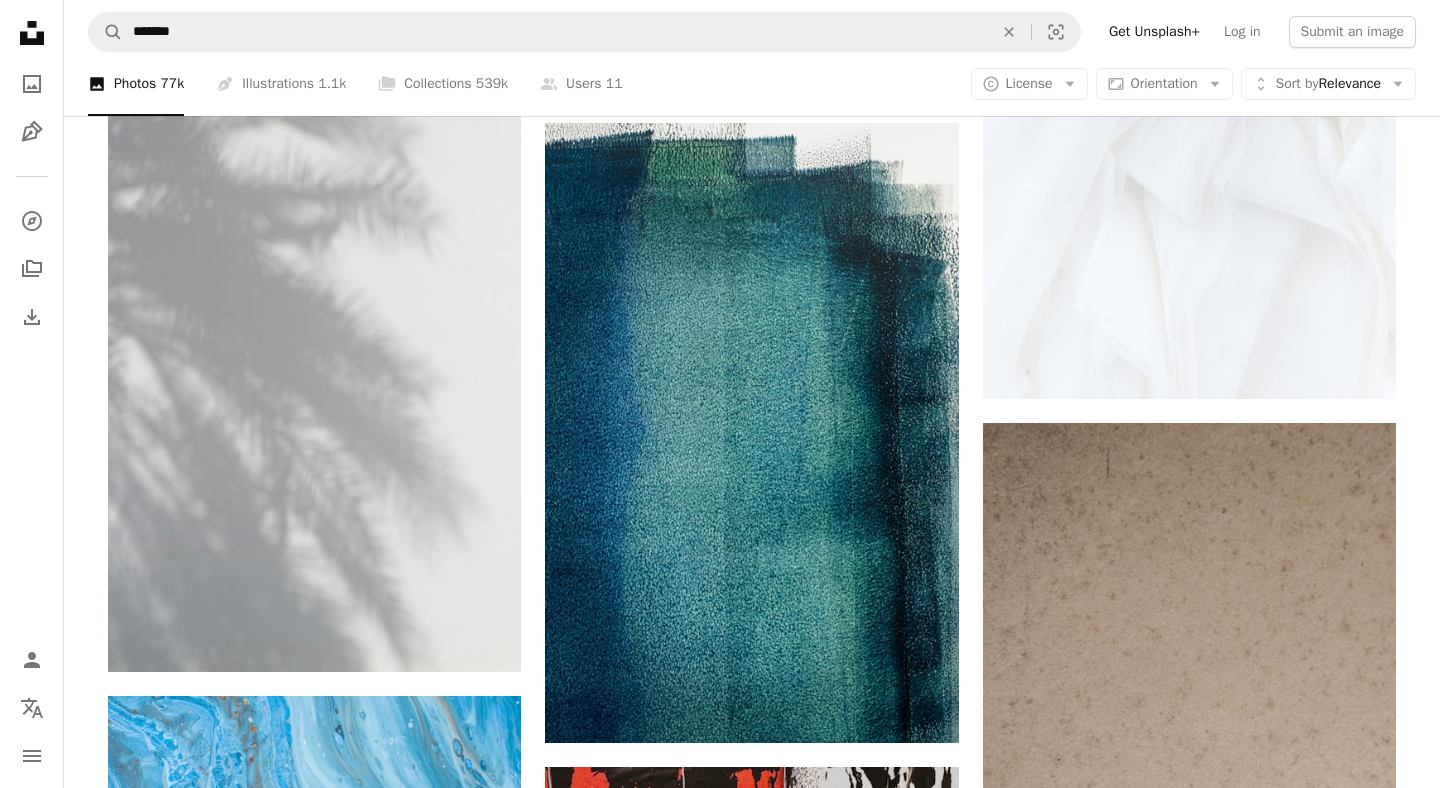 scroll, scrollTop: 50966, scrollLeft: 0, axis: vertical 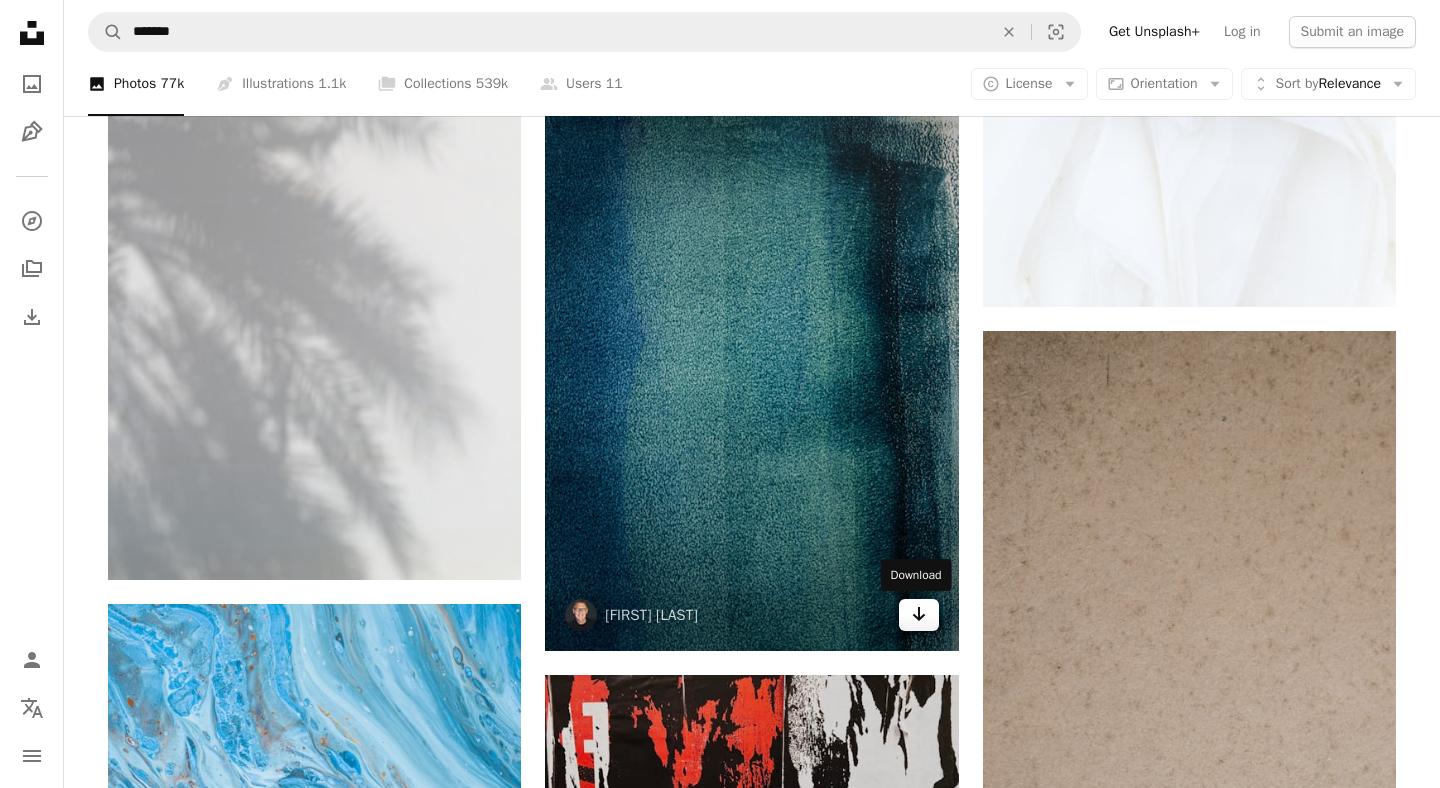 click on "Arrow pointing down" 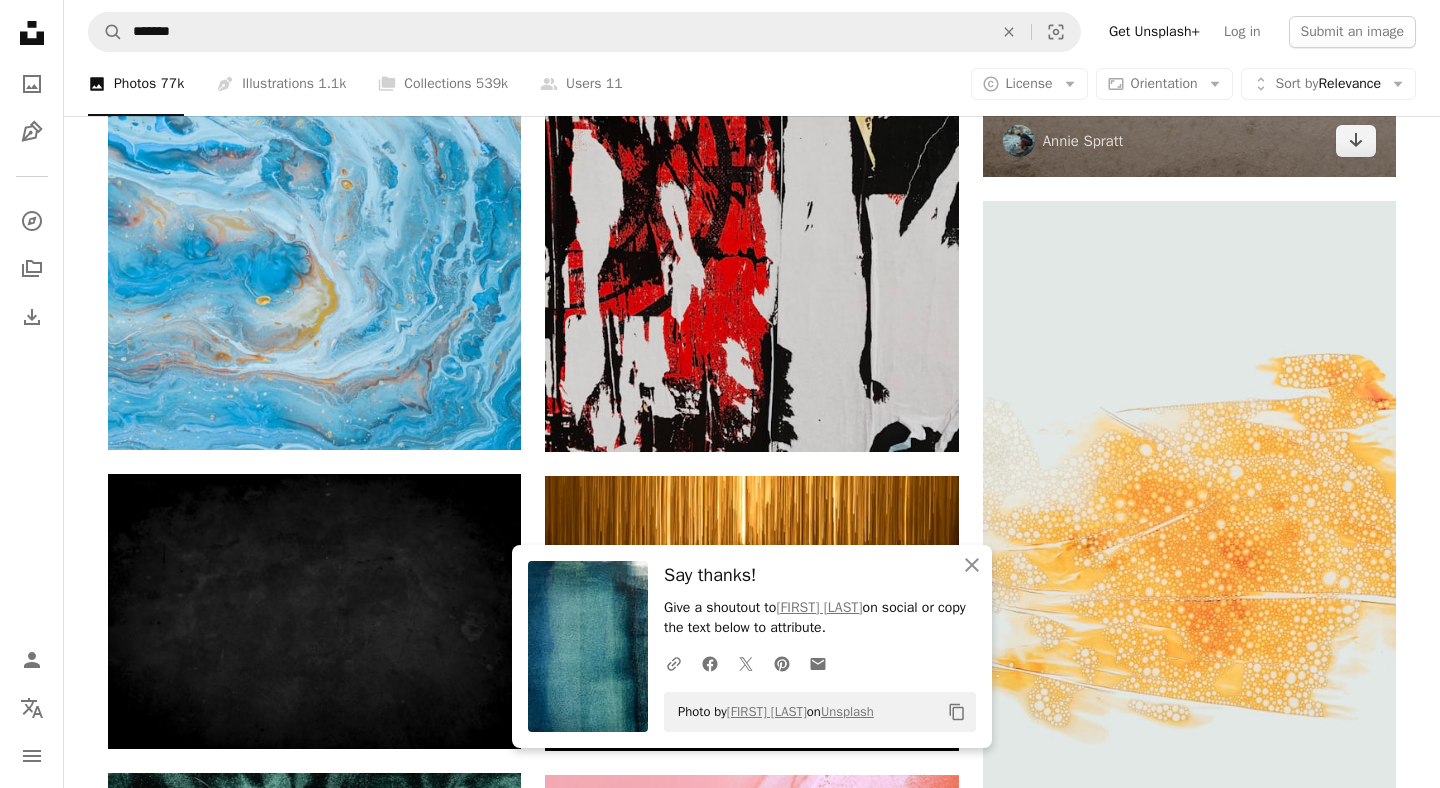scroll, scrollTop: 51751, scrollLeft: 0, axis: vertical 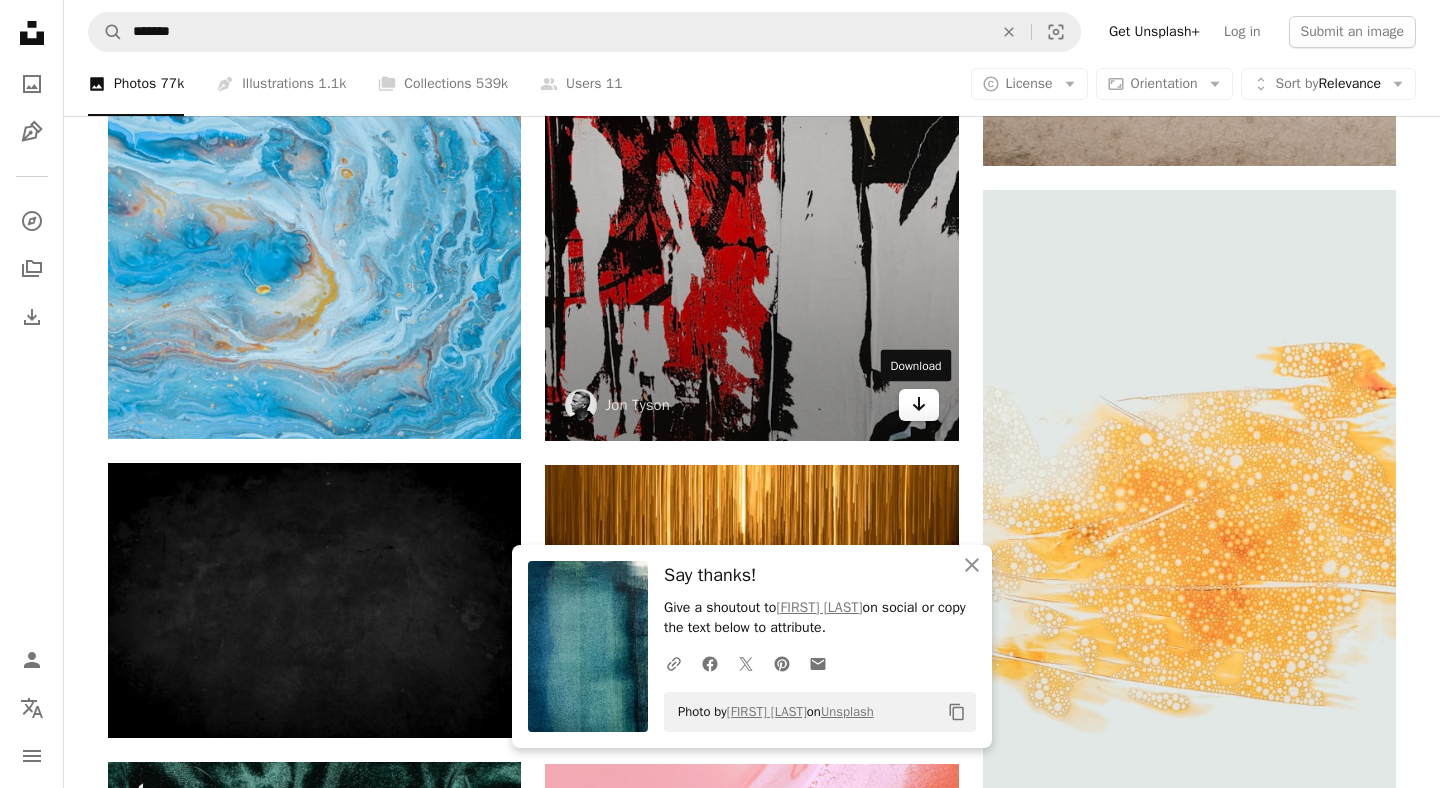 click on "Arrow pointing down" 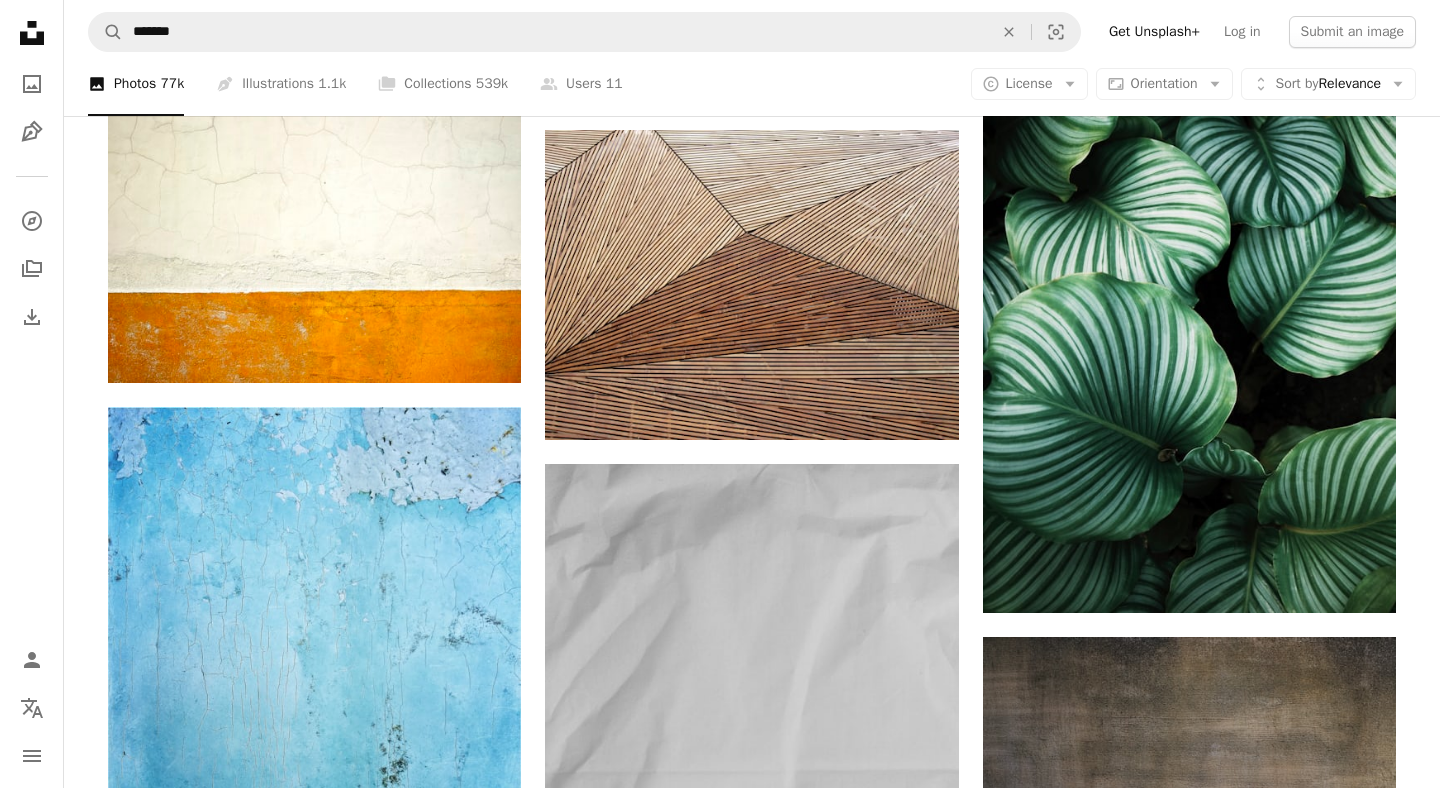 scroll, scrollTop: 54618, scrollLeft: 0, axis: vertical 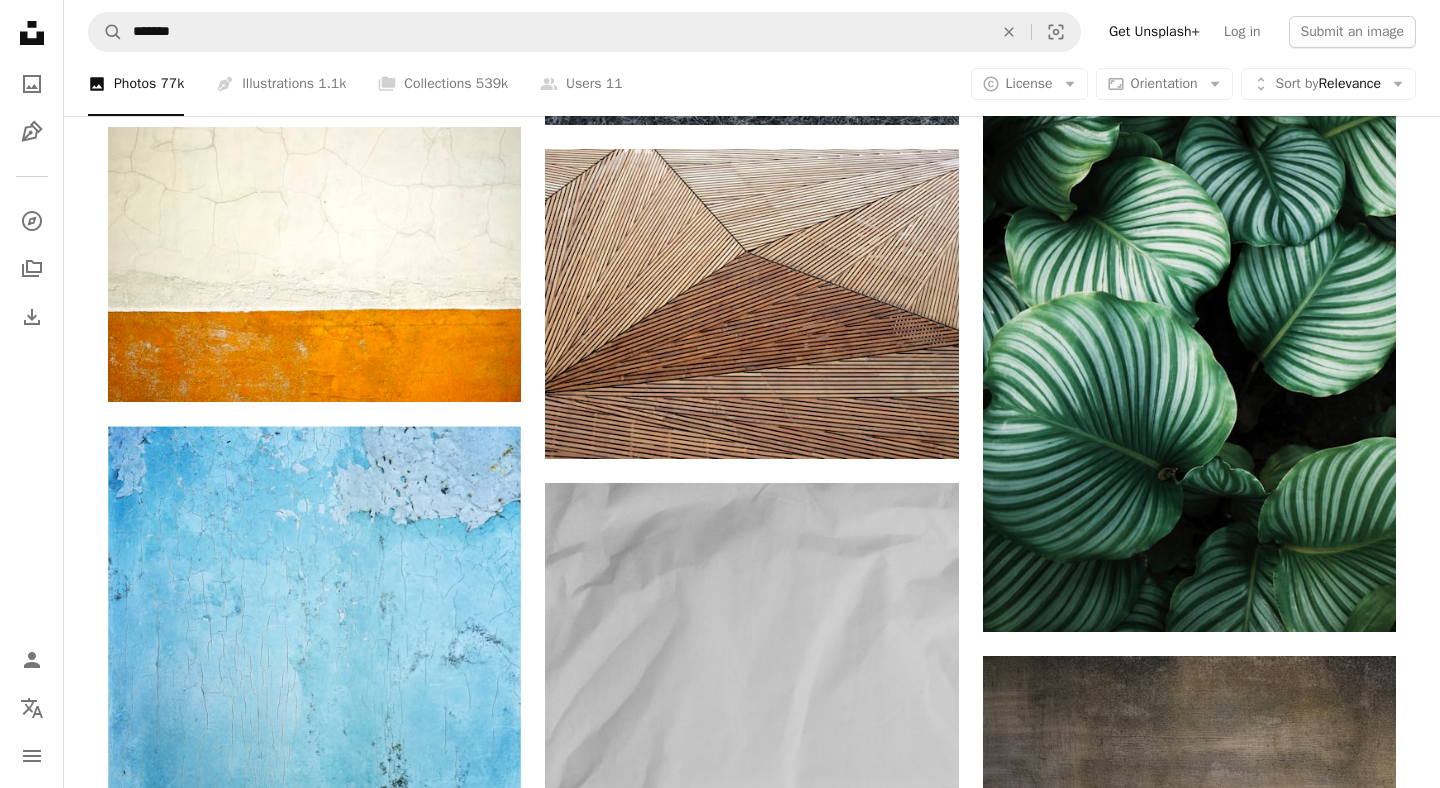 click on "Plus sign for Unsplash+ A heart A plus sign SJ Objio For Unsplash+ A lock Download Plus sign for Unsplash+ A heart A plus sign Yunus Tuğ For Unsplash+ A lock Download A heart A plus sign SJ Objio Available for hire A checkmark inside of a circle Arrow pointing down A heart A plus sign Wesley Tingey Available for hire A checkmark inside of a circle Arrow pointing down A heart A plus sign Steve Johnson Available for hire A checkmark inside of a circle Arrow pointing down Plus sign for Unsplash+ A heart A plus sign Behnam Norouzi For Unsplash+ A lock Download Plus sign for Unsplash+ A heart A plus sign Kateryna Hliznitsova For Unsplash+ A lock Download A heart A plus sign Brian Patrick Tagalog Arrow pointing down A heart A plus sign Vinicius "amnx" Amano Available for hire A checkmark inside of a circle Arrow pointing down A heart A plus sign Gerson Repreza Available for hire A checkmark inside of a circle Arrow pointing down On-brand and on budget images for your next campaign Learn More A heart For For" at bounding box center (752, -25466) 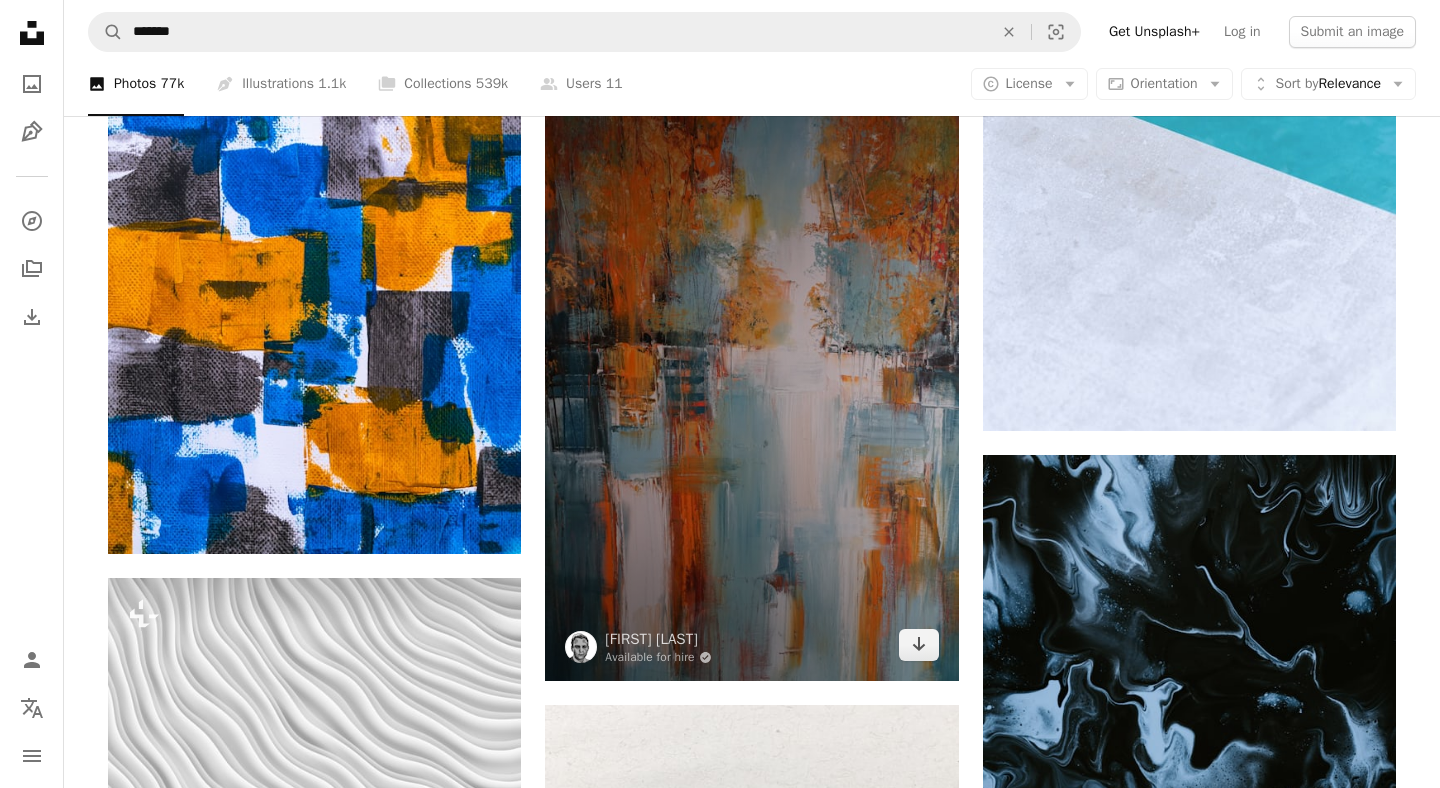 scroll, scrollTop: 60264, scrollLeft: 0, axis: vertical 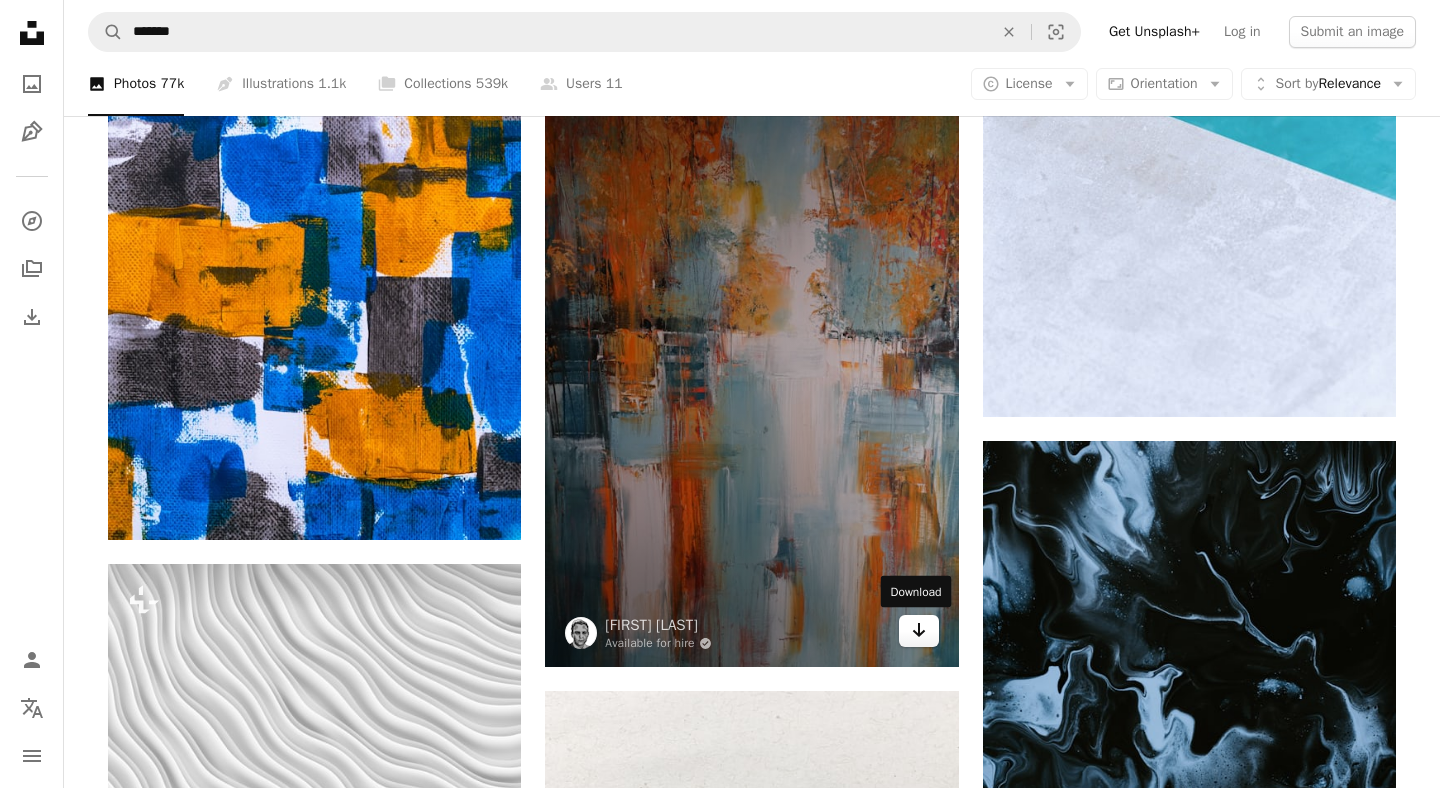 click on "Arrow pointing down" at bounding box center (919, 631) 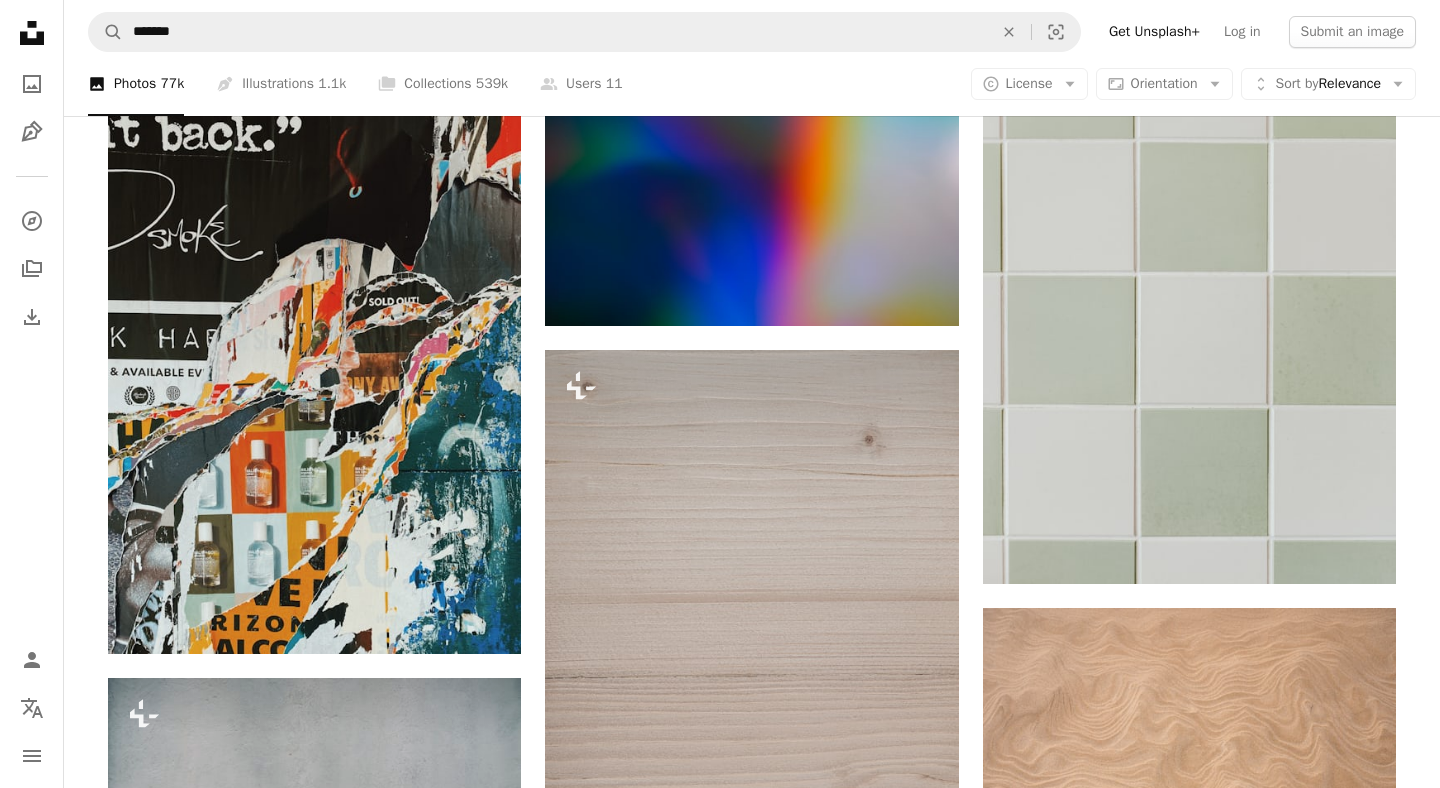 scroll, scrollTop: 65538, scrollLeft: 0, axis: vertical 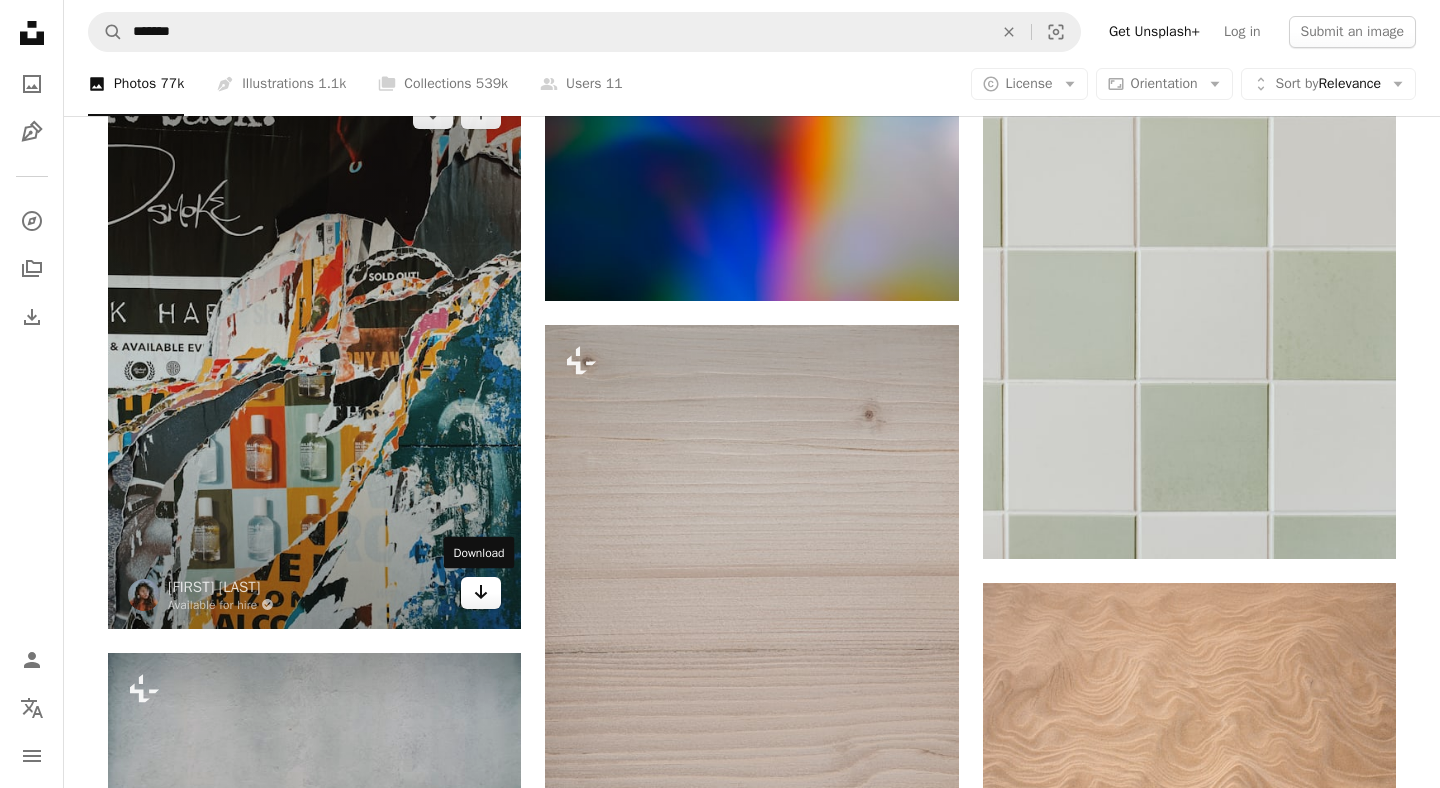 click on "Arrow pointing down" 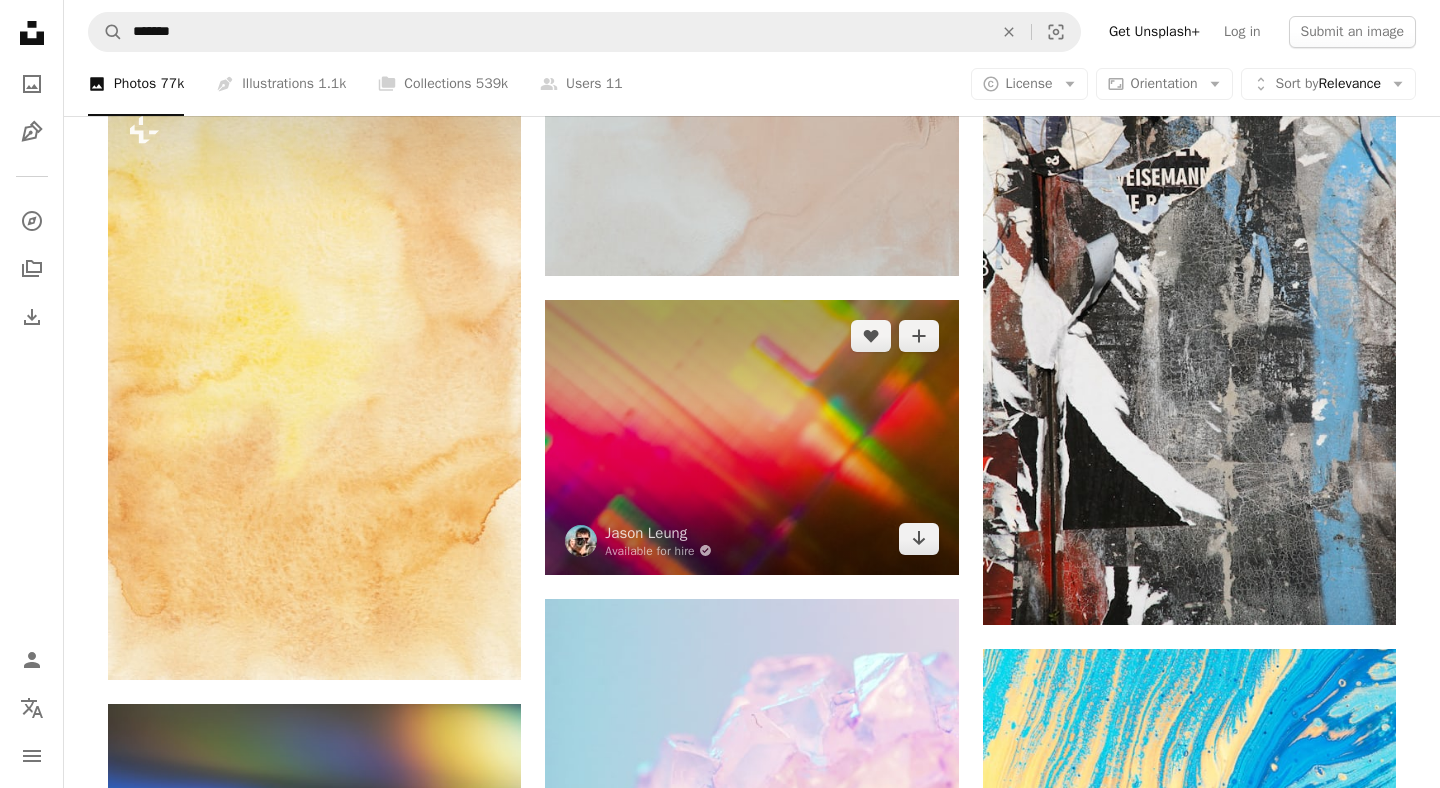 scroll, scrollTop: 72579, scrollLeft: 0, axis: vertical 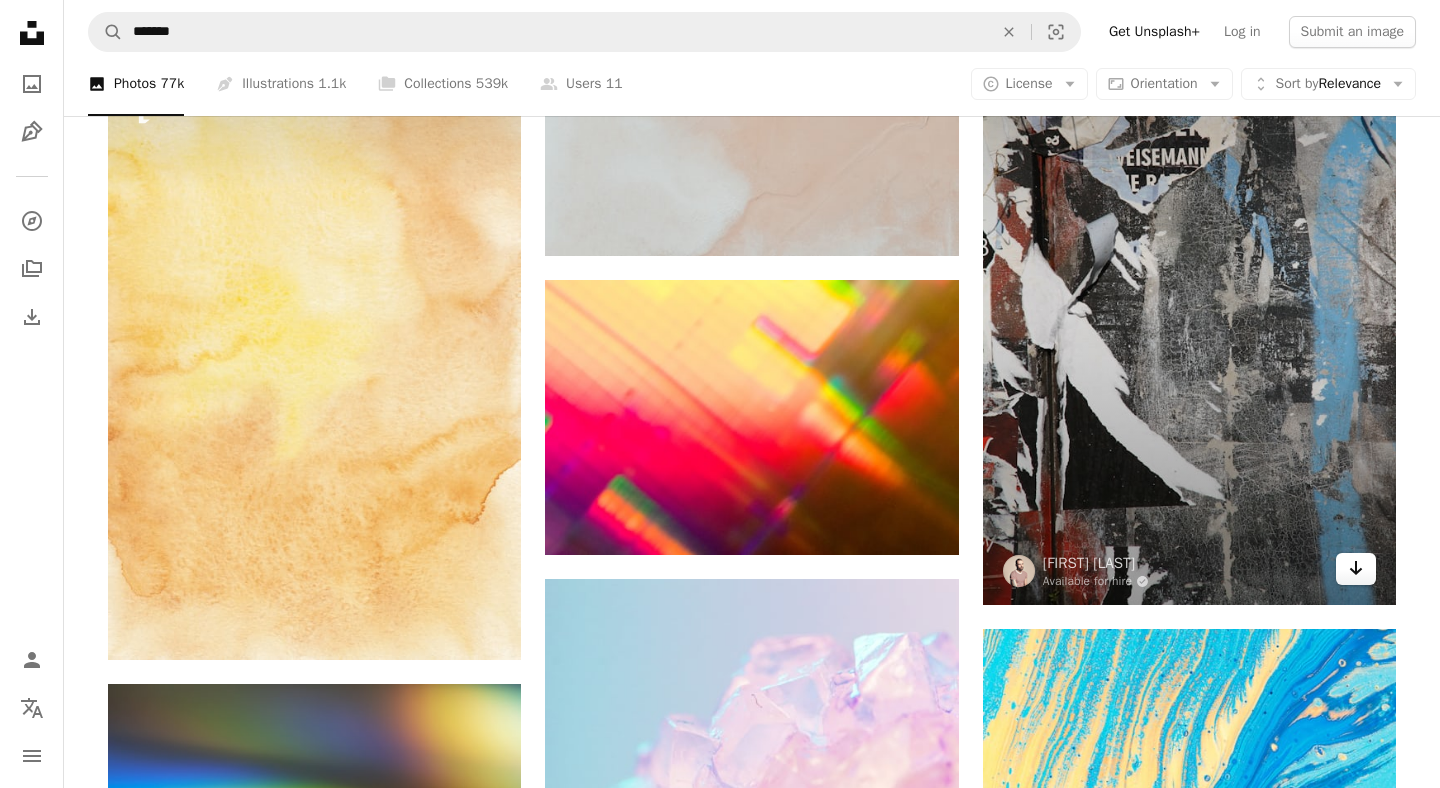 click 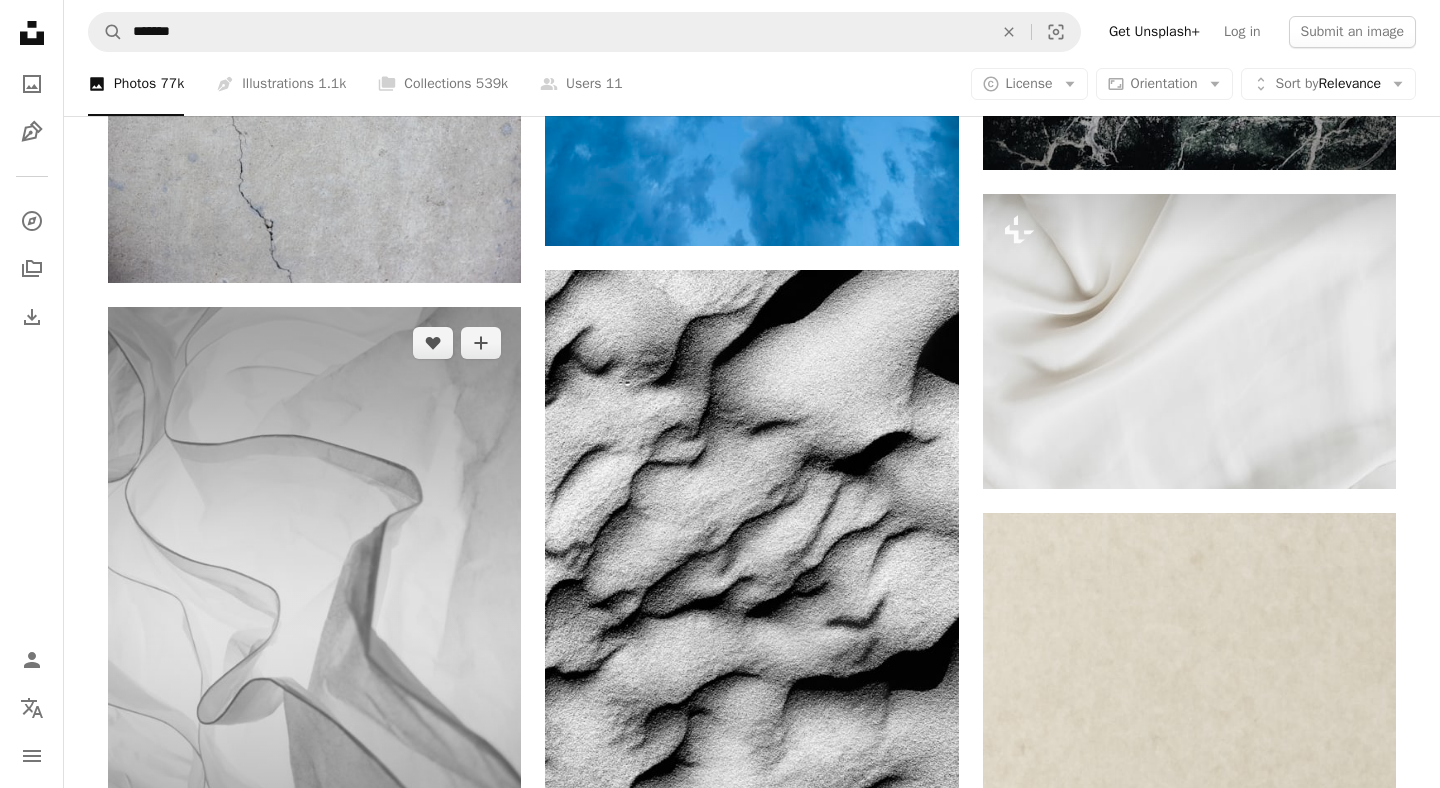 scroll, scrollTop: 80152, scrollLeft: 0, axis: vertical 